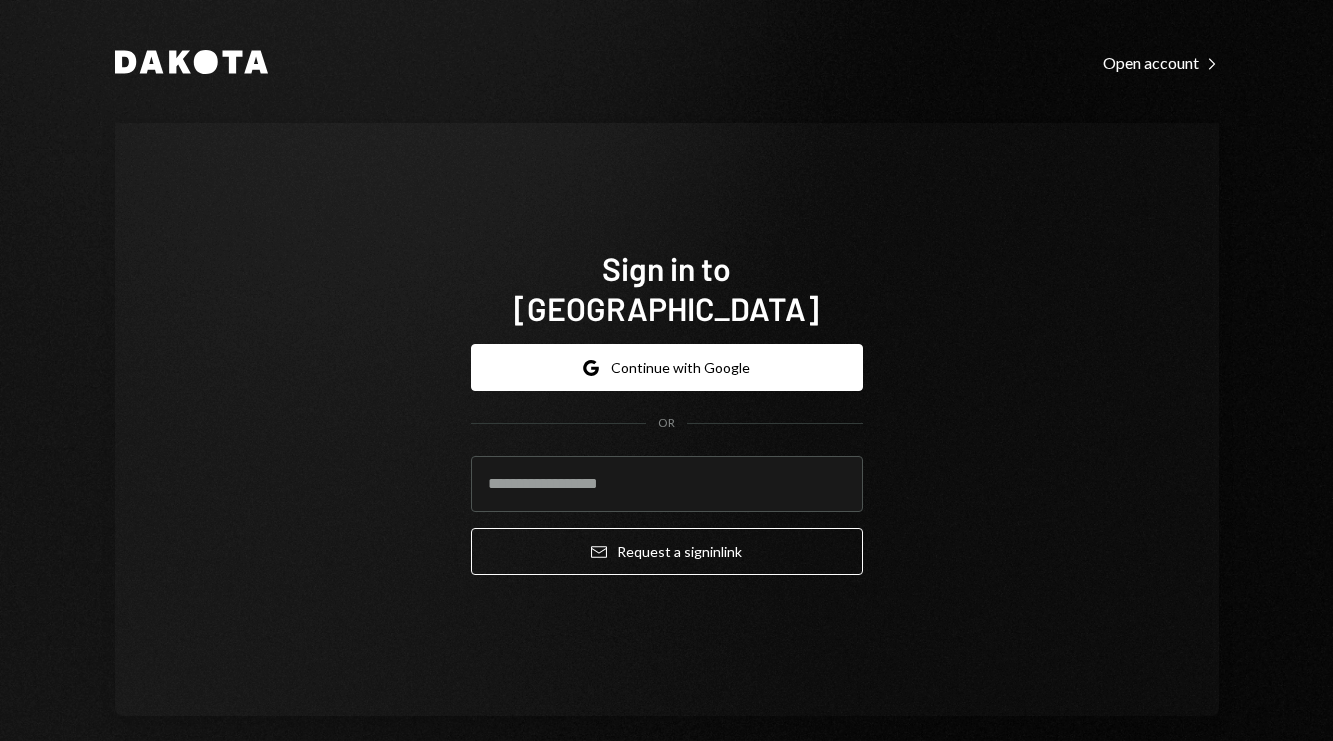 scroll, scrollTop: 0, scrollLeft: 0, axis: both 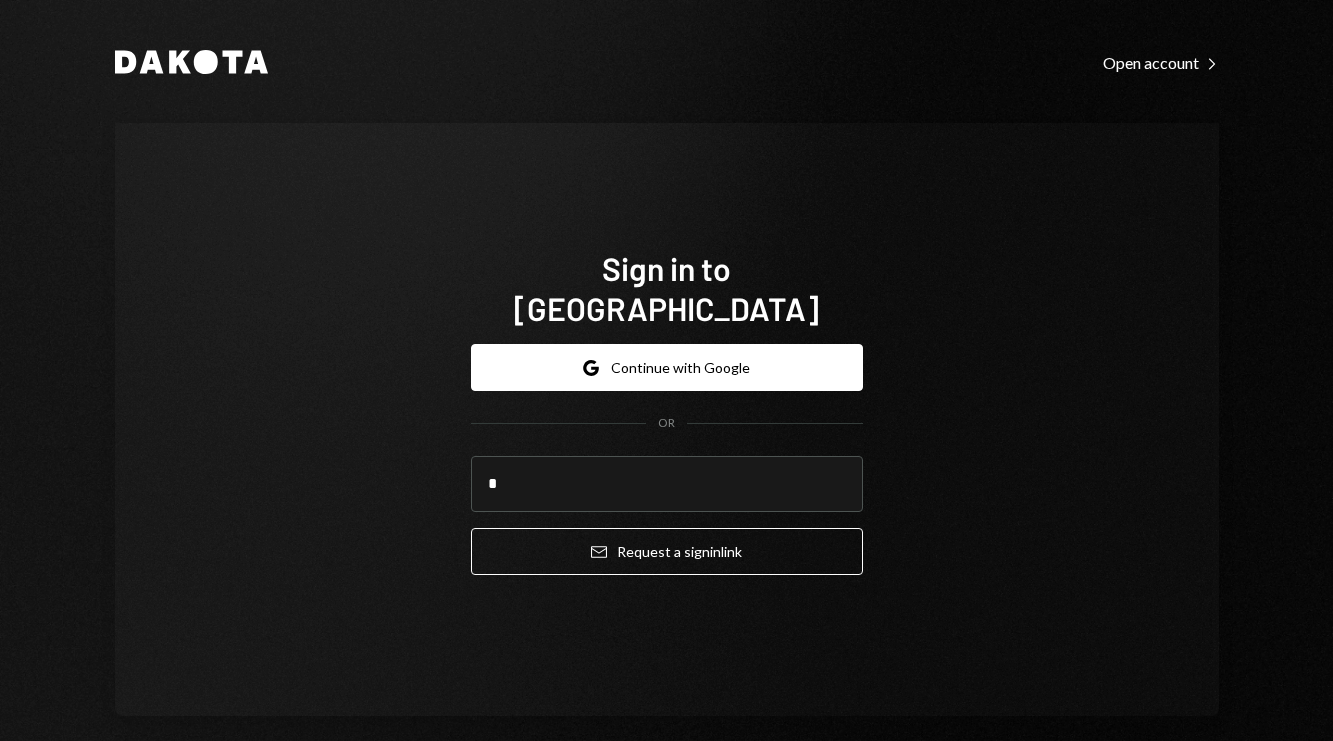 type on "**********" 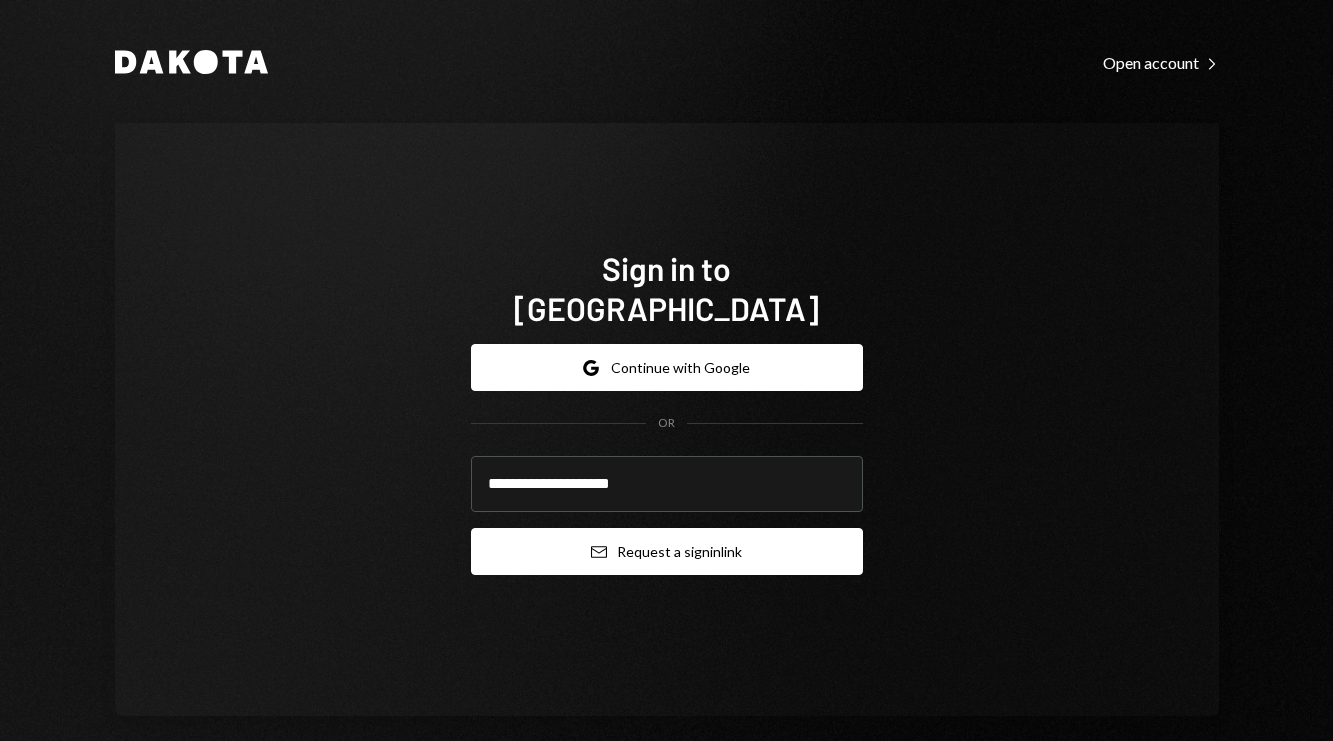 click on "Email Request a sign  in  link" at bounding box center (667, 551) 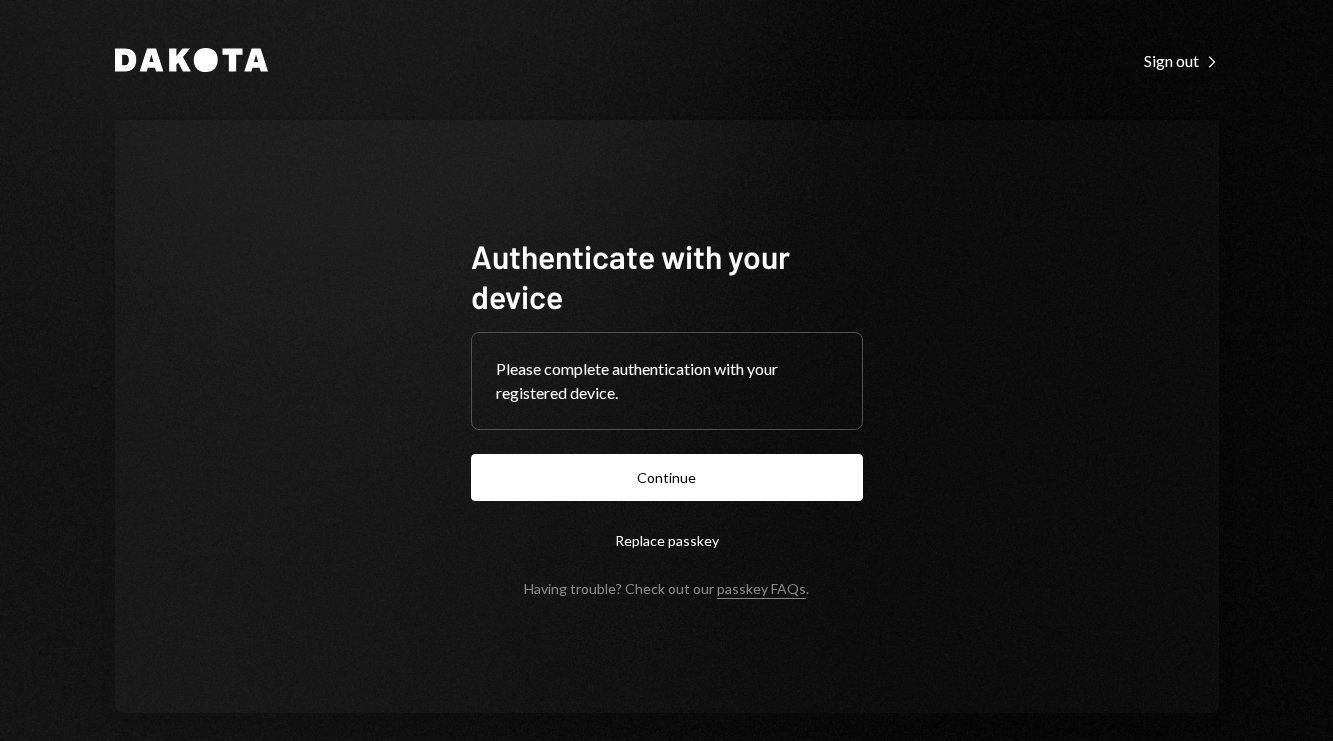 scroll, scrollTop: 0, scrollLeft: 0, axis: both 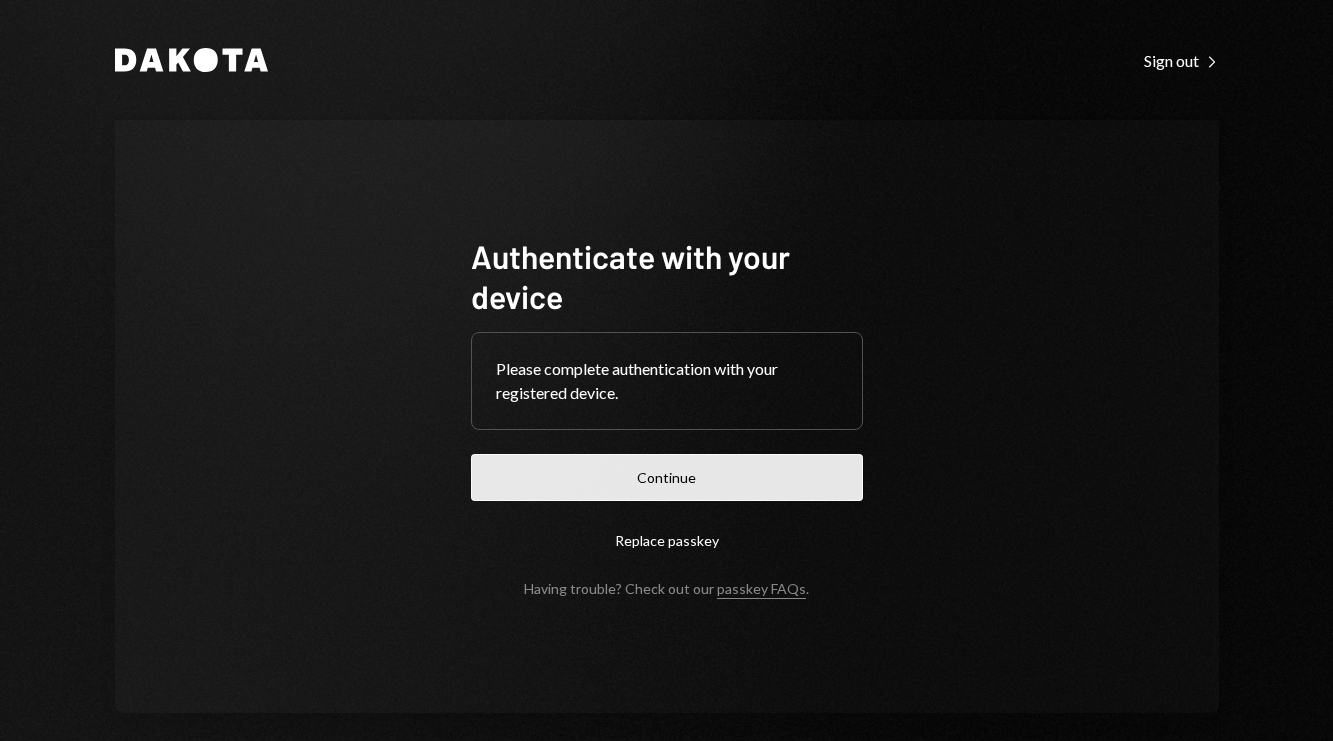 click on "Continue" at bounding box center (667, 477) 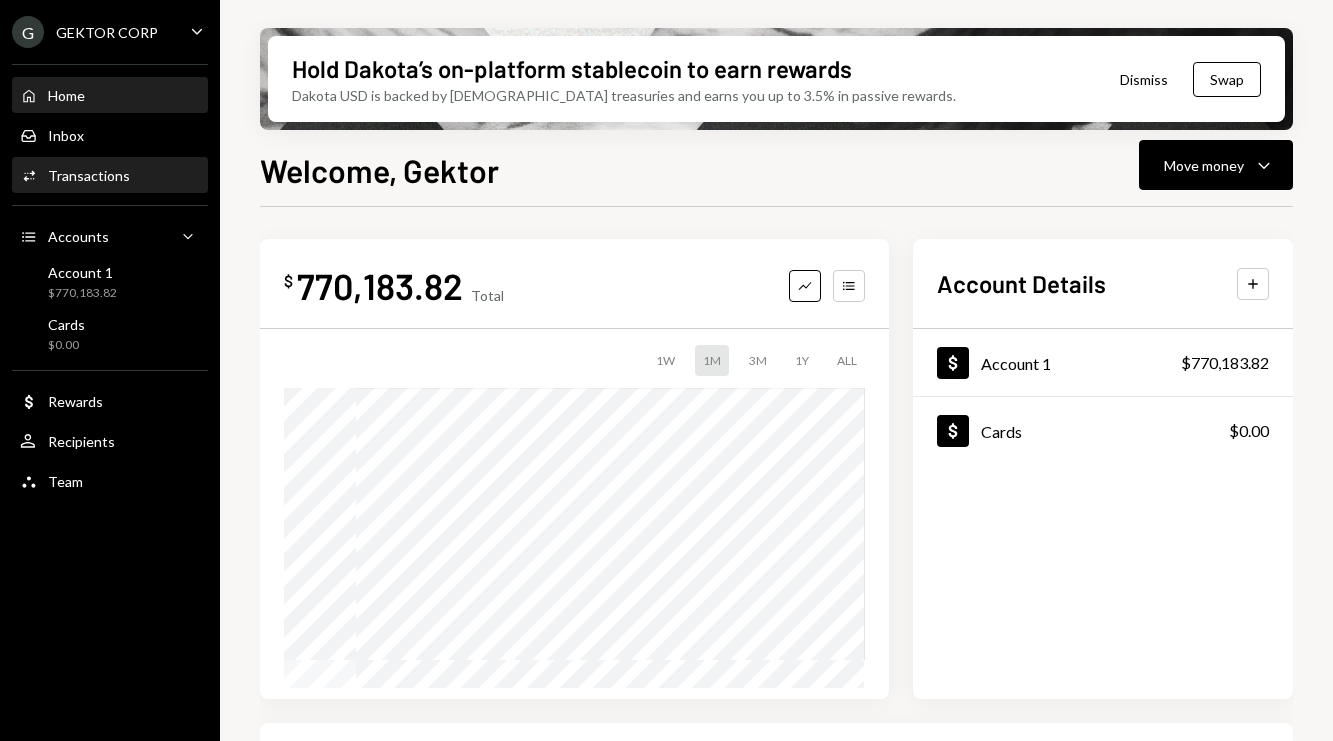click on "Transactions" at bounding box center [89, 175] 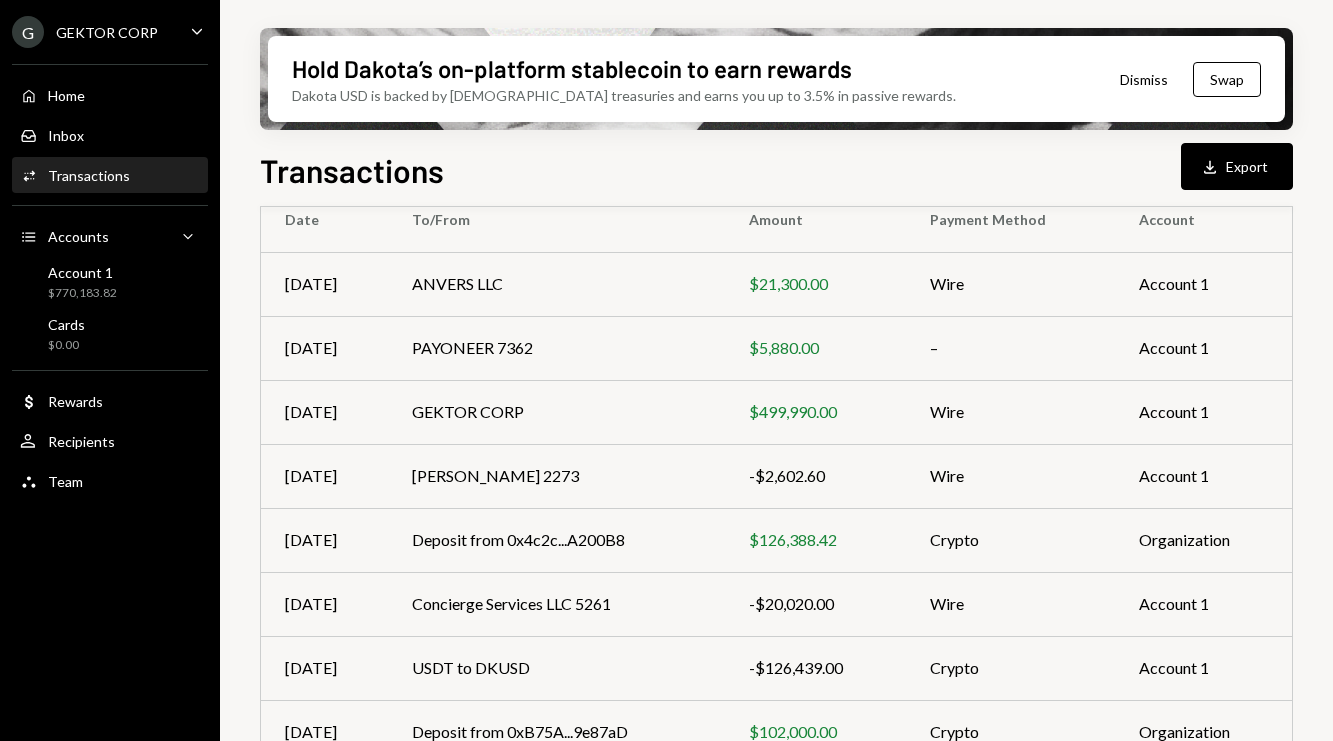 scroll, scrollTop: 209, scrollLeft: 0, axis: vertical 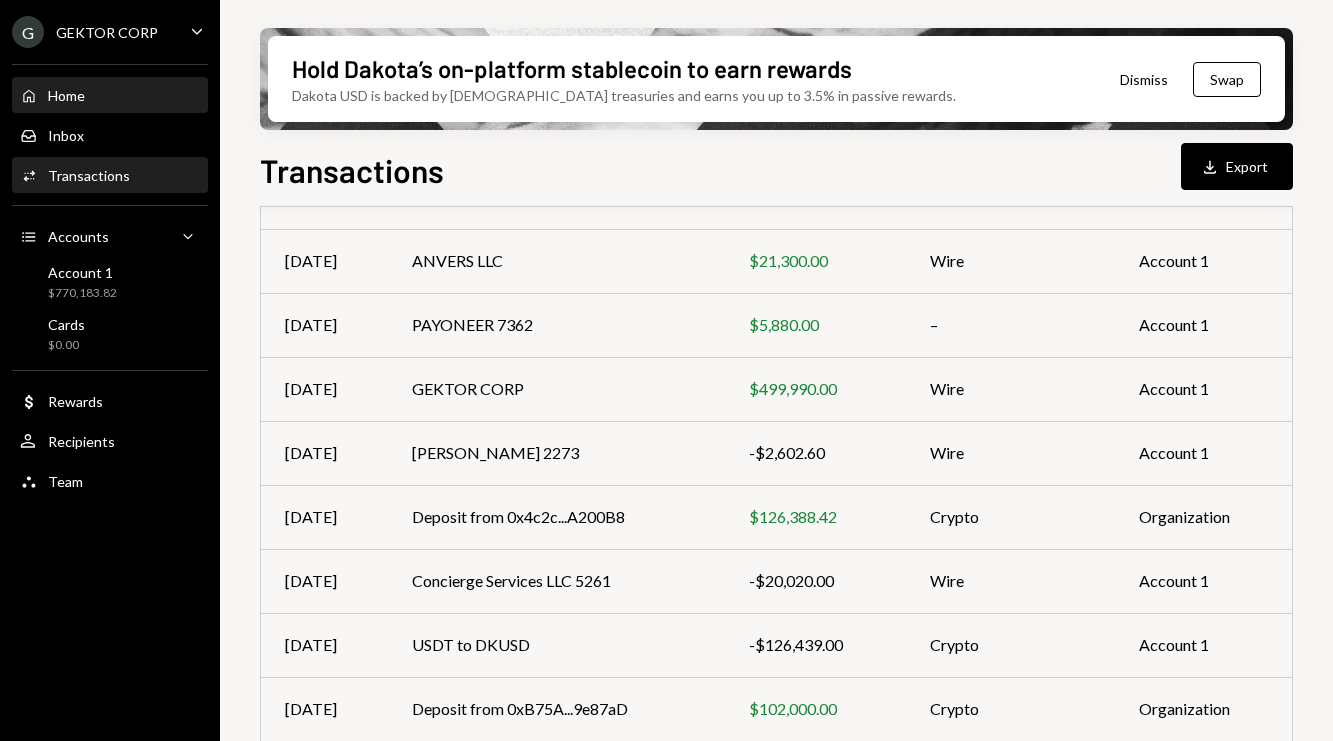 click on "Home Home" at bounding box center (110, 96) 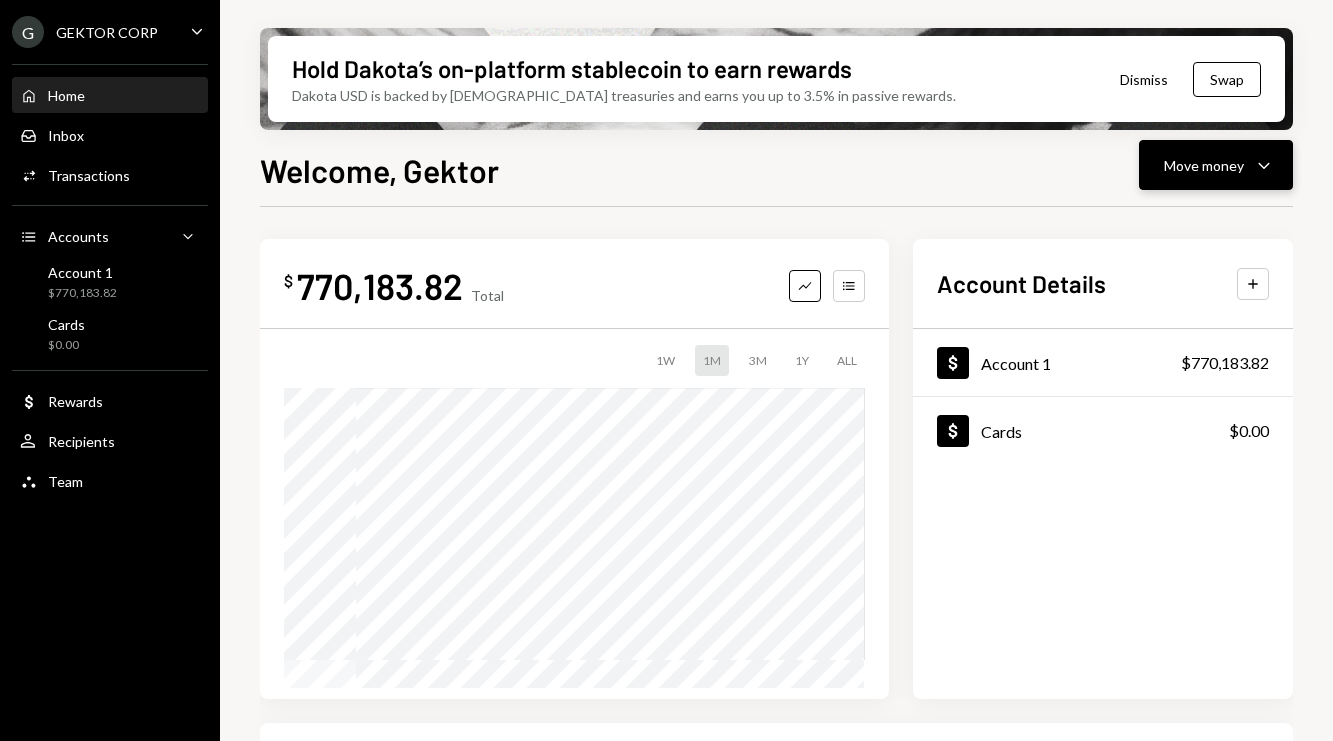 click on "Move money Caret Down" at bounding box center (1216, 165) 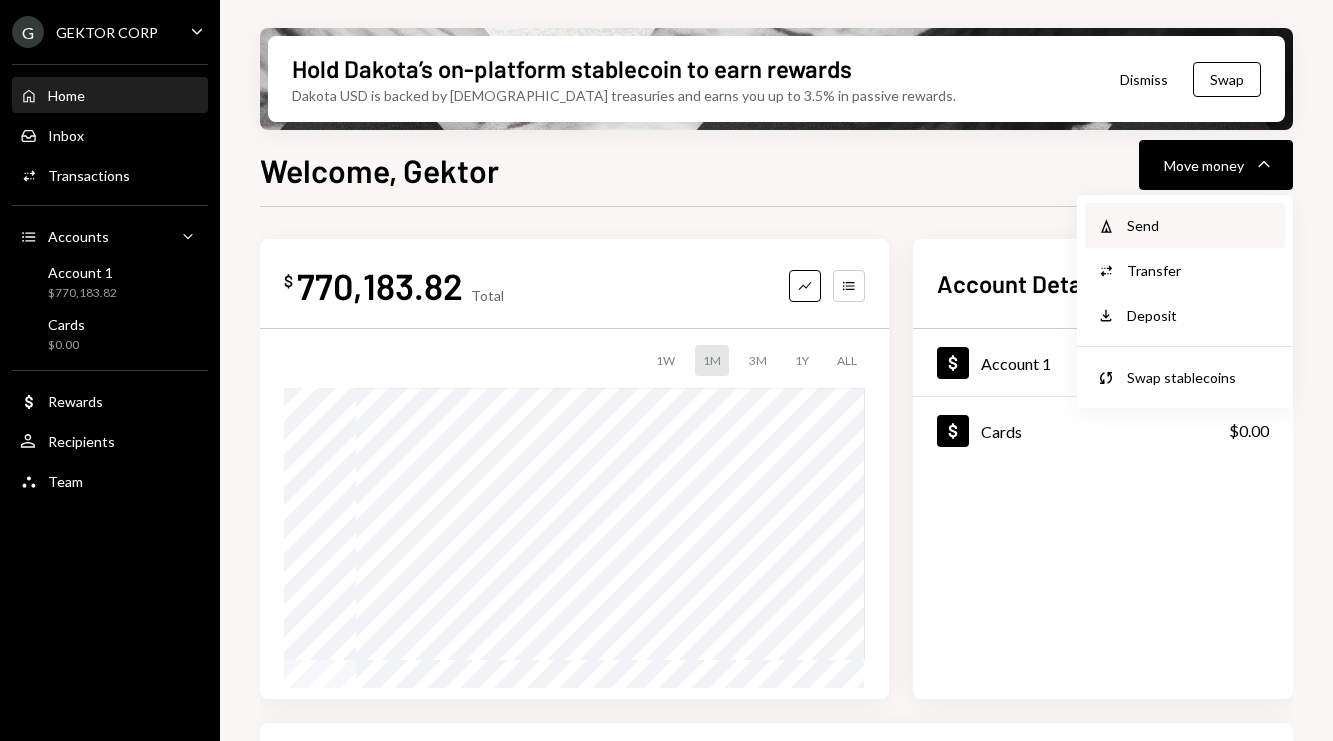 click on "Send" at bounding box center (1200, 225) 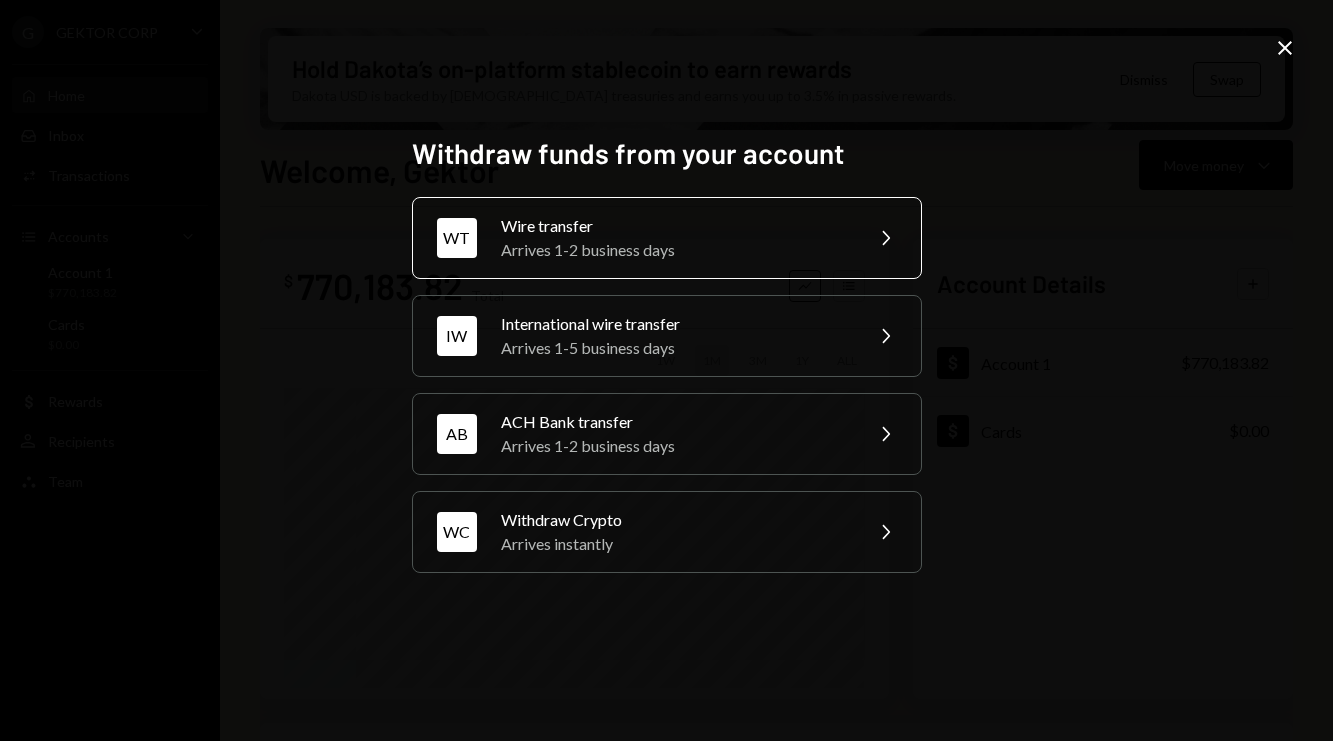 click on "Wire transfer" at bounding box center [675, 226] 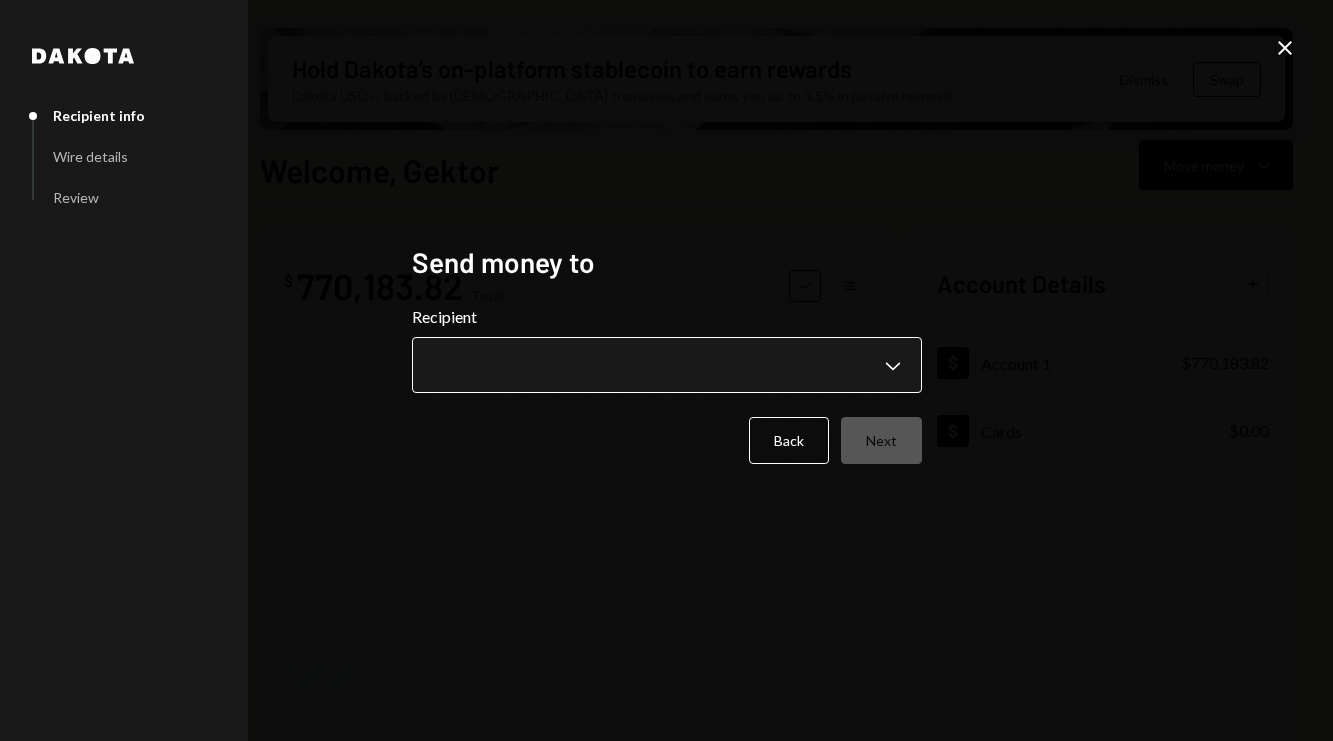 click on "**********" at bounding box center [666, 370] 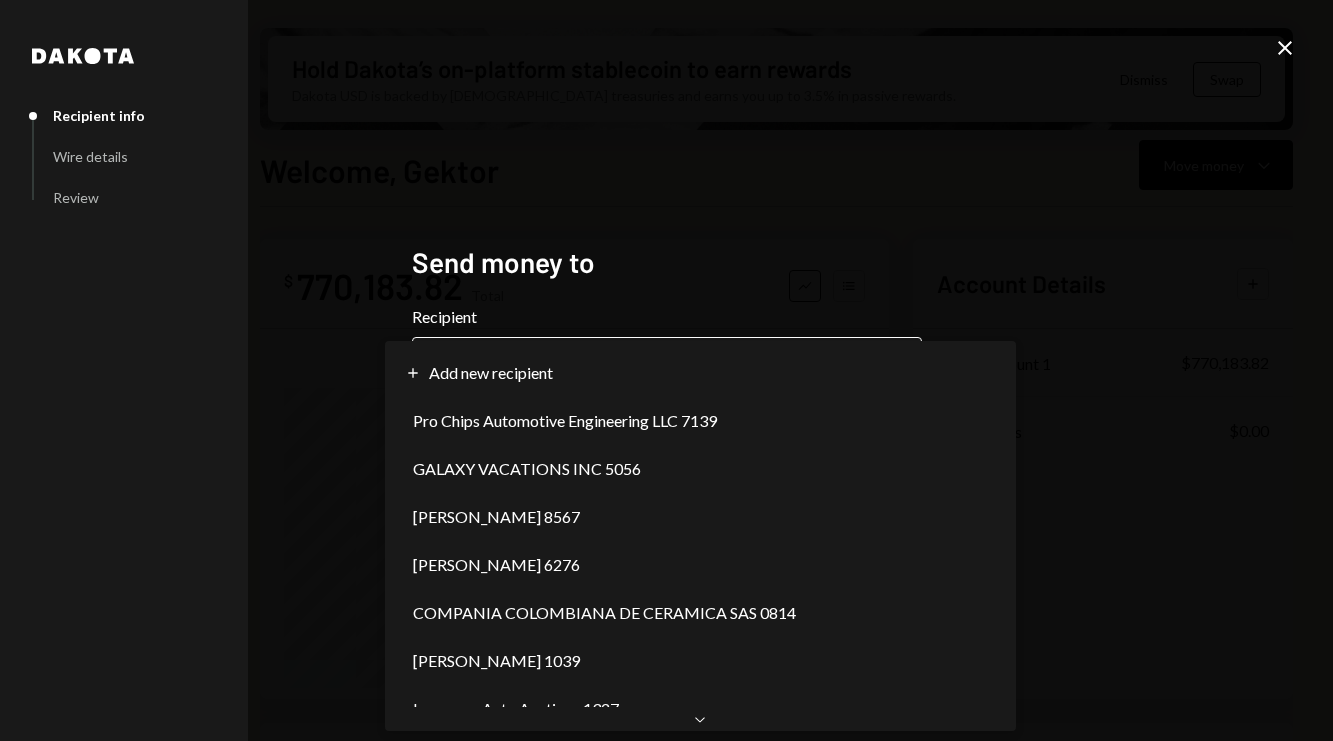 select on "**********" 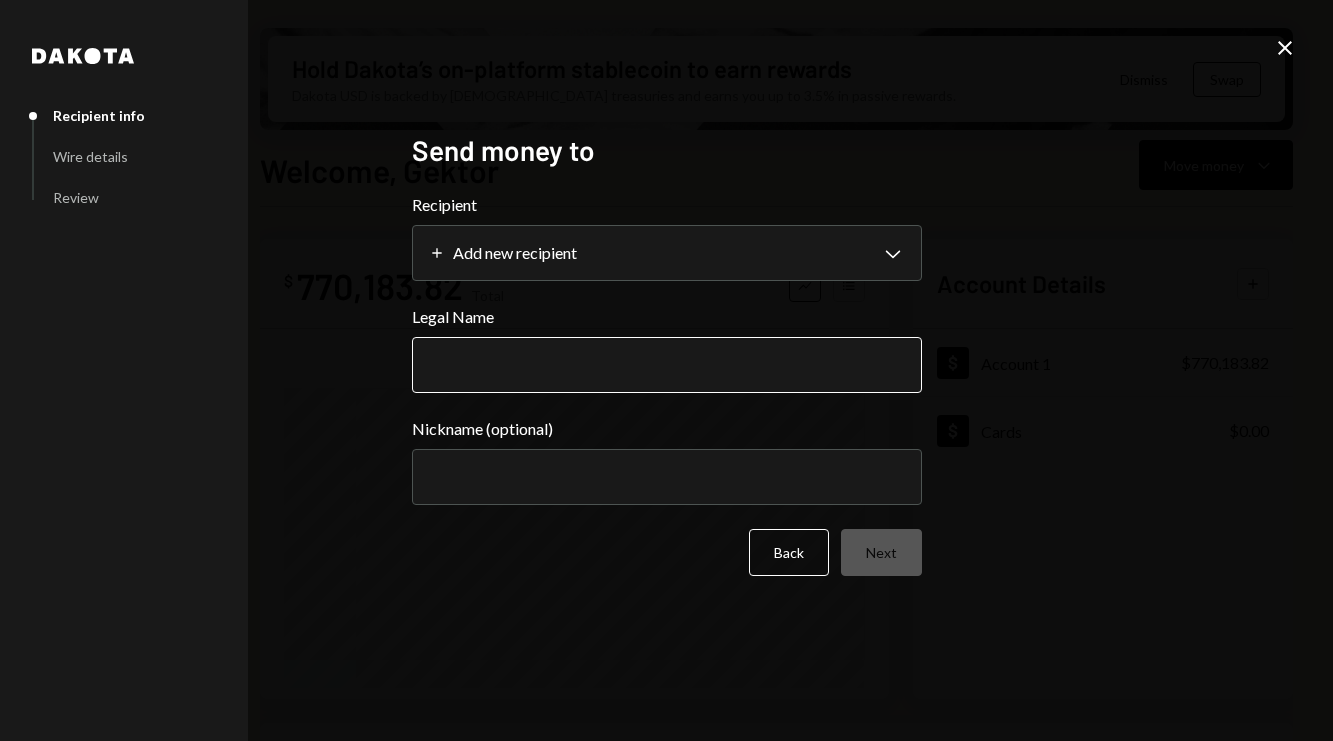 click on "Legal Name" at bounding box center [667, 365] 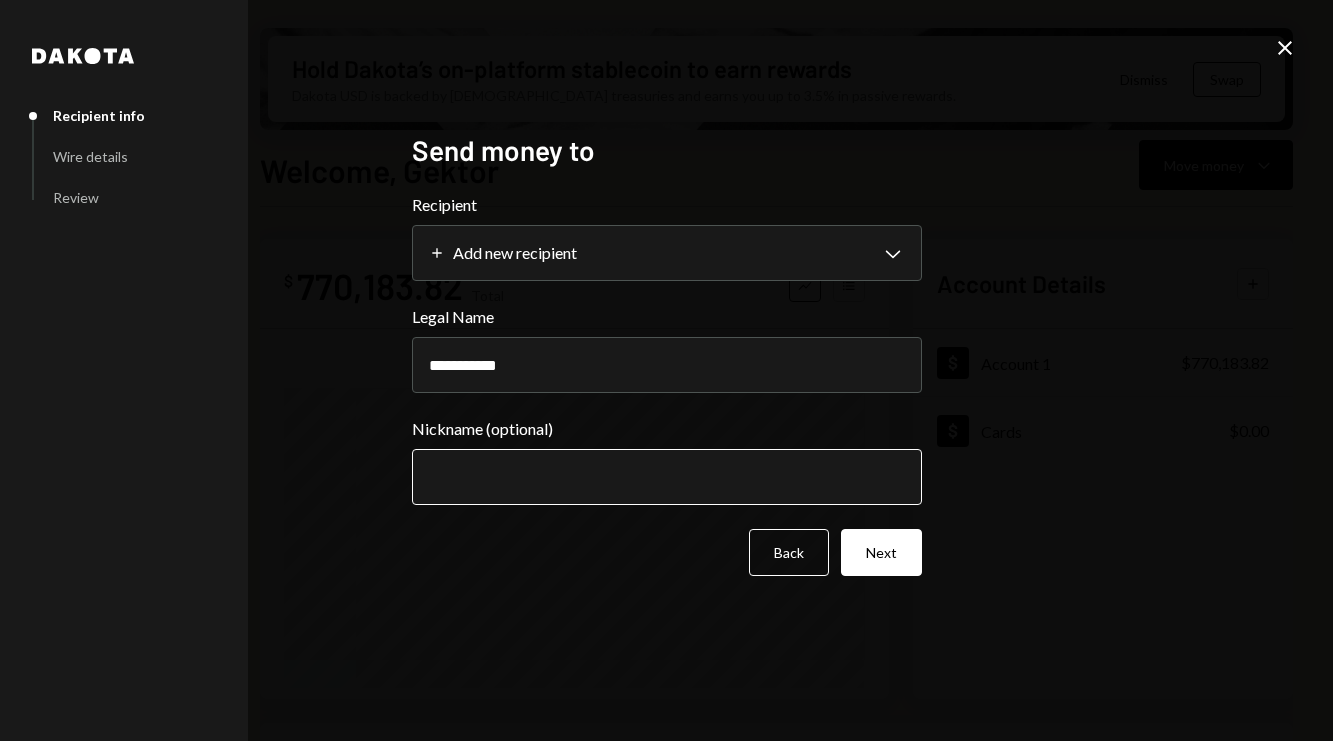 type on "**********" 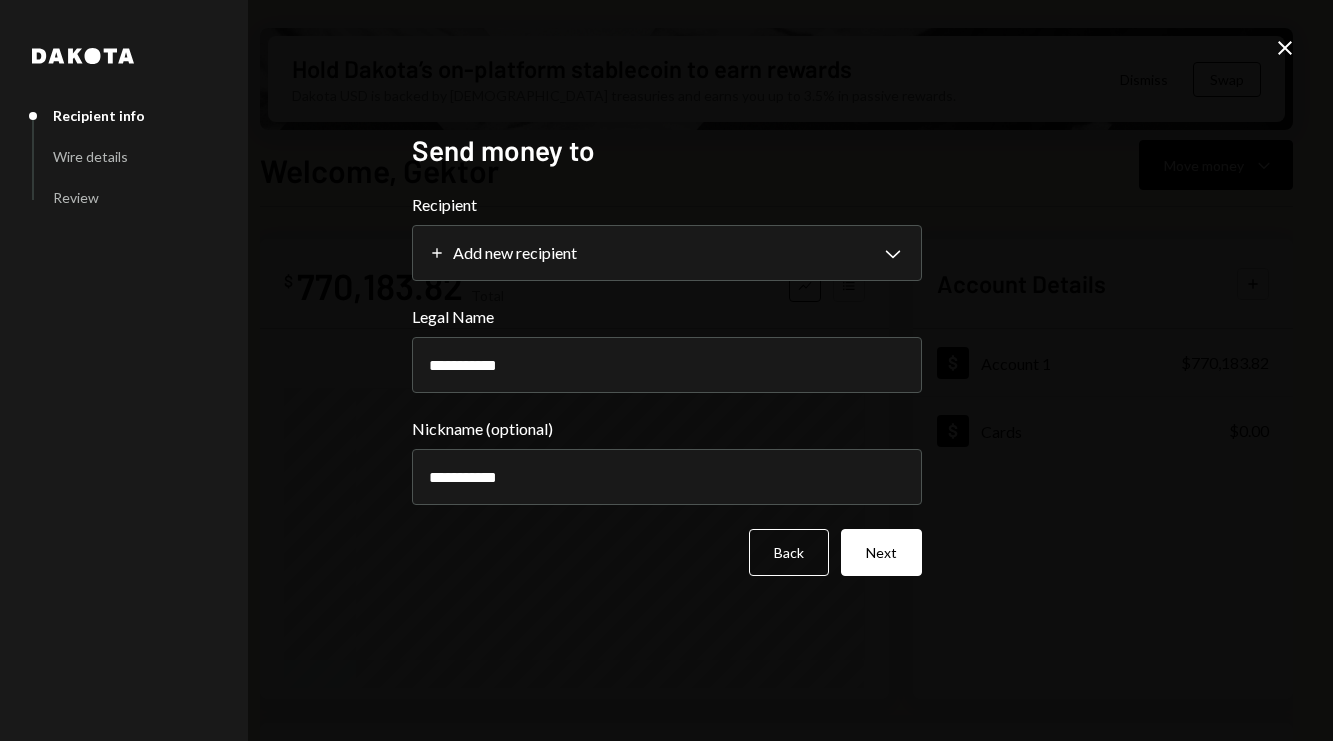 type on "**********" 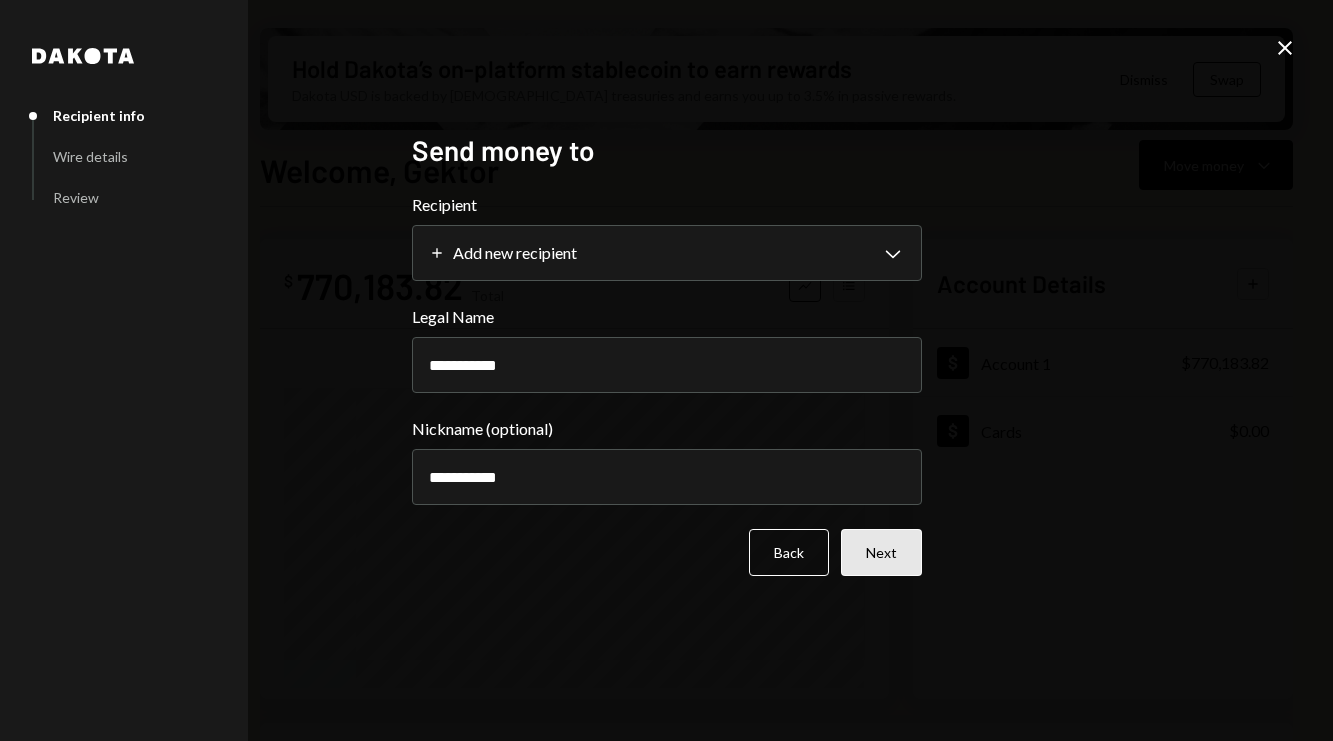 click on "Next" at bounding box center [881, 552] 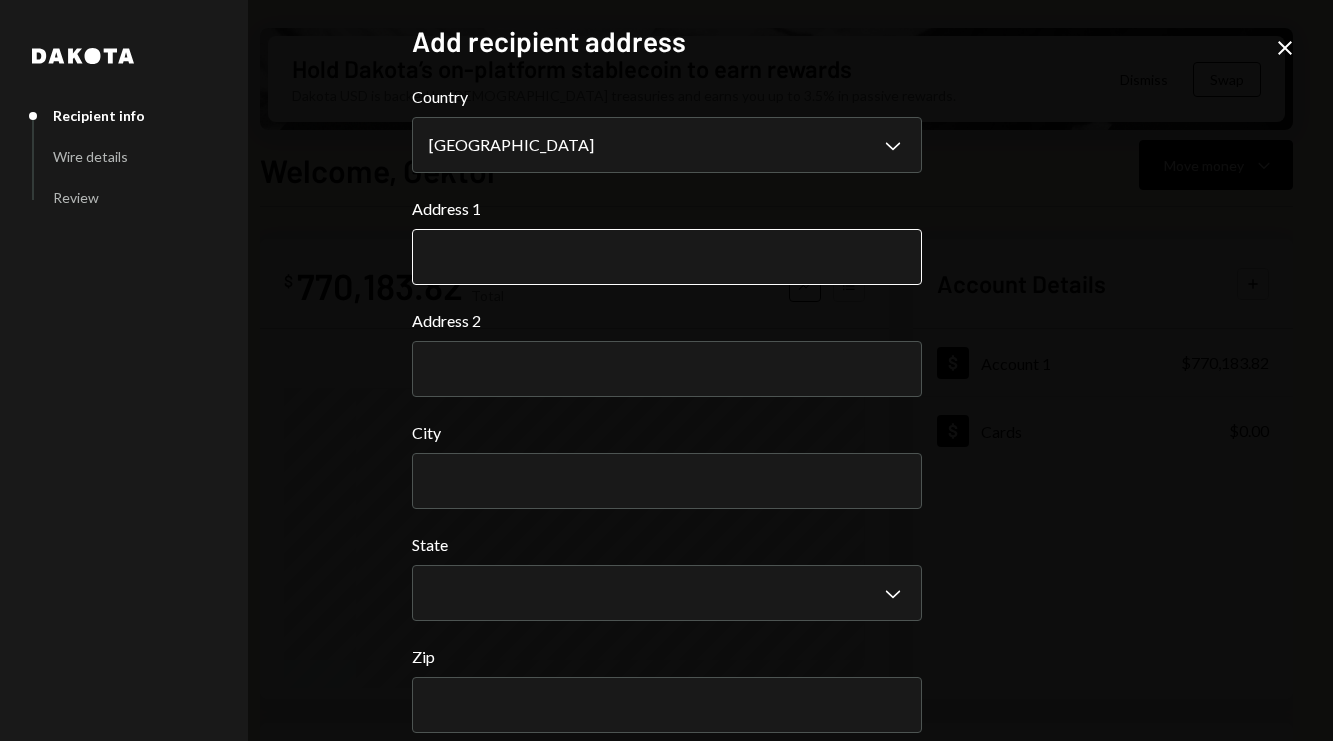 click on "Address 1" at bounding box center (667, 257) 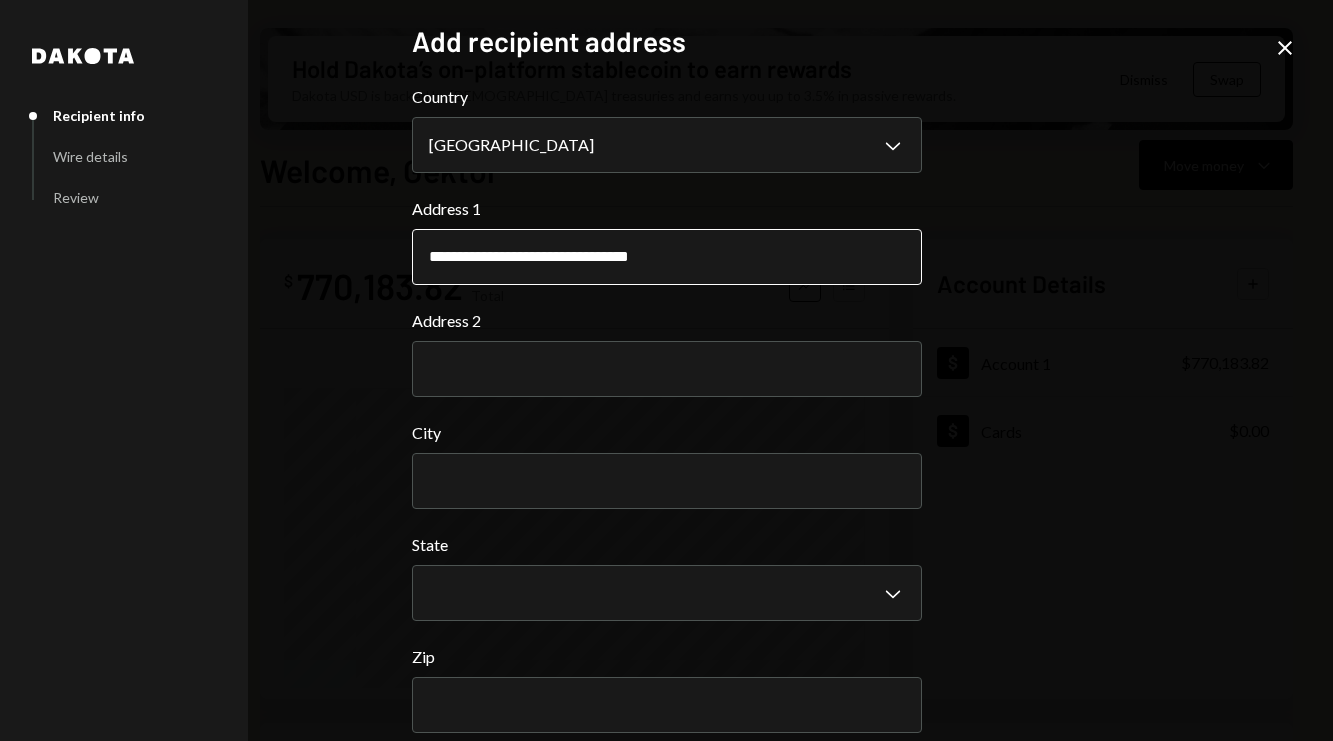 type on "**********" 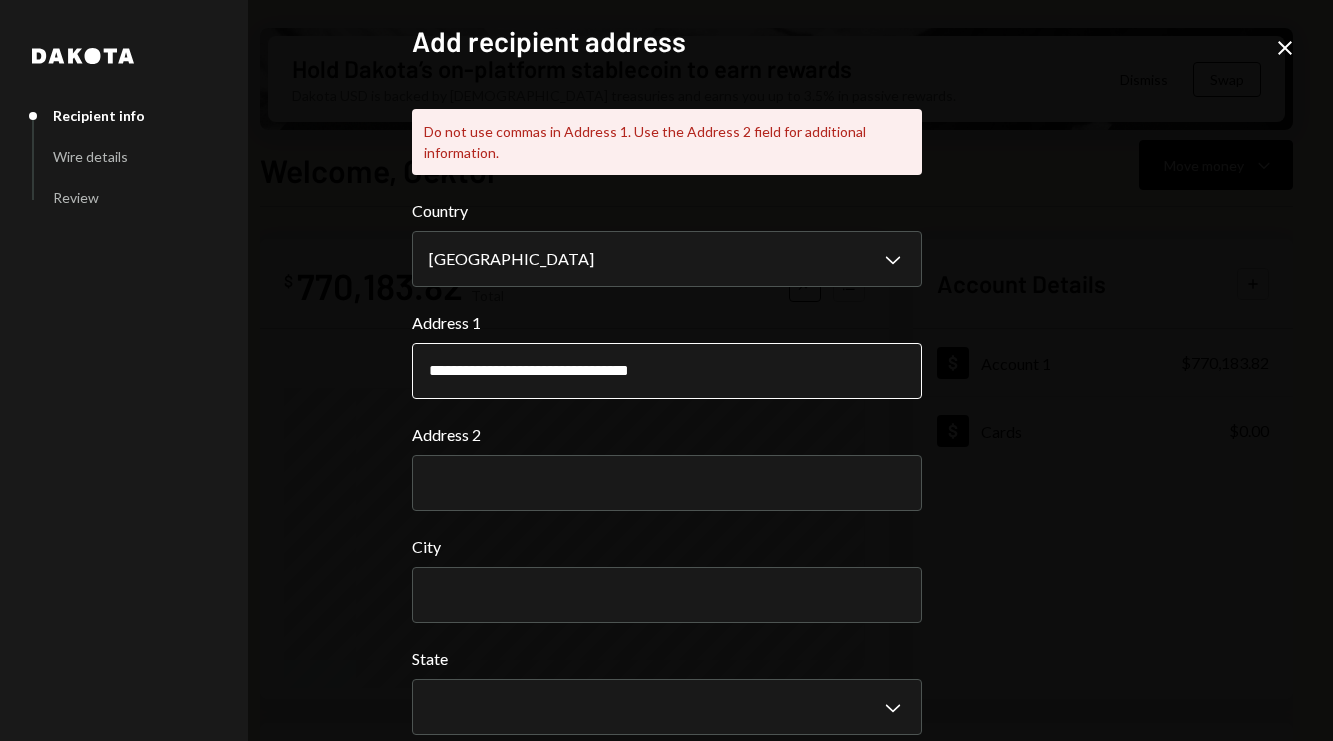 type 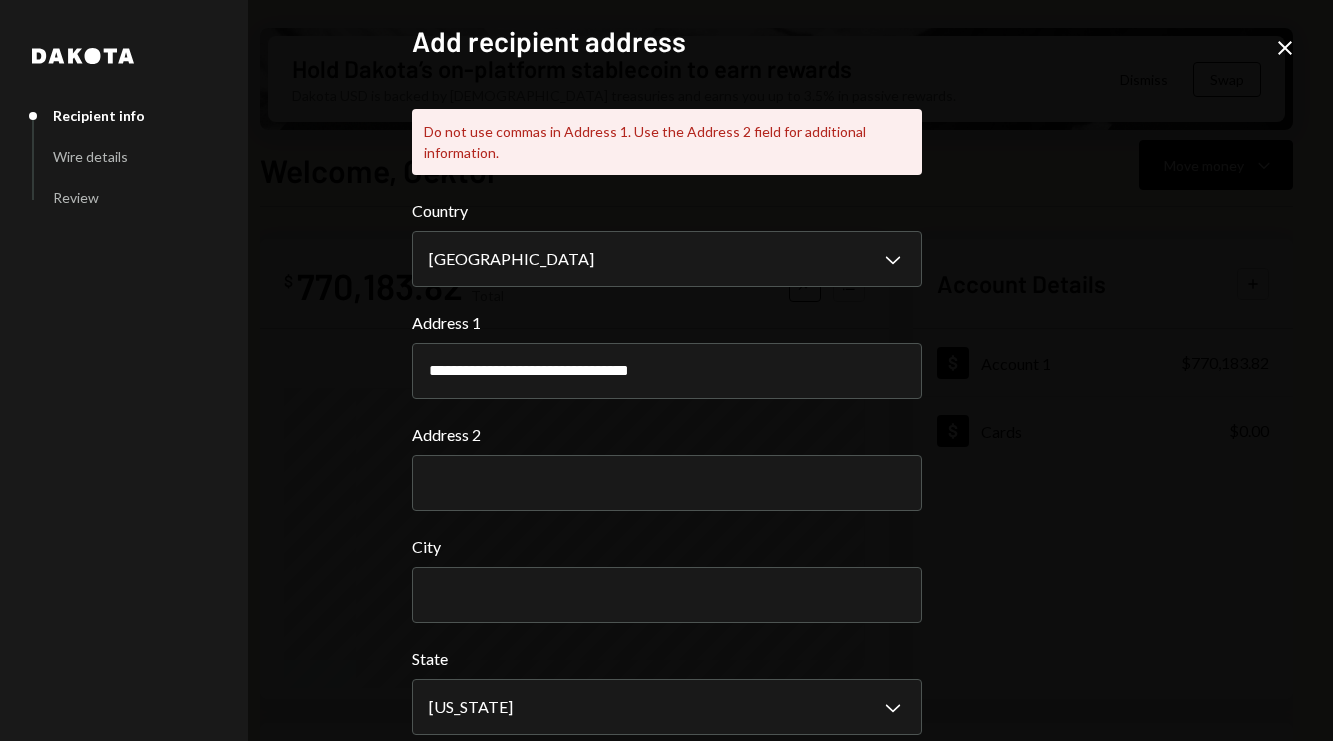 select on "**" 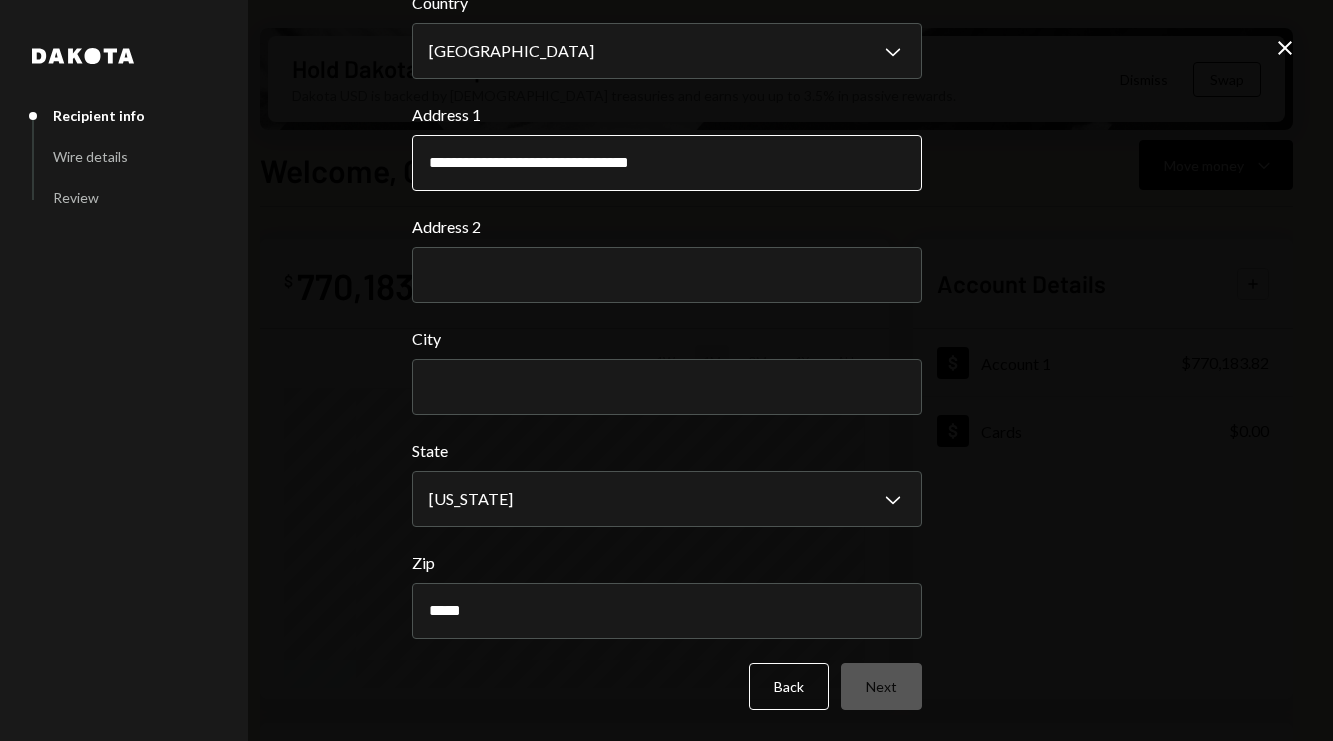 type on "*****" 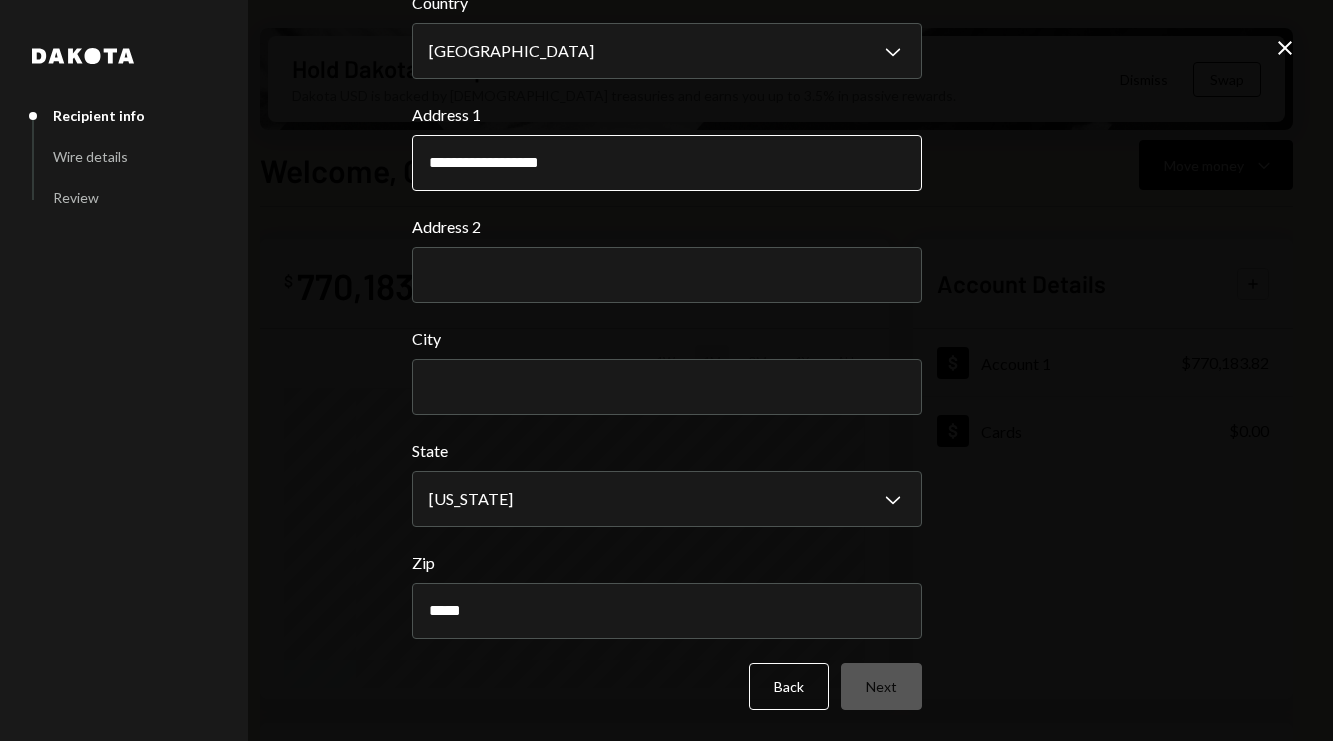 type on "**********" 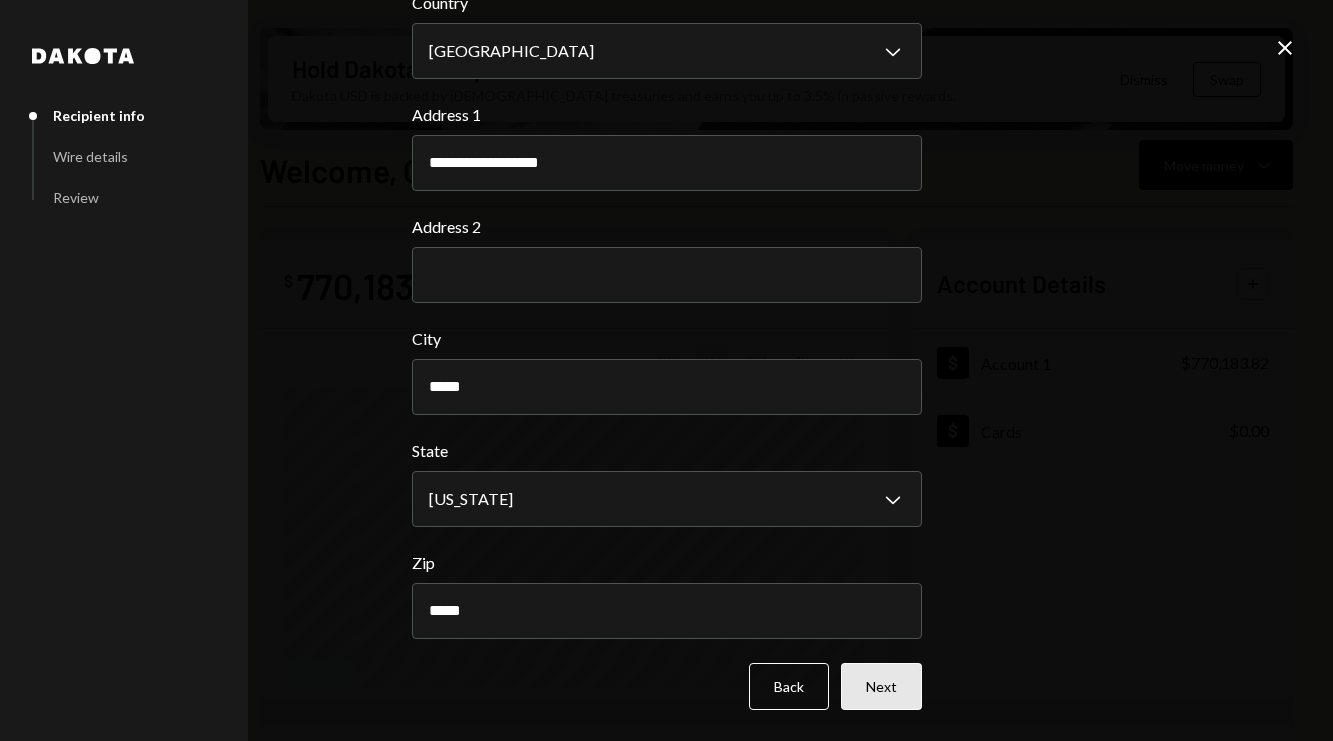 type on "*****" 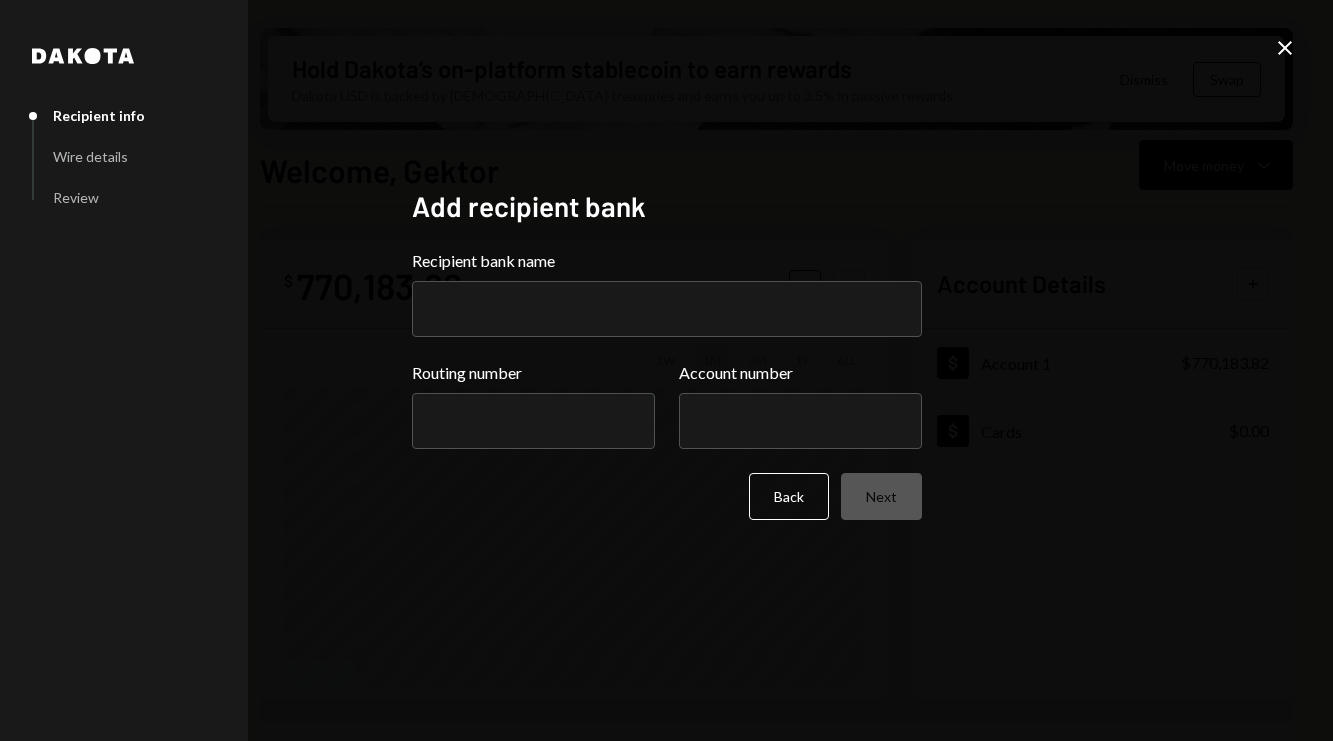 scroll, scrollTop: 0, scrollLeft: 0, axis: both 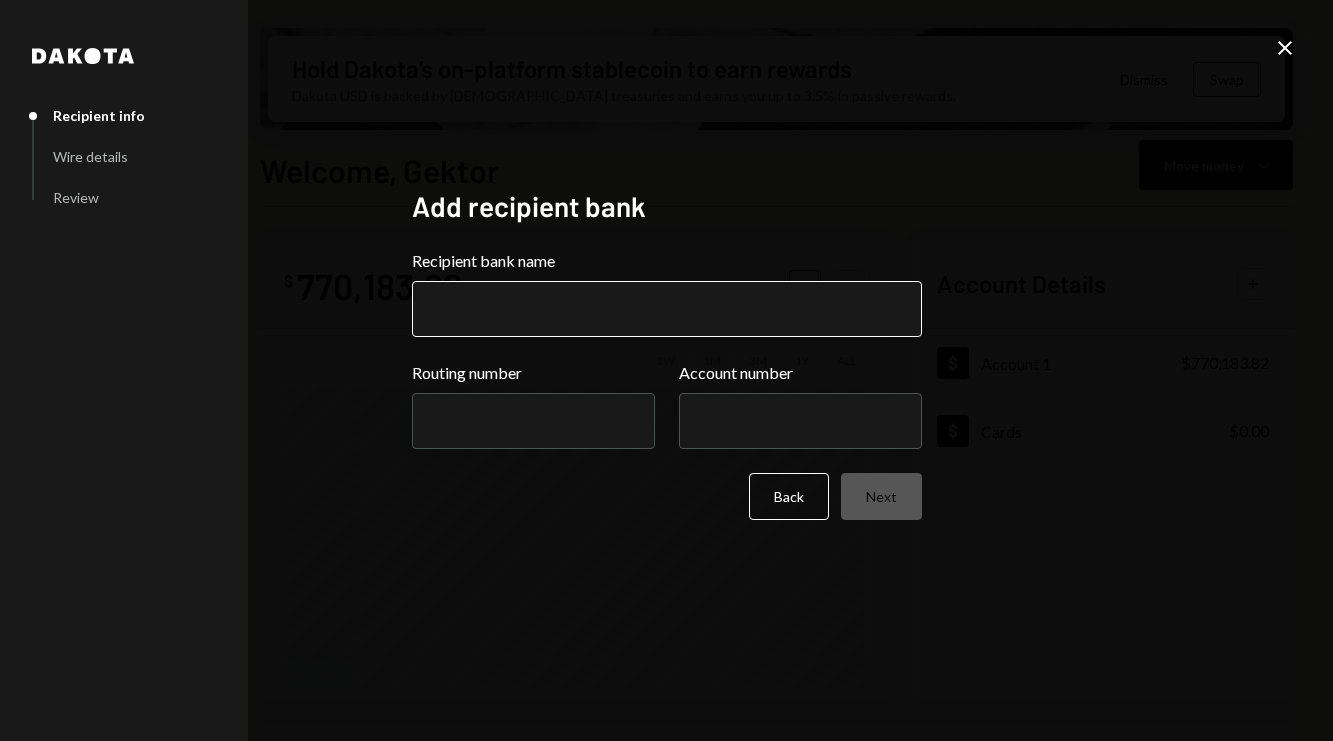 click on "Recipient bank name" at bounding box center [667, 309] 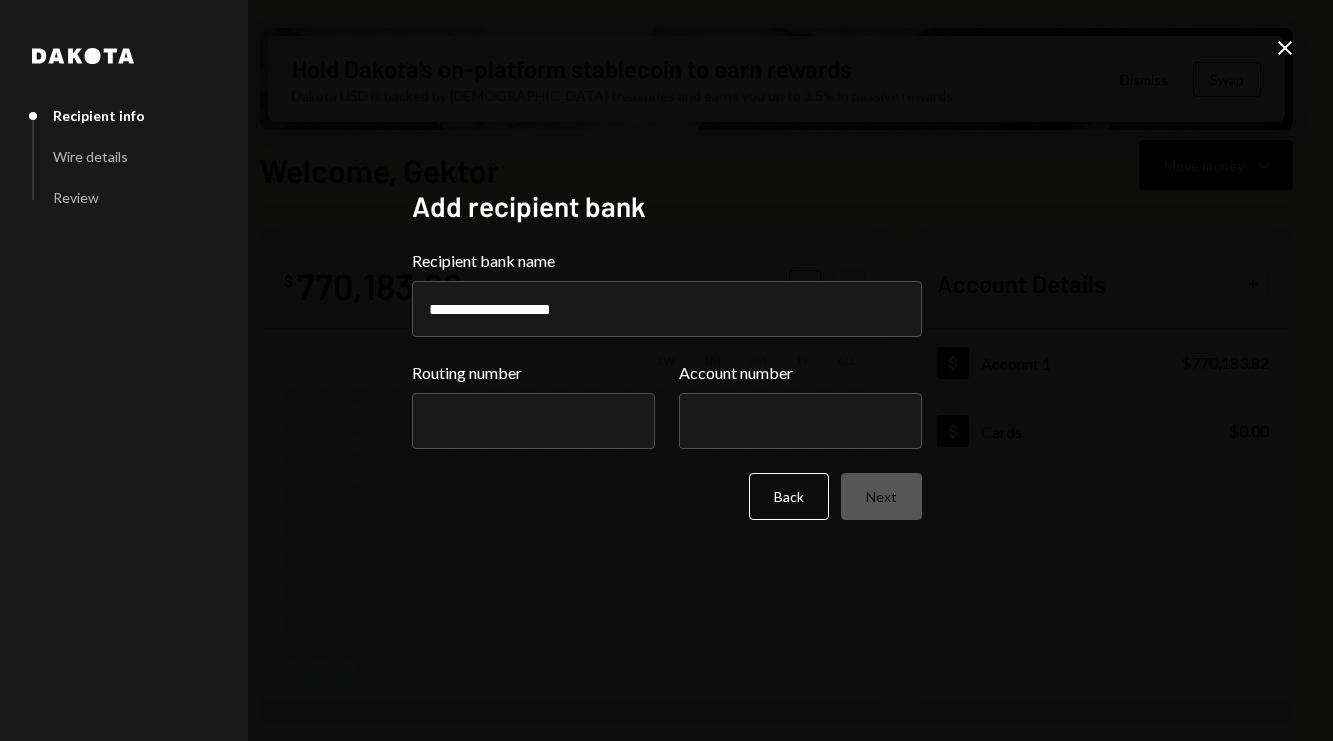 type on "**********" 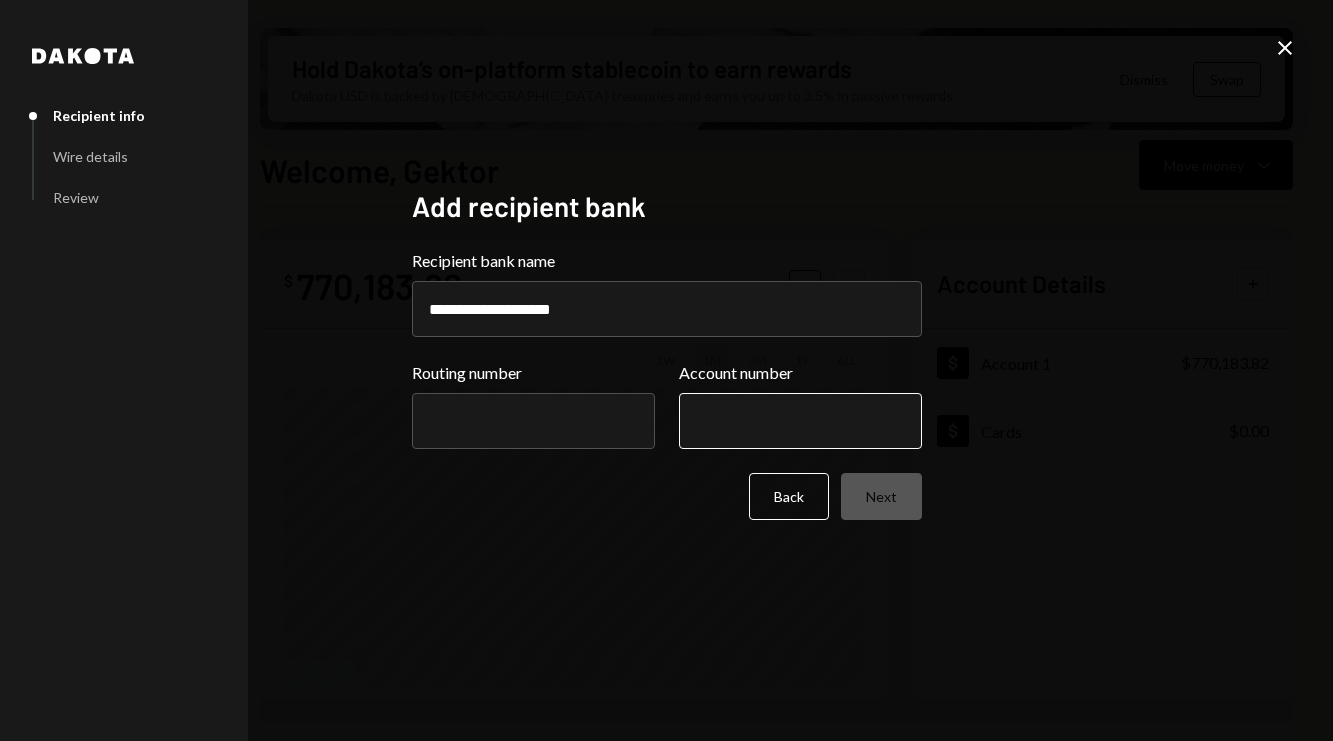 click on "Account number" at bounding box center (800, 421) 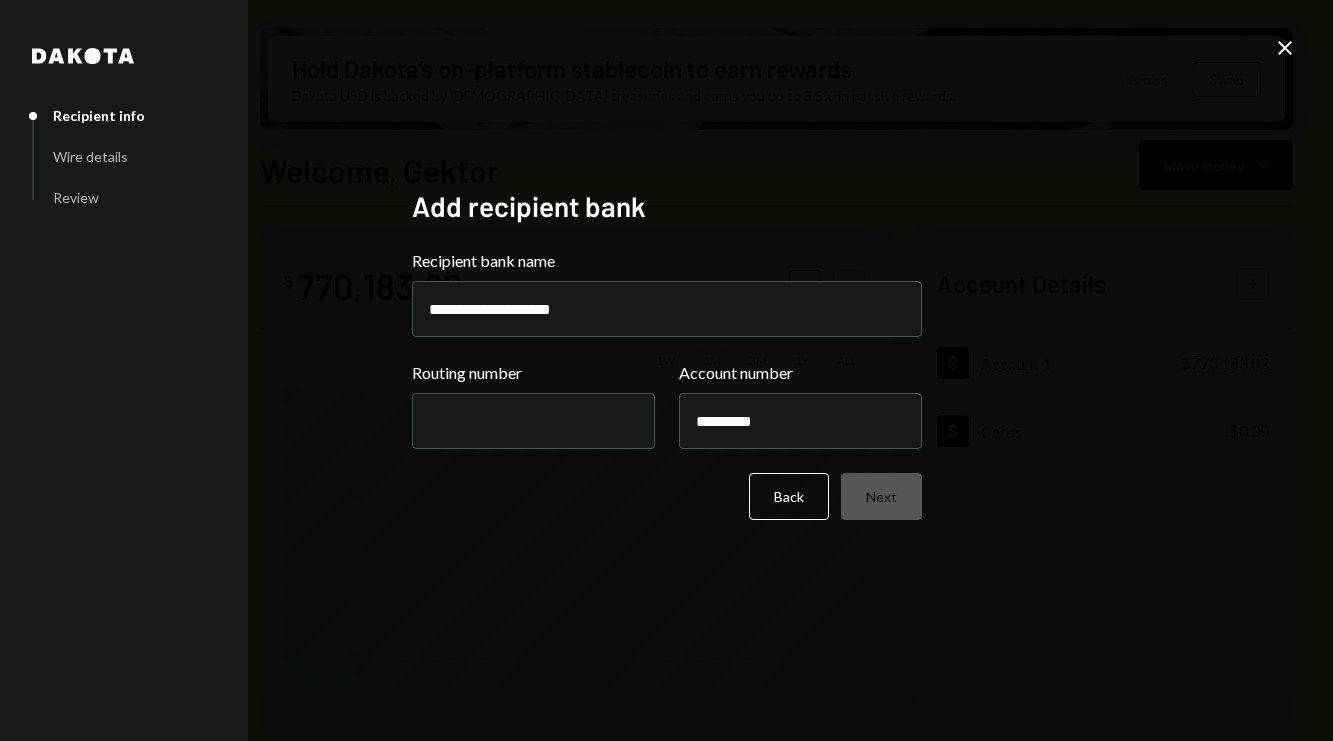 type on "*********" 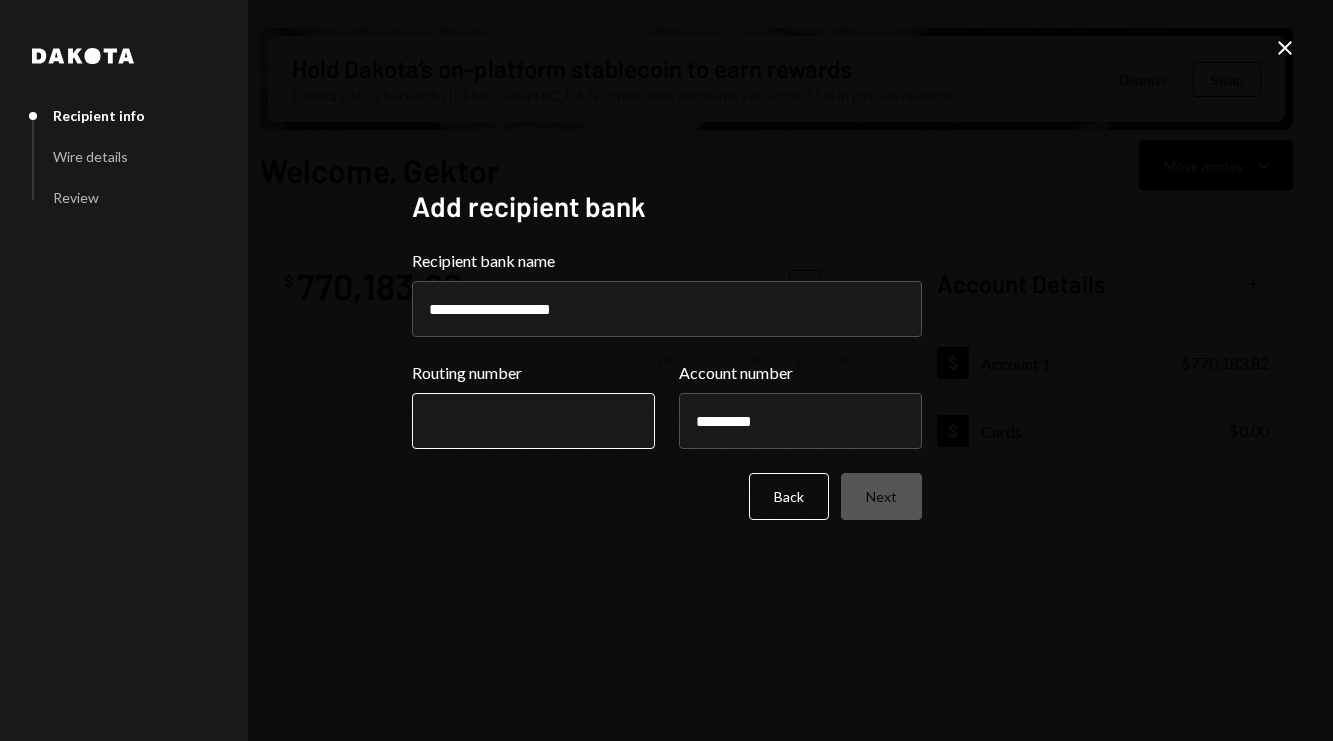 click on "Routing number" at bounding box center (533, 421) 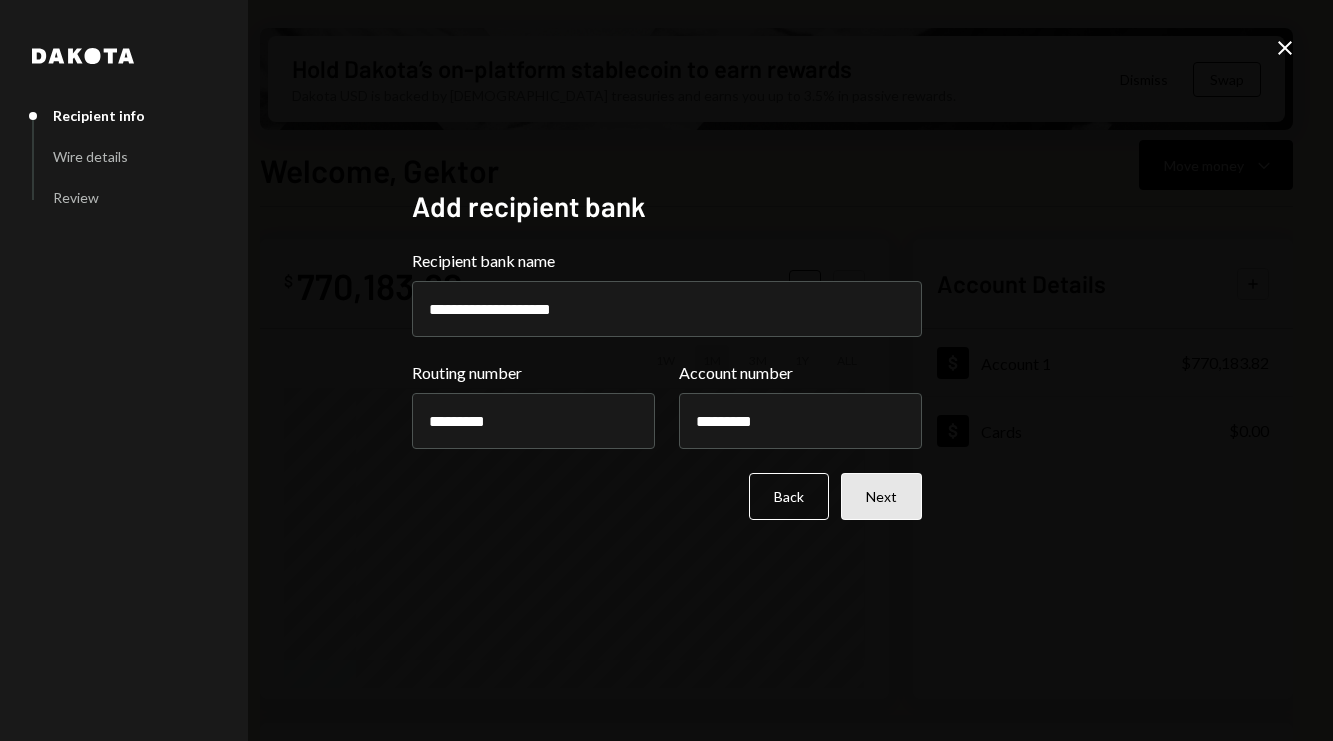 type on "*********" 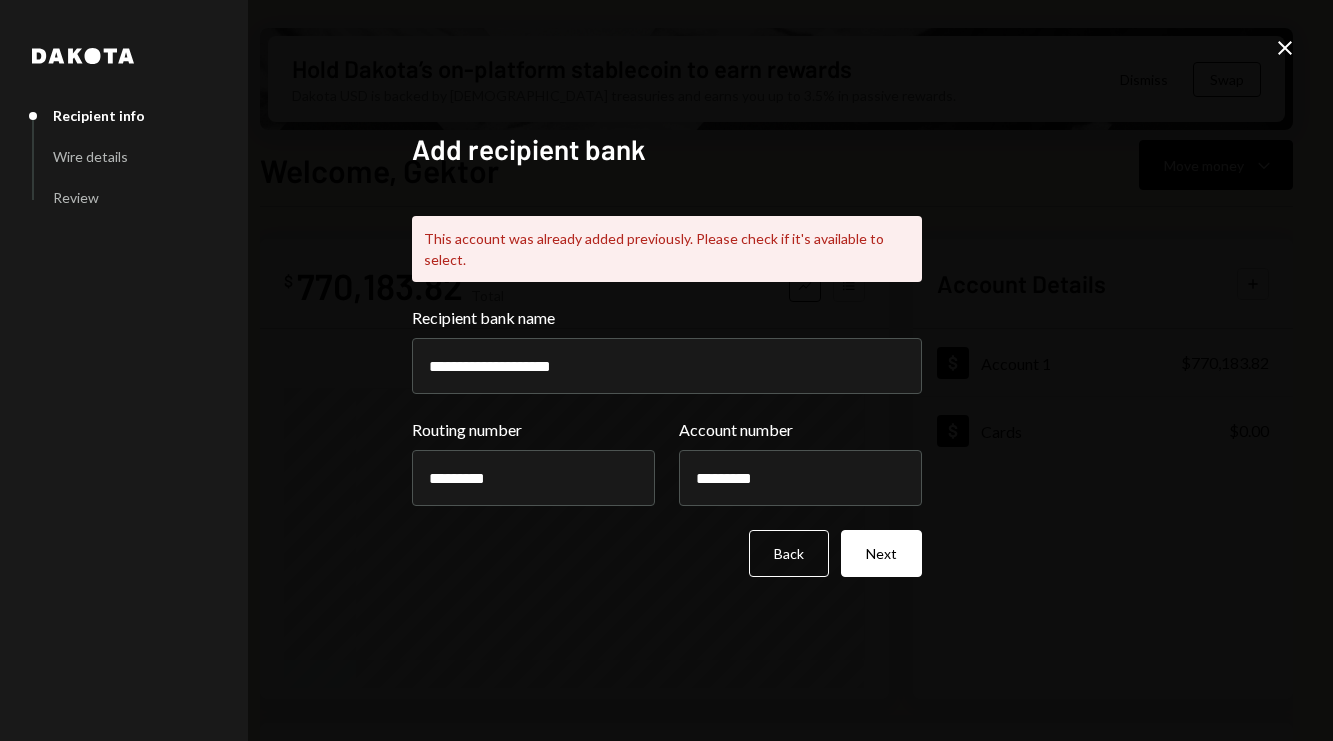 click on "Close" 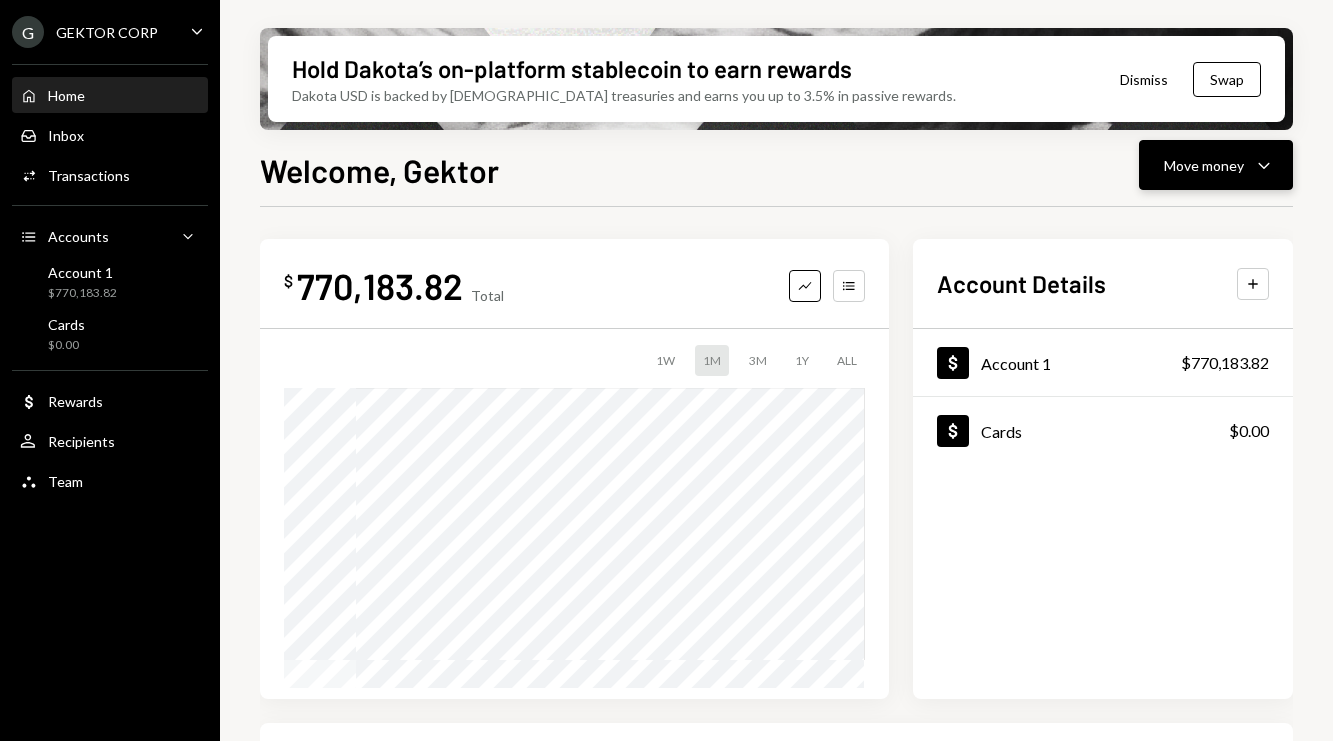 click on "Move money" at bounding box center [1204, 165] 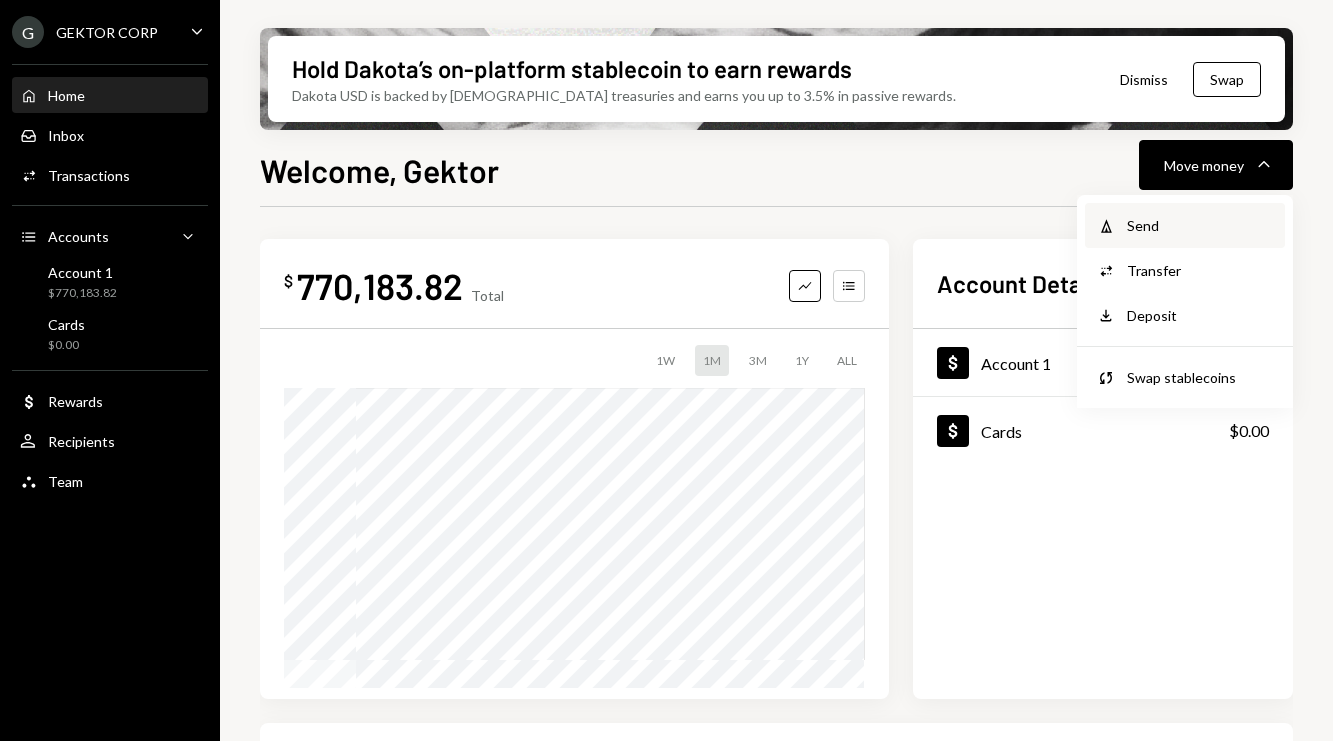 click on "Withdraw Send" at bounding box center (1185, 225) 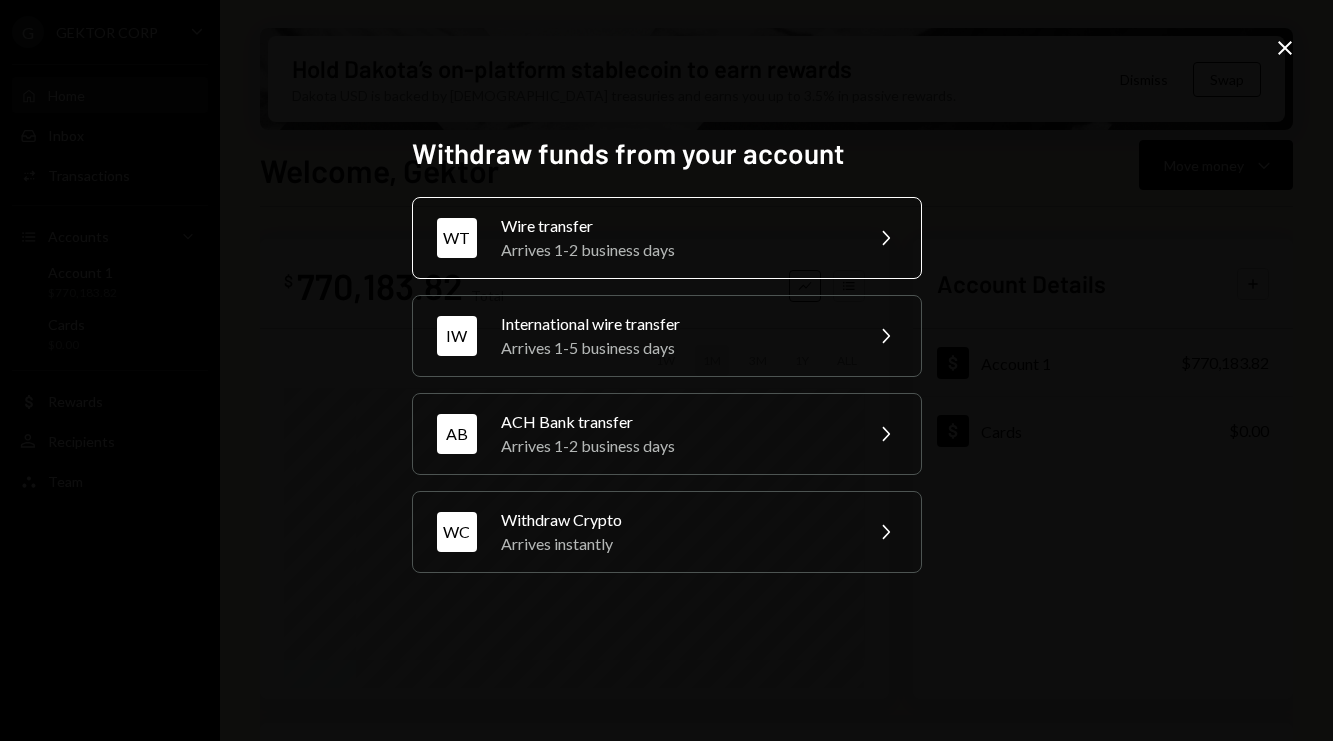 click on "Wire transfer" at bounding box center (675, 226) 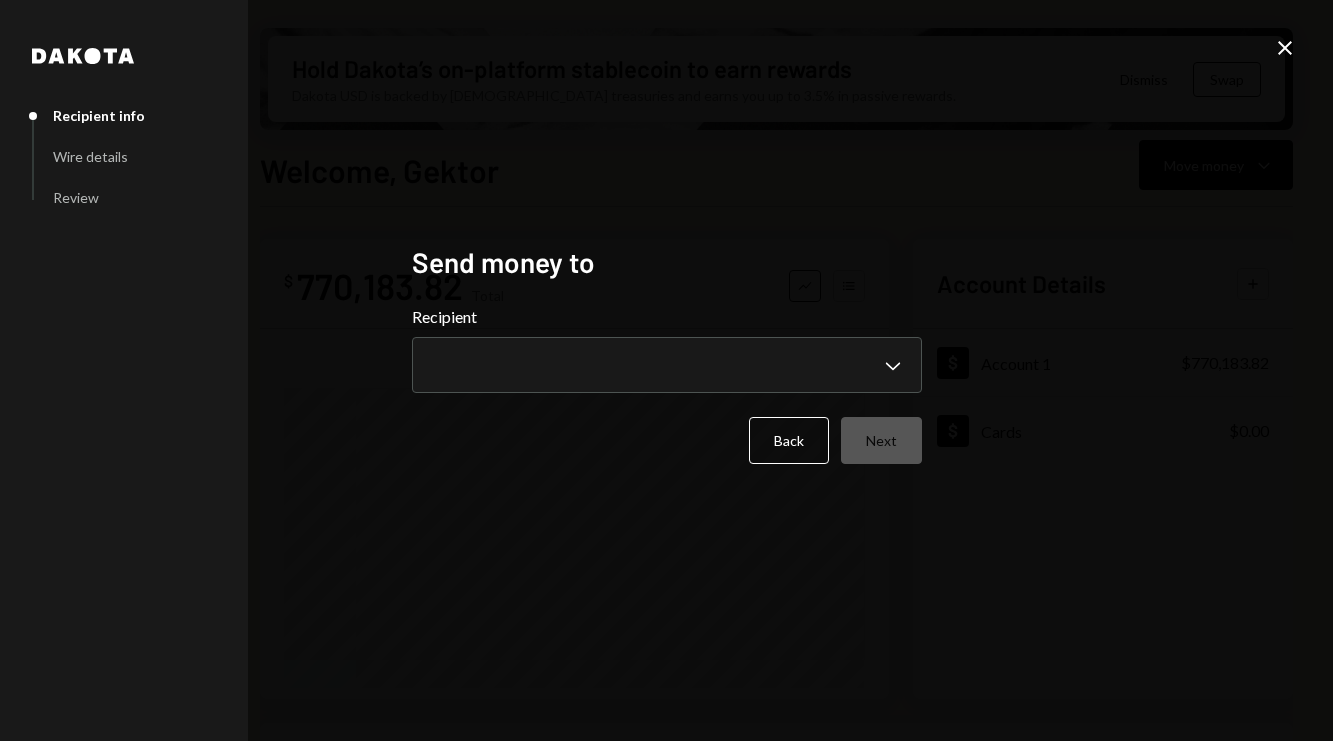 type 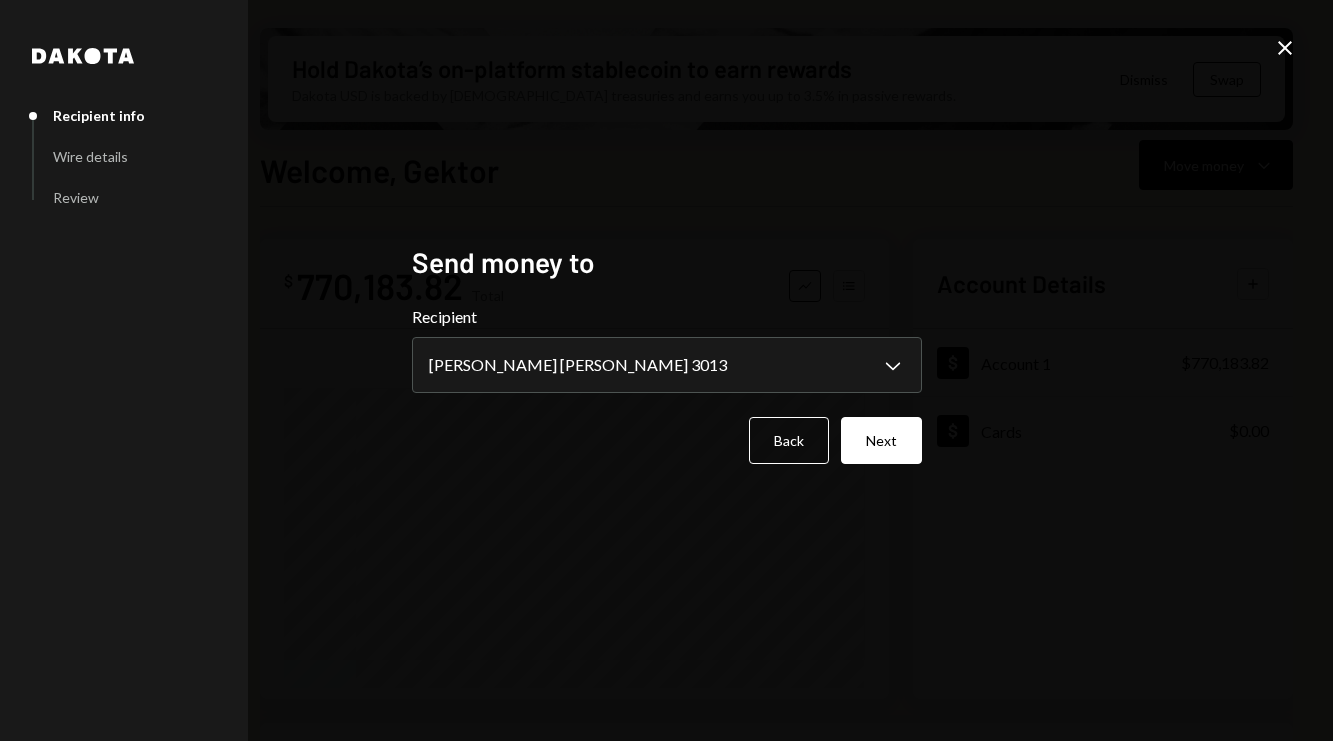 select on "**********" 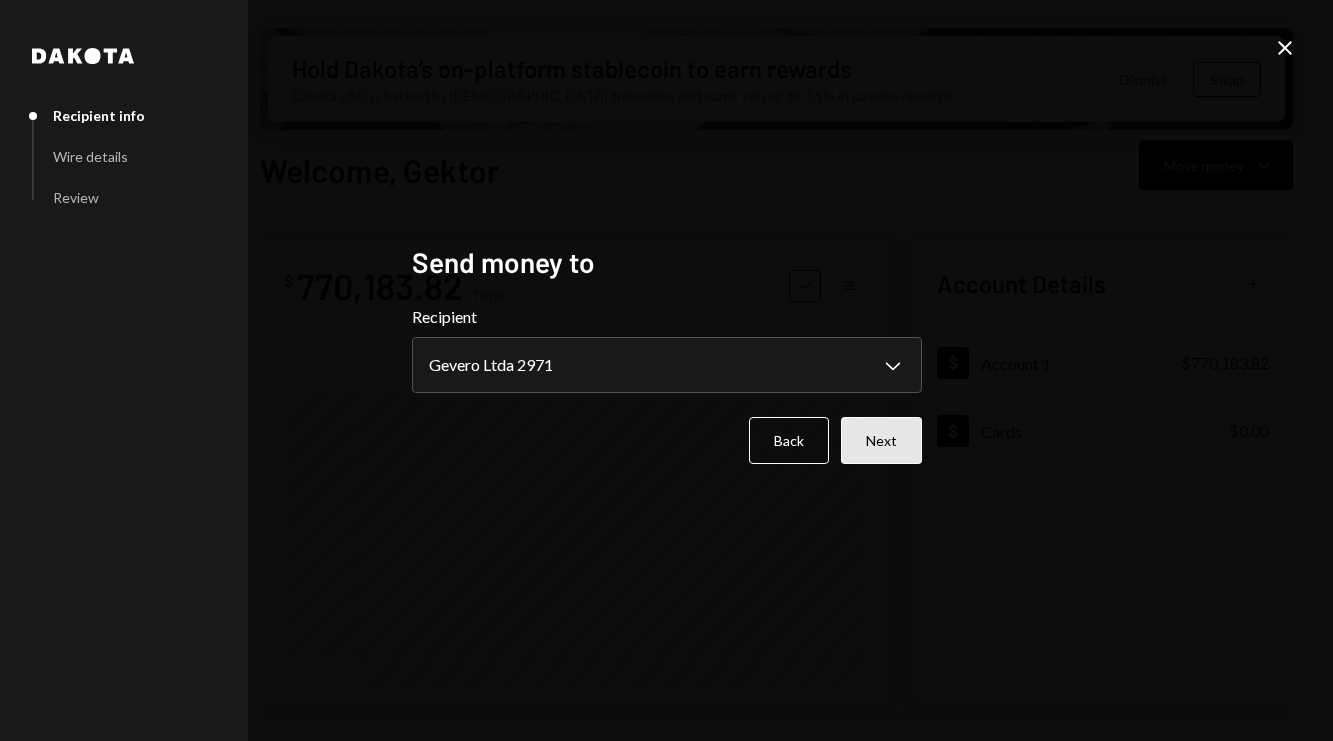 click on "Next" at bounding box center [881, 440] 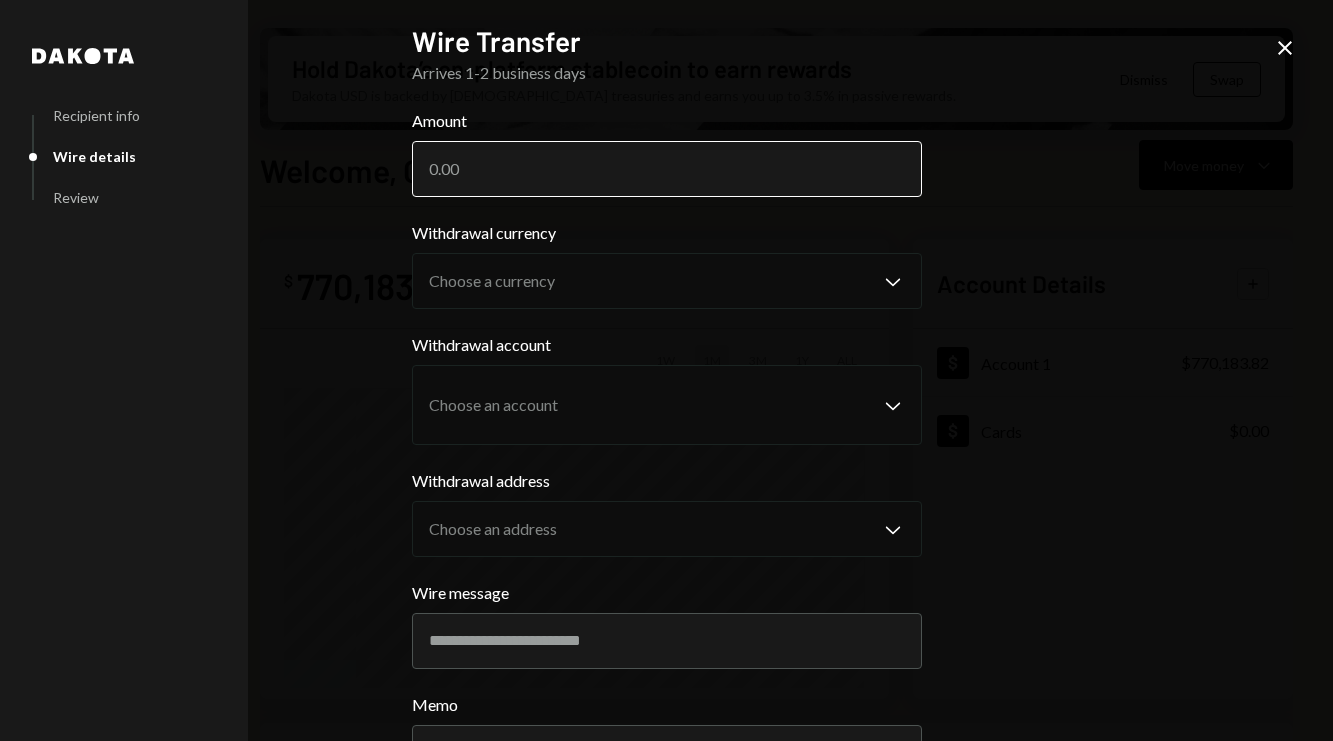 click on "Amount" at bounding box center (667, 169) 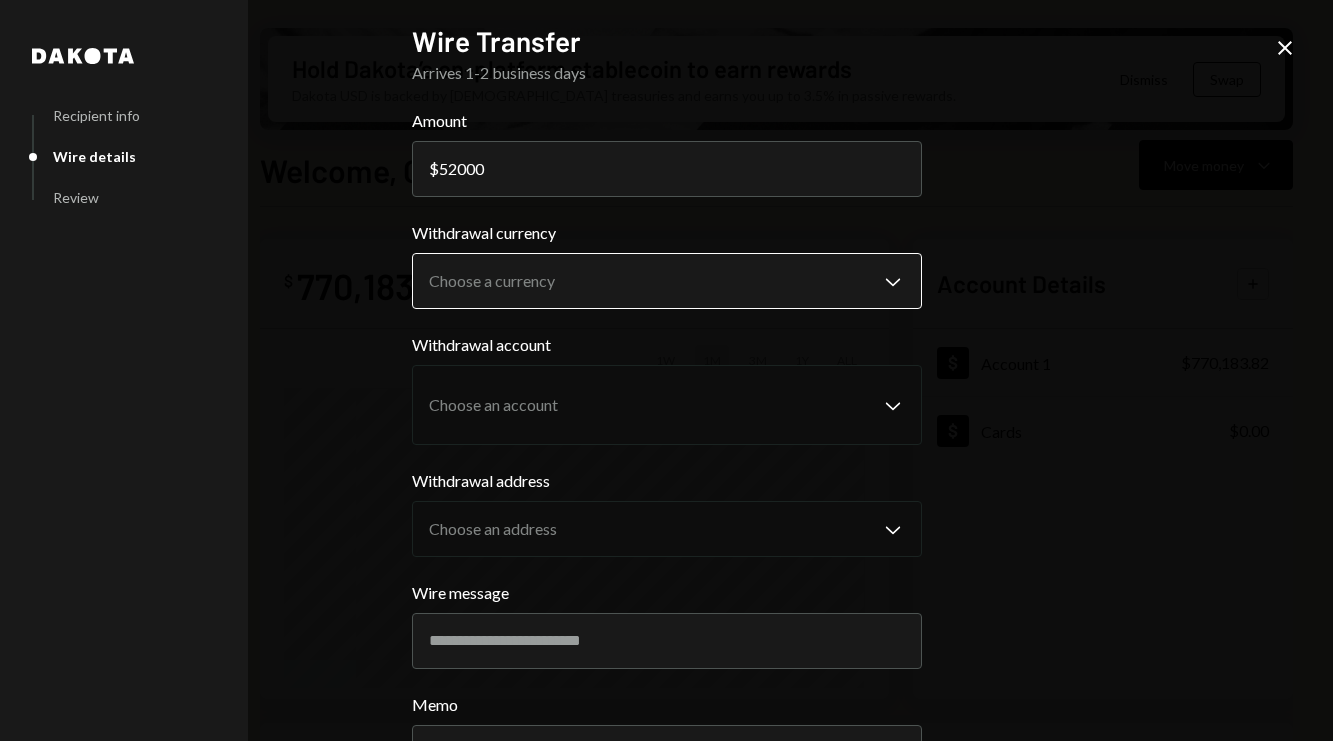 type on "52000" 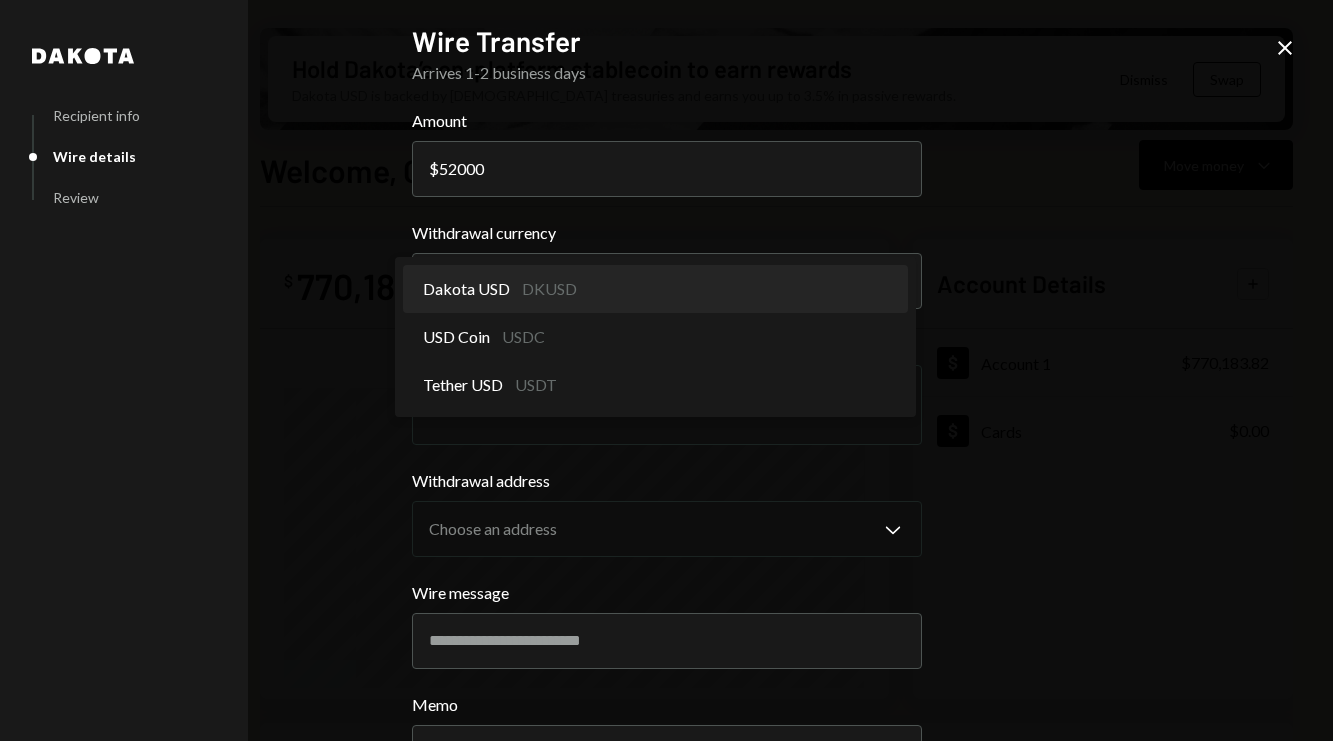 select on "*****" 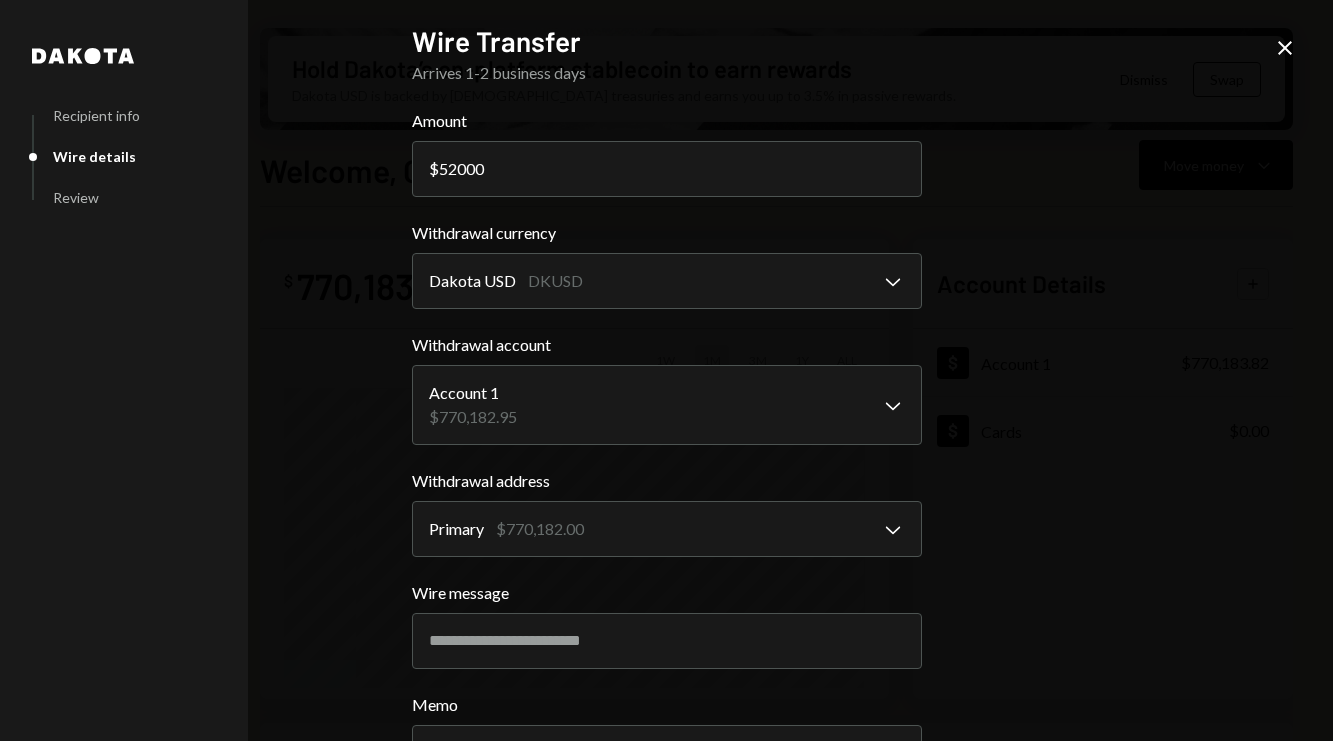 scroll, scrollTop: 166, scrollLeft: 0, axis: vertical 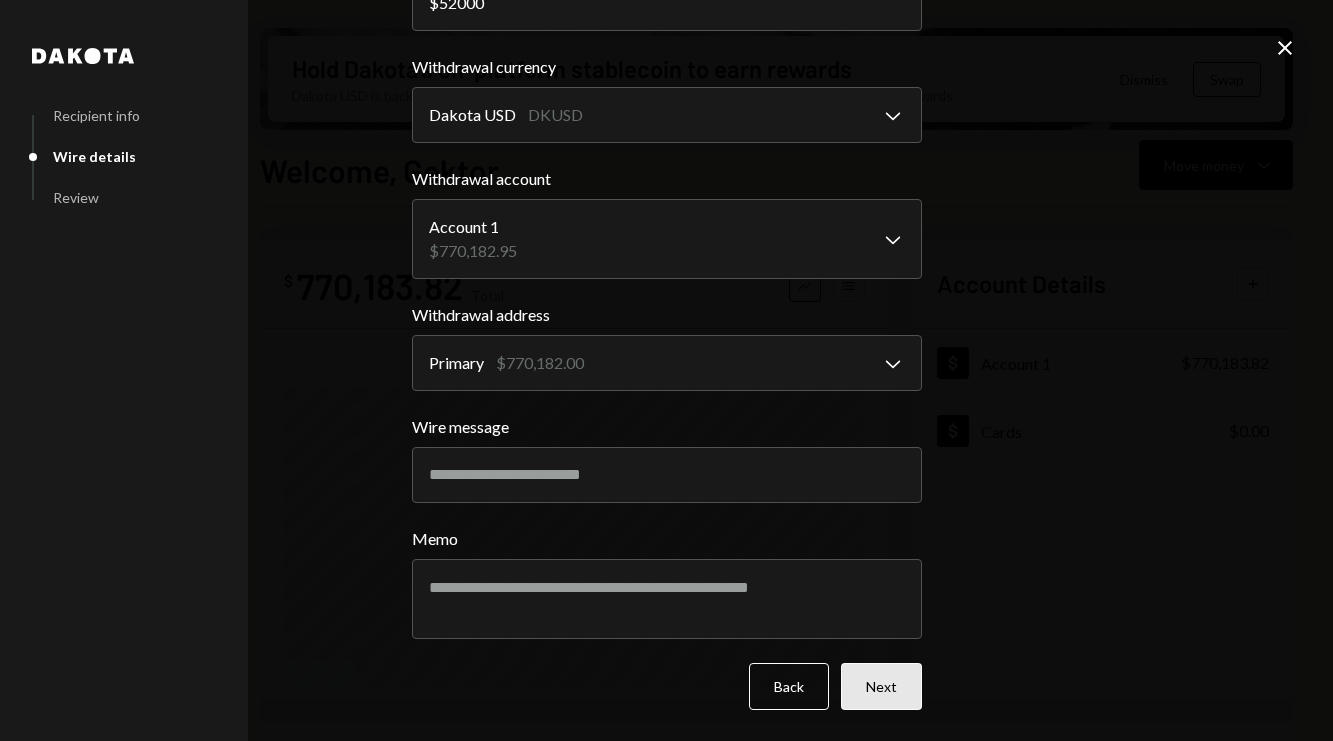 click on "Next" at bounding box center (881, 686) 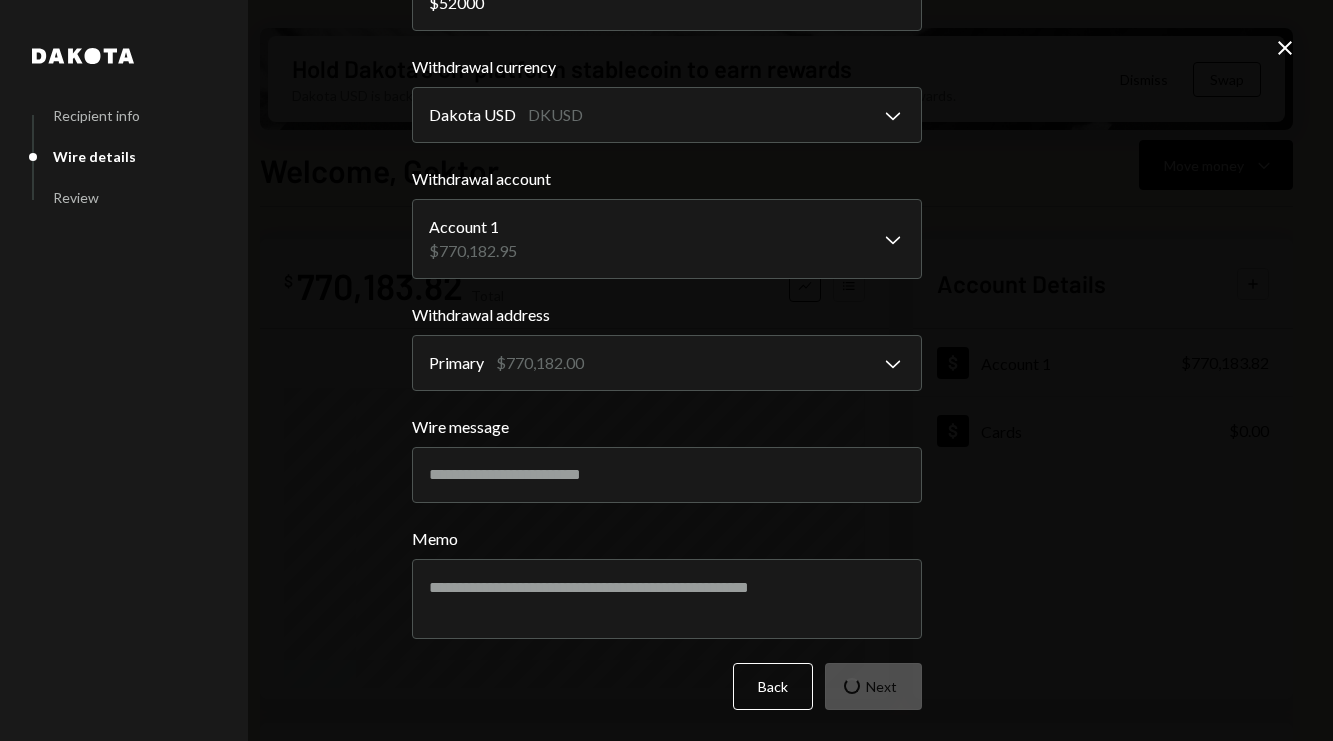 scroll, scrollTop: 0, scrollLeft: 0, axis: both 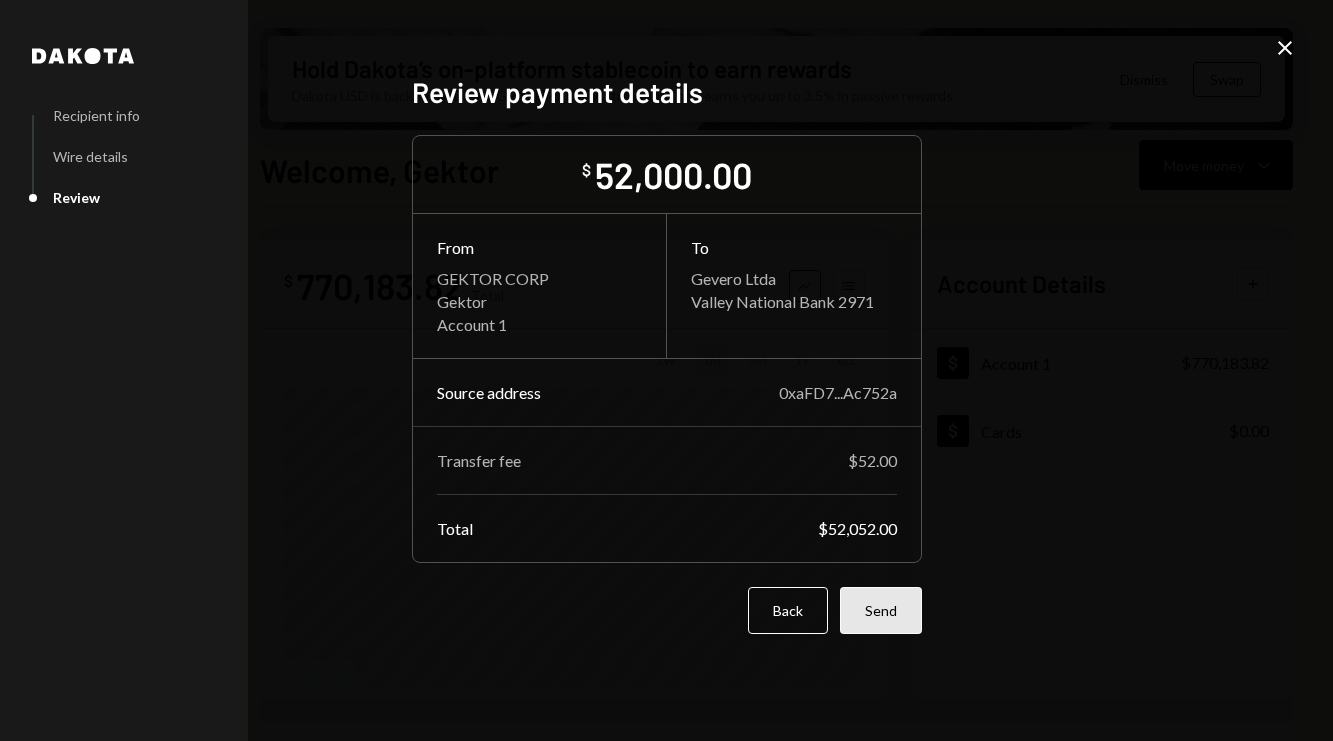 click on "Send" at bounding box center (881, 610) 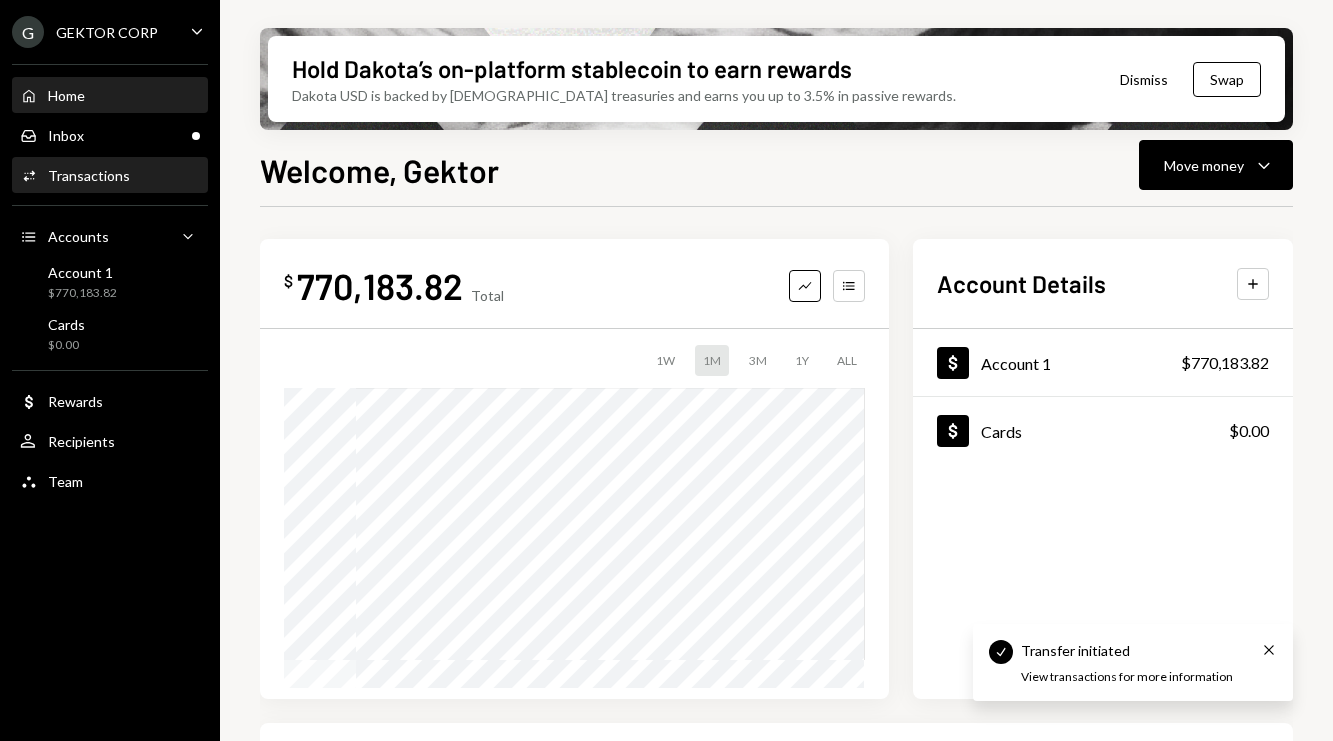 click on "Activities Transactions" at bounding box center [110, 176] 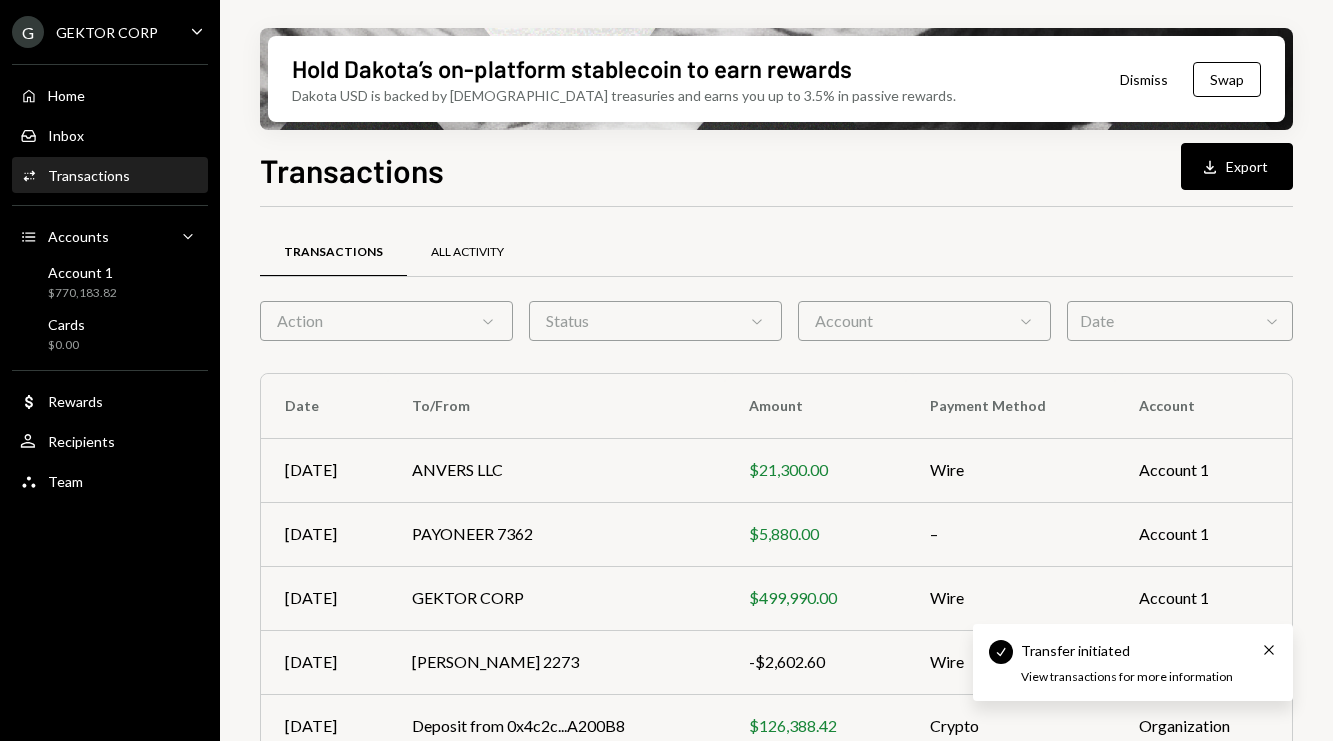 click on "All Activity" at bounding box center (467, 253) 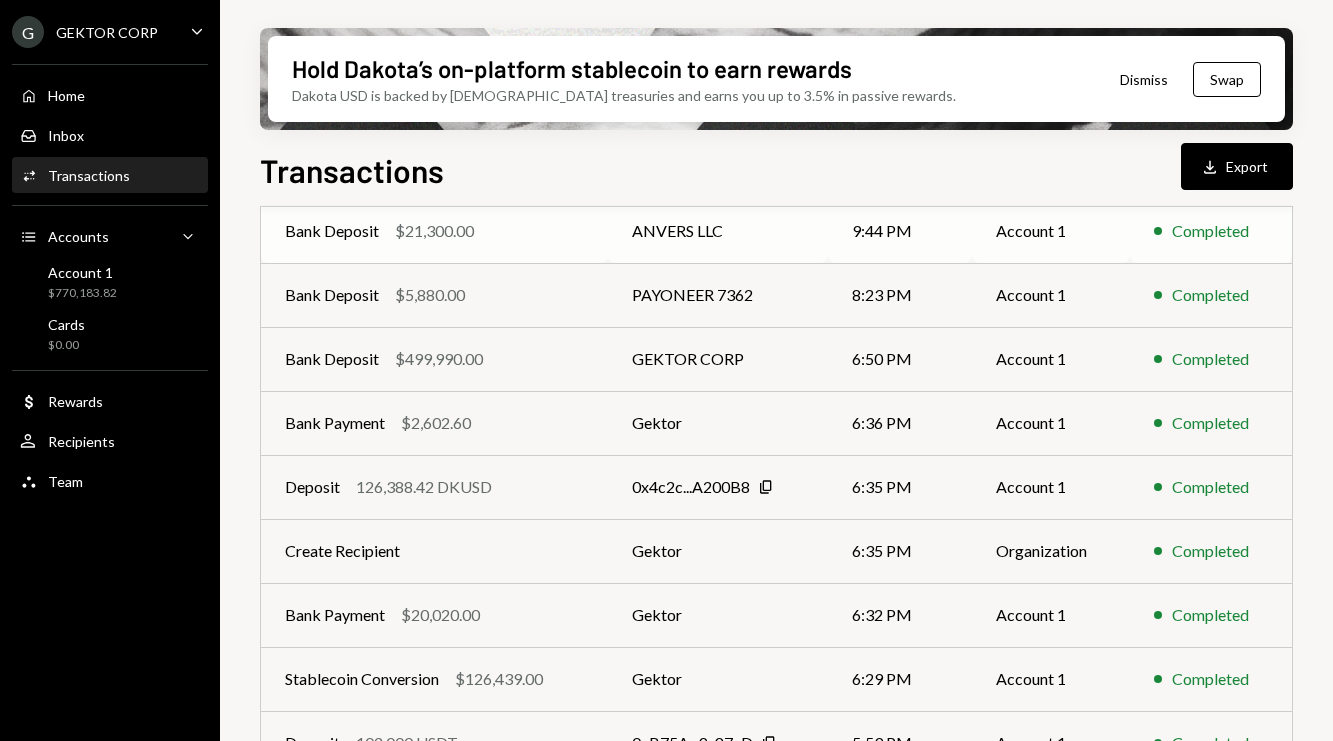 scroll, scrollTop: 398, scrollLeft: 0, axis: vertical 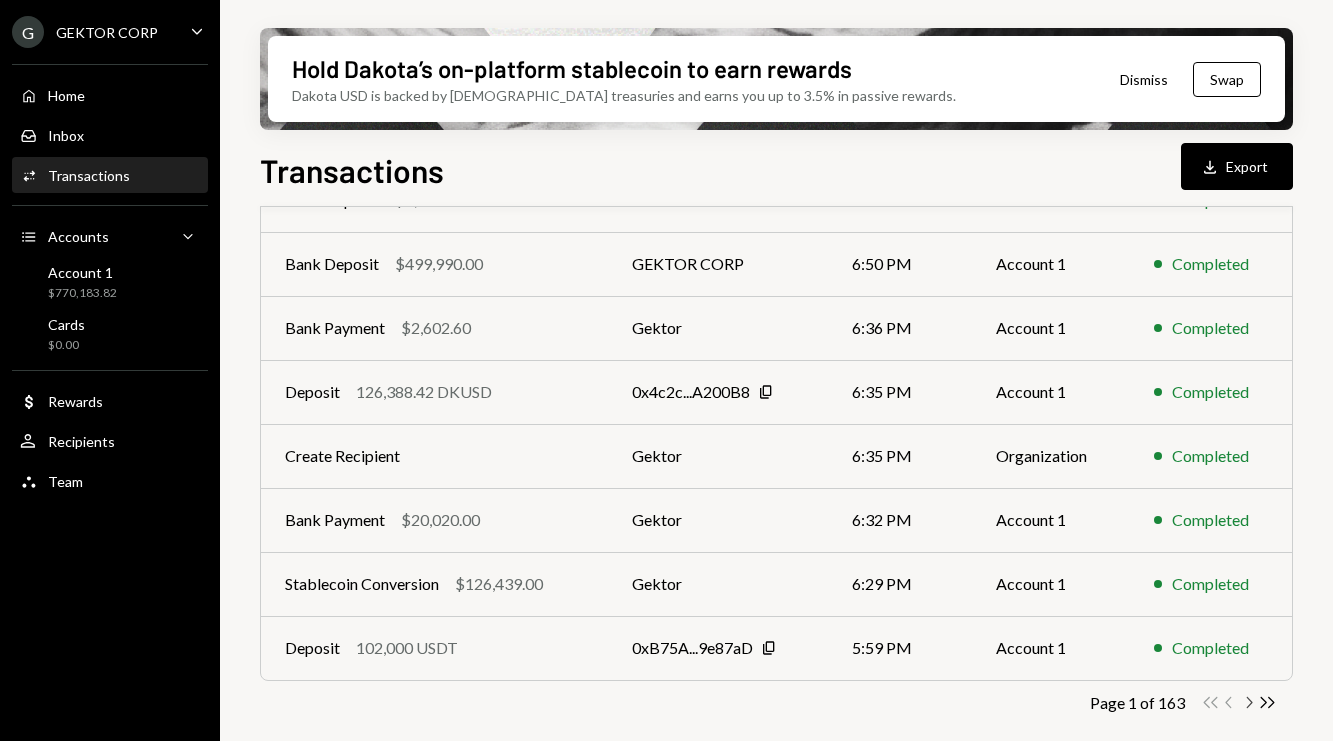 click on "Chevron Right" 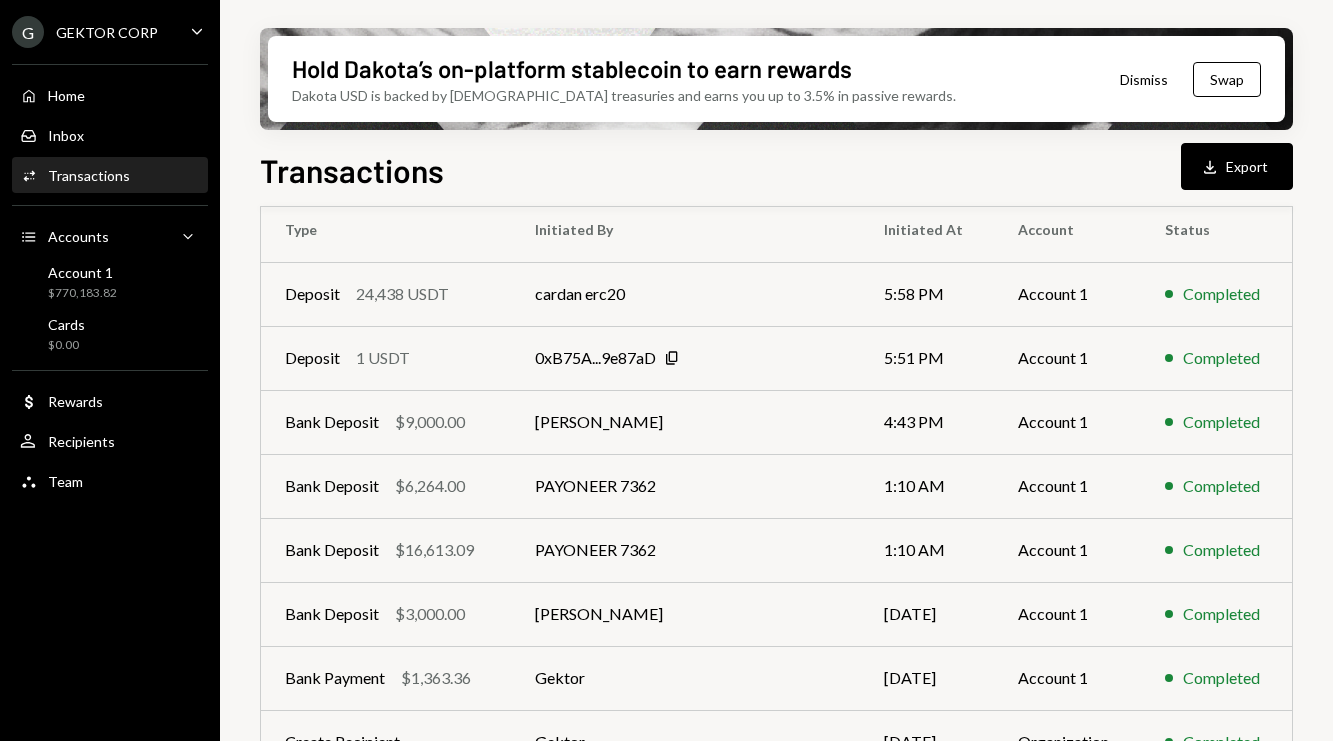 scroll, scrollTop: 175, scrollLeft: 0, axis: vertical 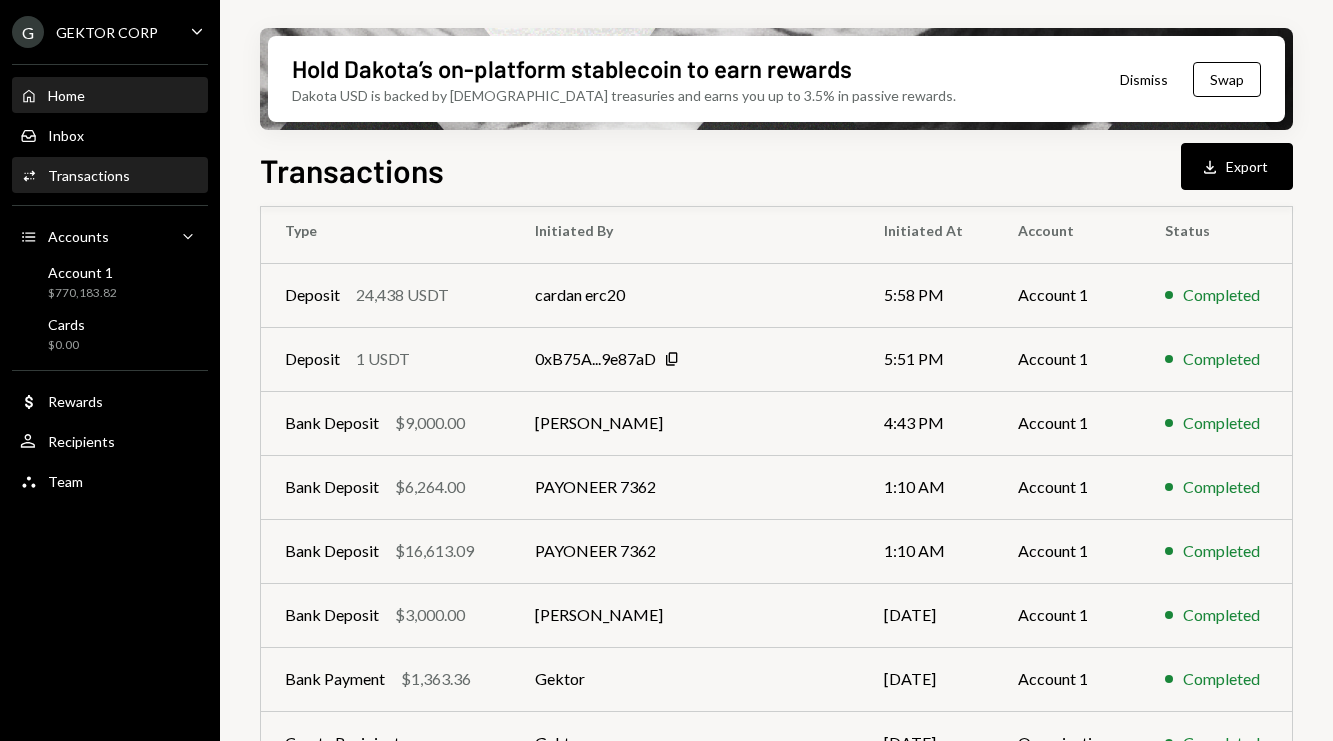 click on "Home Home" at bounding box center [110, 96] 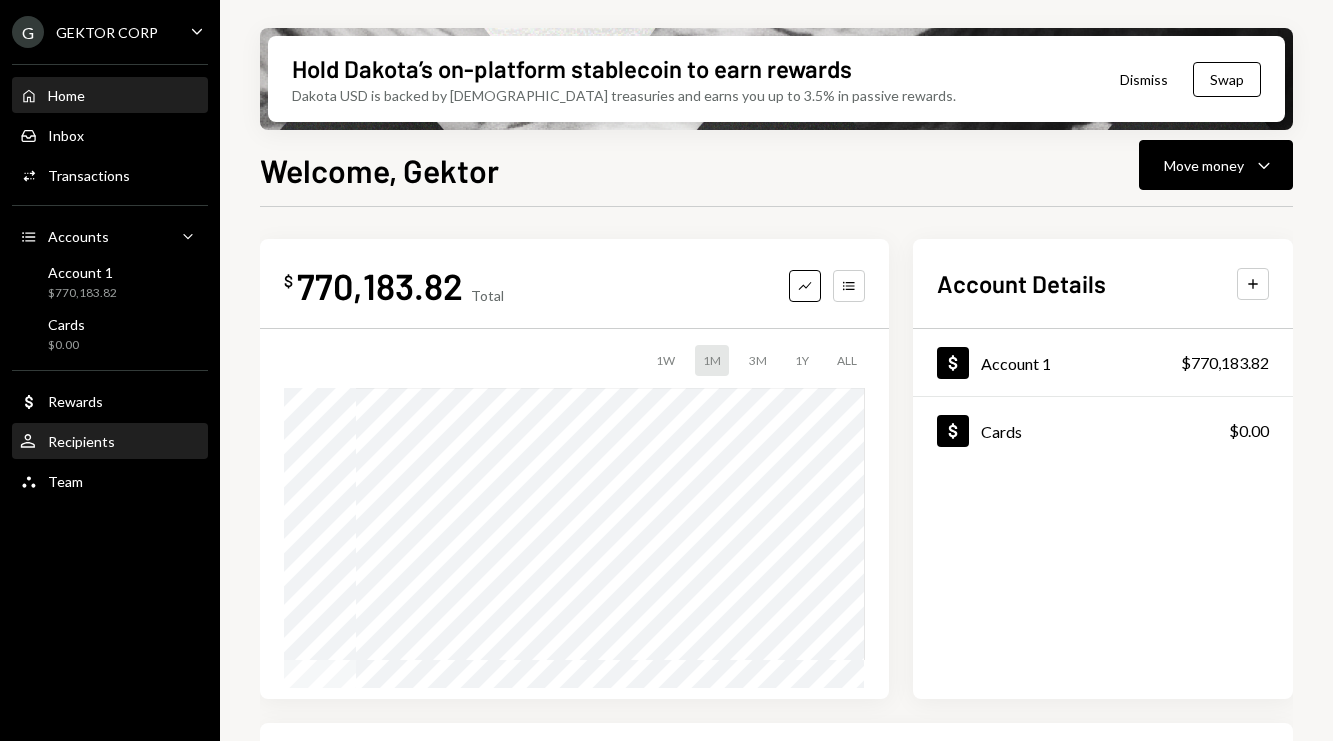 click on "User Recipients" at bounding box center [110, 442] 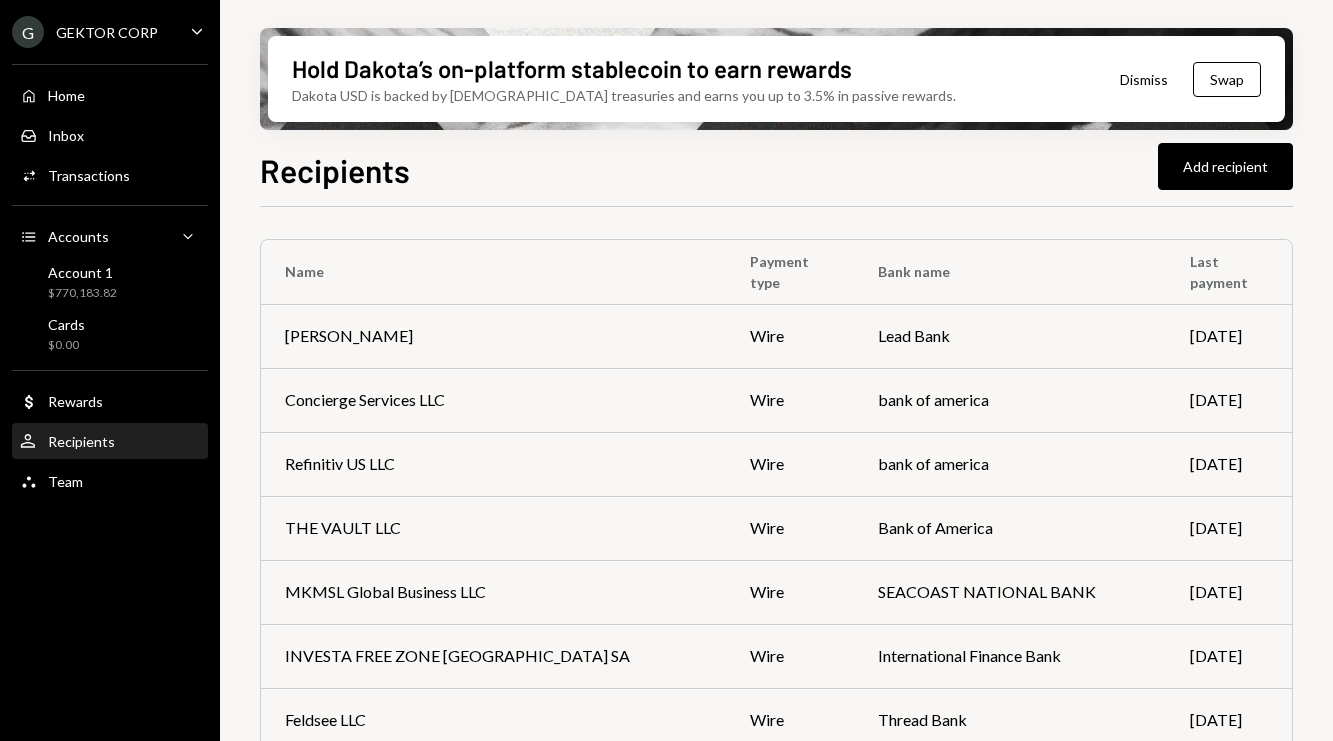 scroll, scrollTop: 0, scrollLeft: 0, axis: both 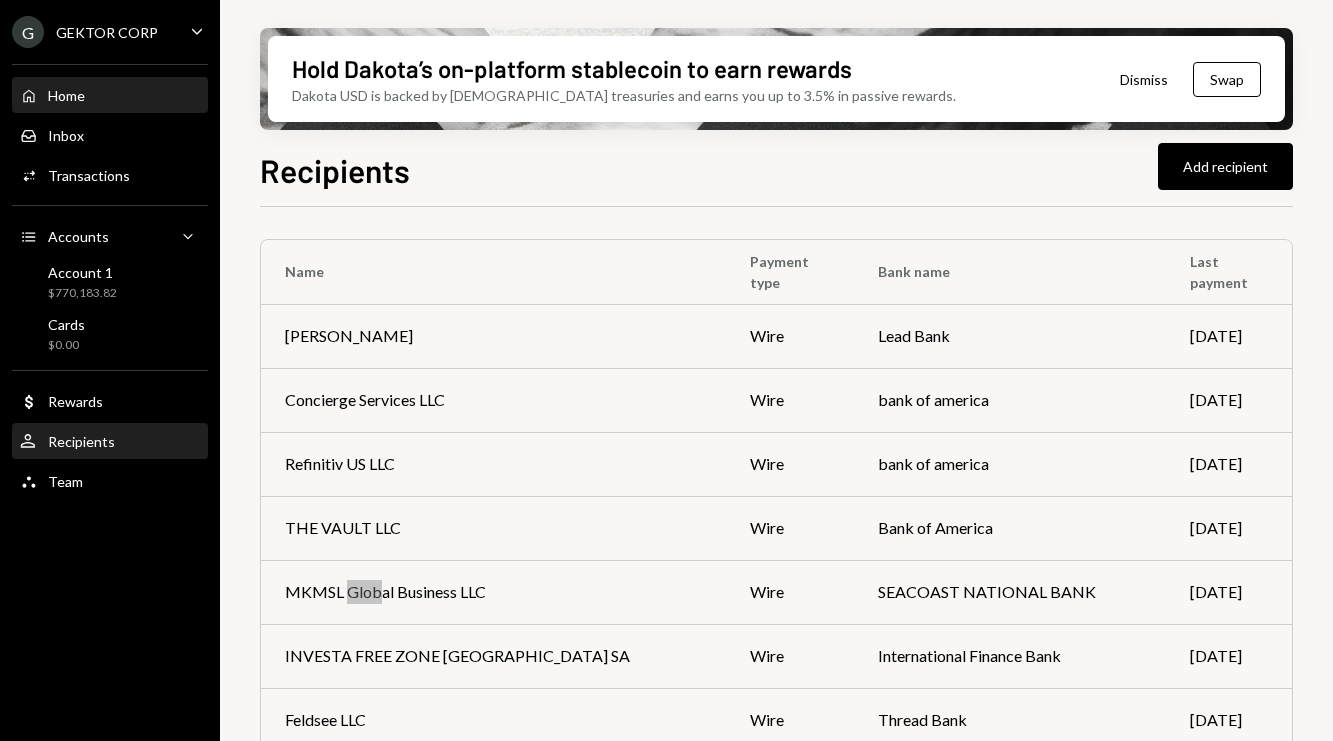 click on "Home Home" at bounding box center (110, 96) 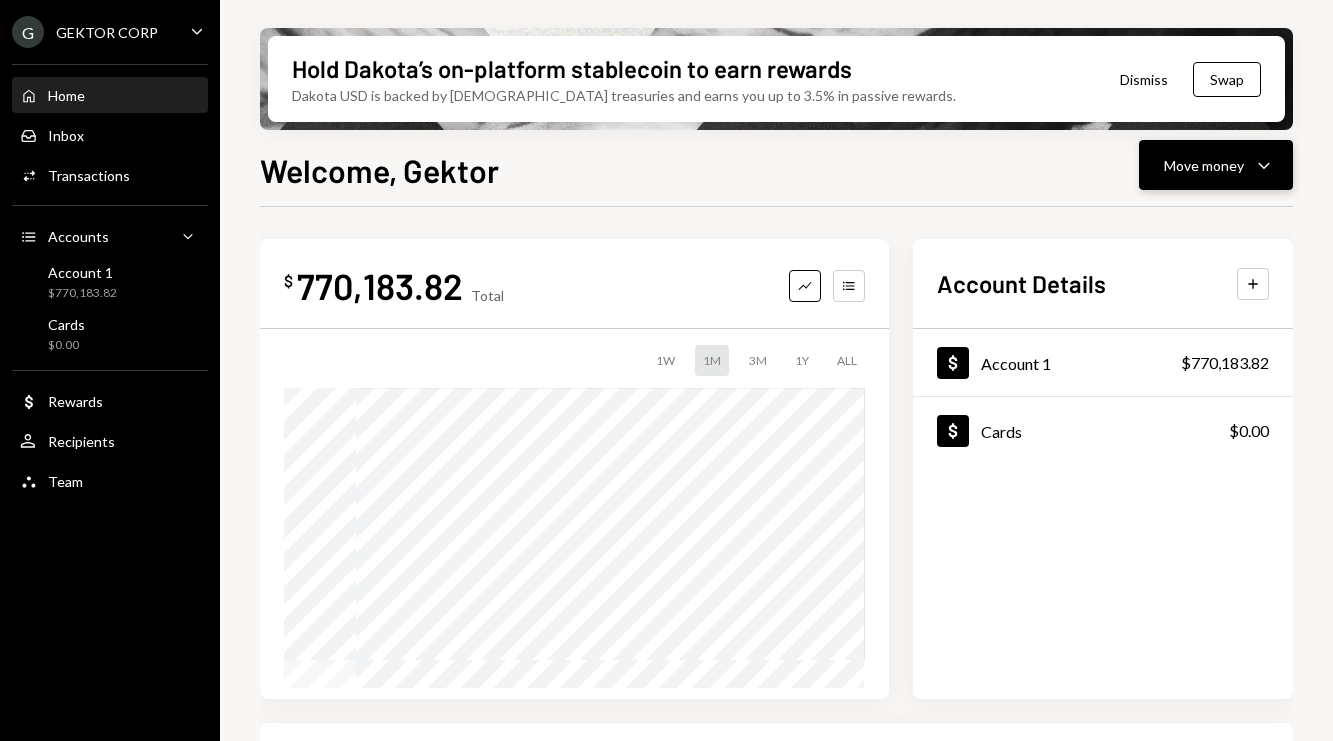 click on "Hold Dakota’s on-platform stablecoin to earn rewards Dakota USD is backed by U.S. treasuries and earns you up to 3.5% in passive rewards. Dismiss Swap Welcome, Gektor Move money Caret Down $ 770,183.82 Total Graph Accounts 1W 1M 3M 1Y ALL Account Details Plus Dollar Account 1 $770,183.82 Dollar Cards $0.00 Recent Transactions View all Type Initiated By Initiated At Account Status Bank Payment $52,052.00 Gektor 9:52 PM Account 1 Pending Bank Deposit $21,300.00 ANVERS LLC 9:44 PM Account 1 Completed Bank Deposit $5,880.00 PAYONEER 7362 8:23 PM Account 1 Completed Bank Deposit $499,990.00 GEKTOR CORP 6:50 PM Account 1 Completed Bank Payment $2,602.60 Gektor 6:36 PM Account 1 Completed" at bounding box center (776, 370) 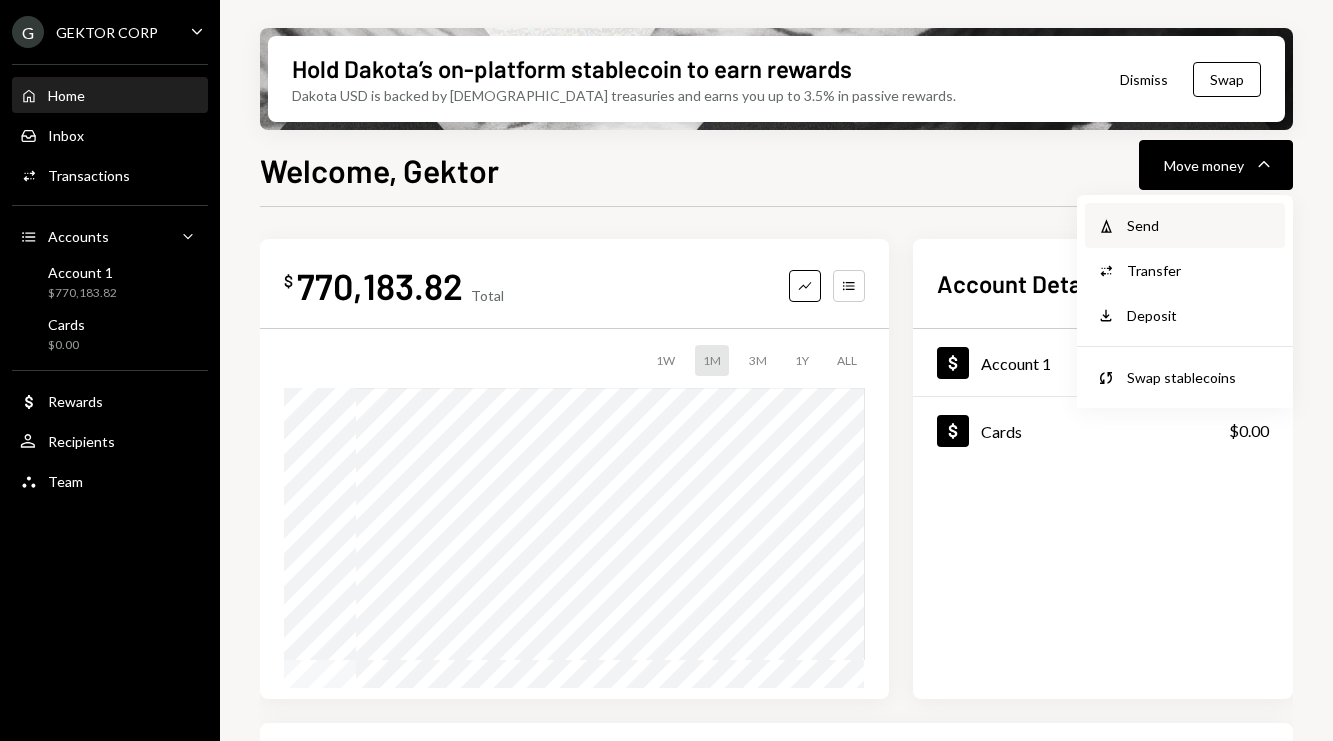 click on "Withdraw Send" at bounding box center (1185, 225) 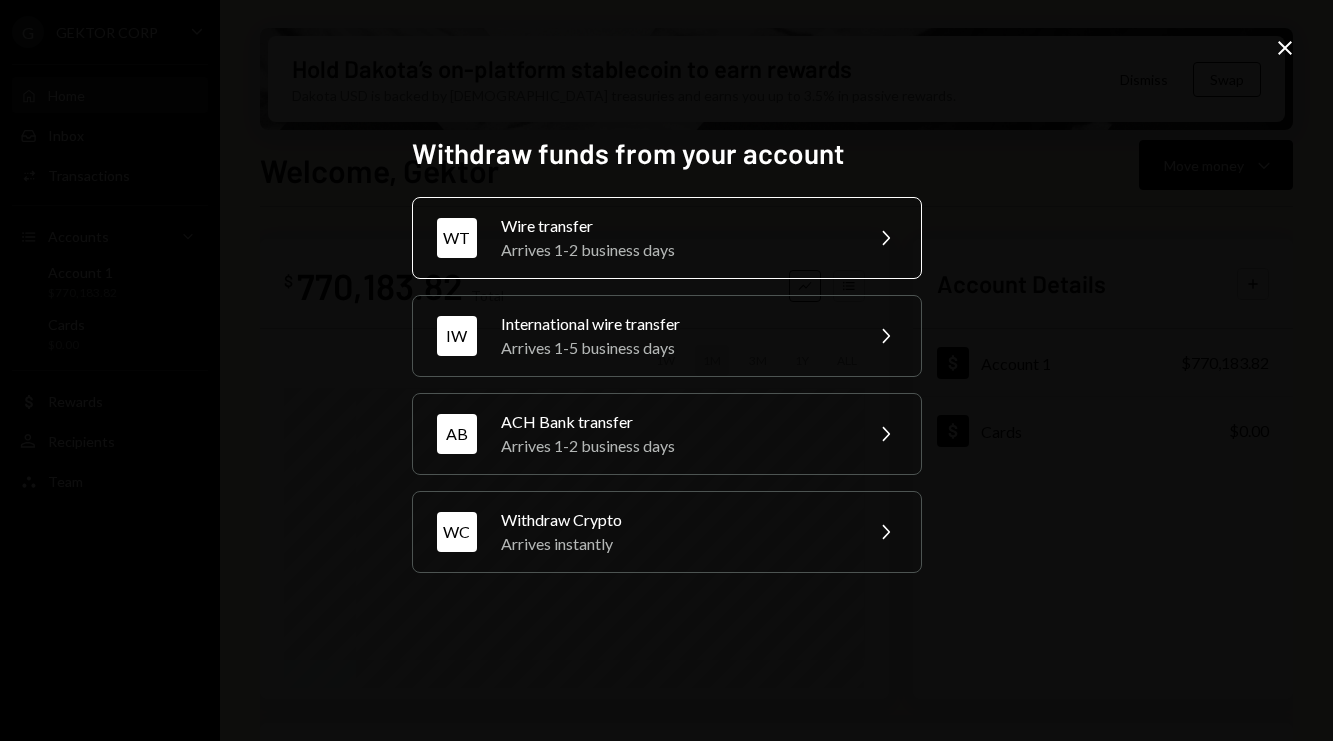 click on "Wire transfer" at bounding box center (675, 226) 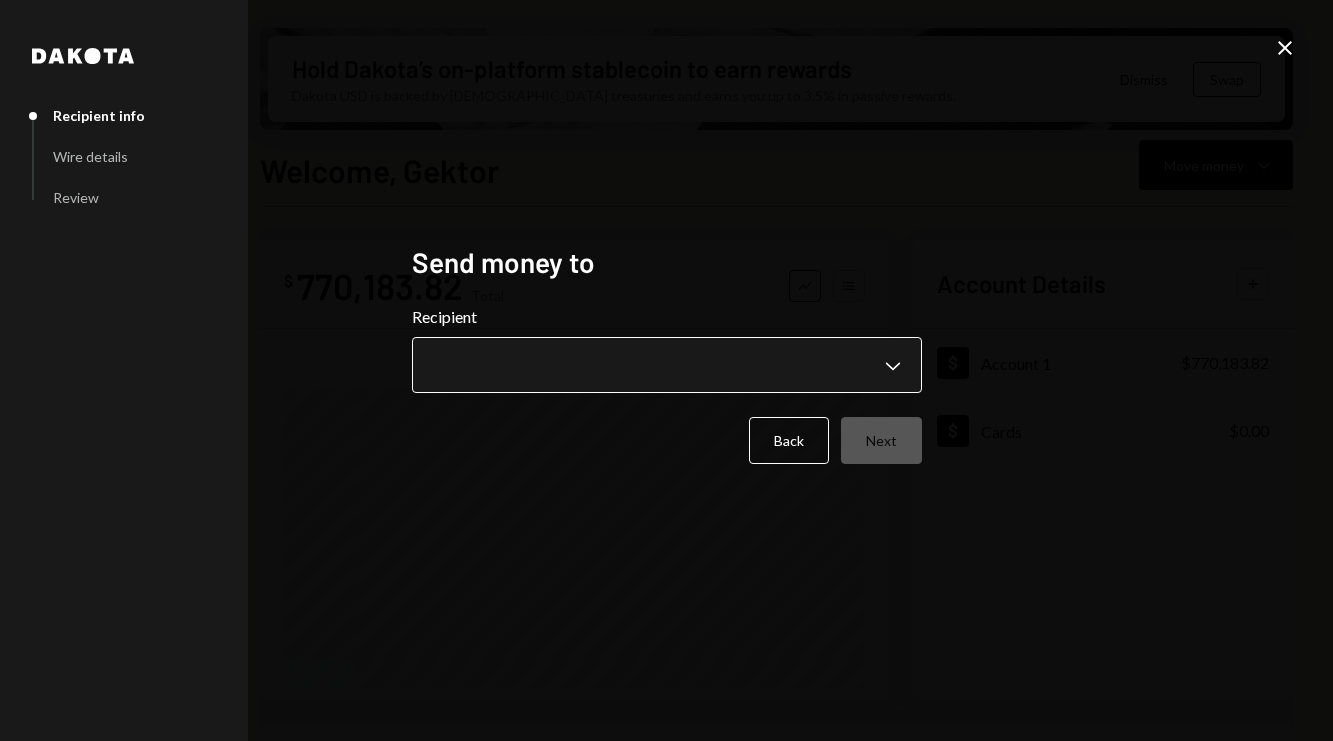 click on "**********" at bounding box center (666, 370) 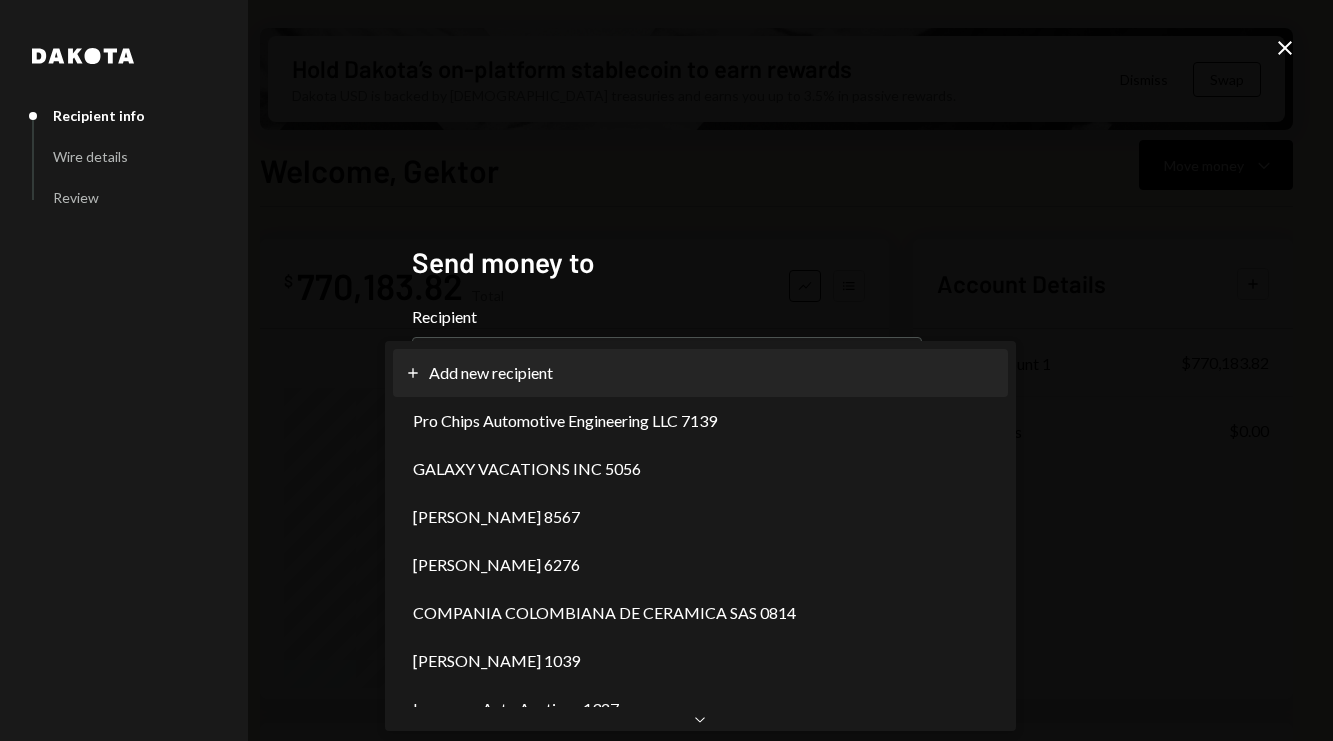 select on "**********" 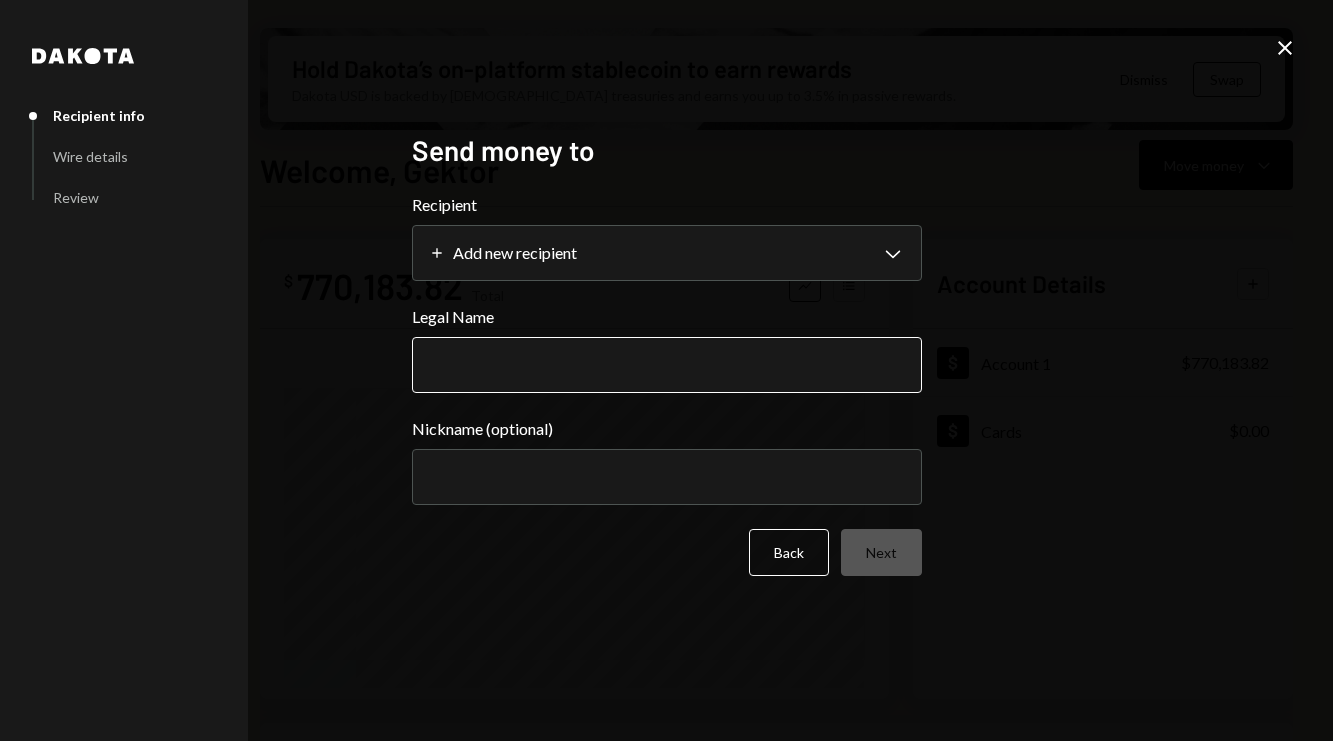 click on "Legal Name" at bounding box center (667, 365) 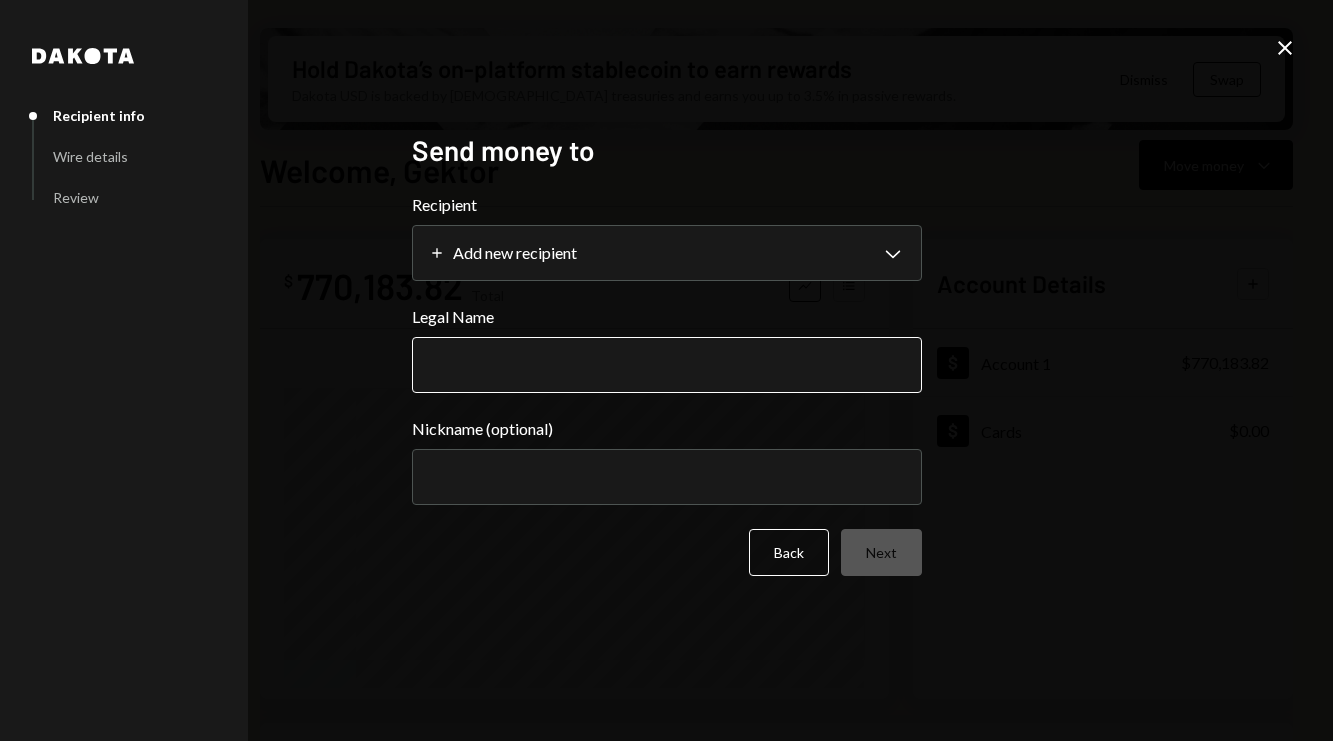 paste on "**********" 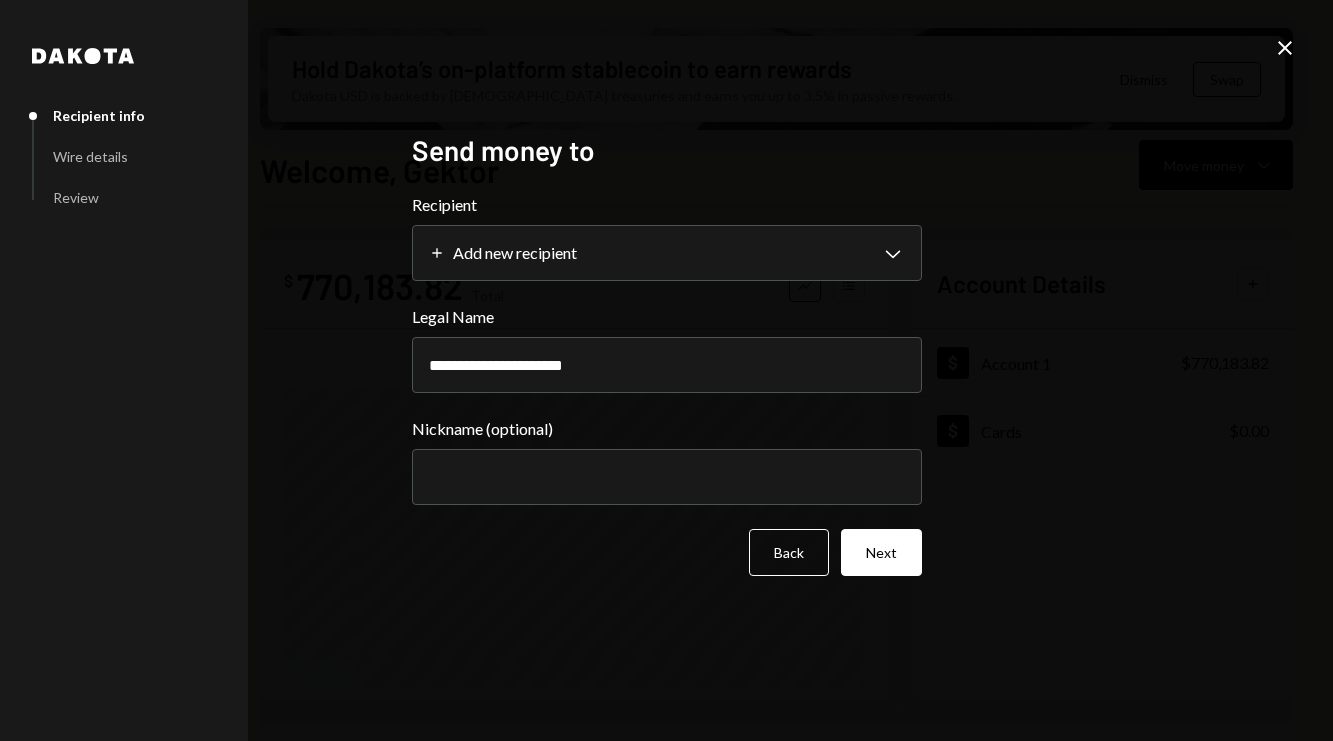 type on "**********" 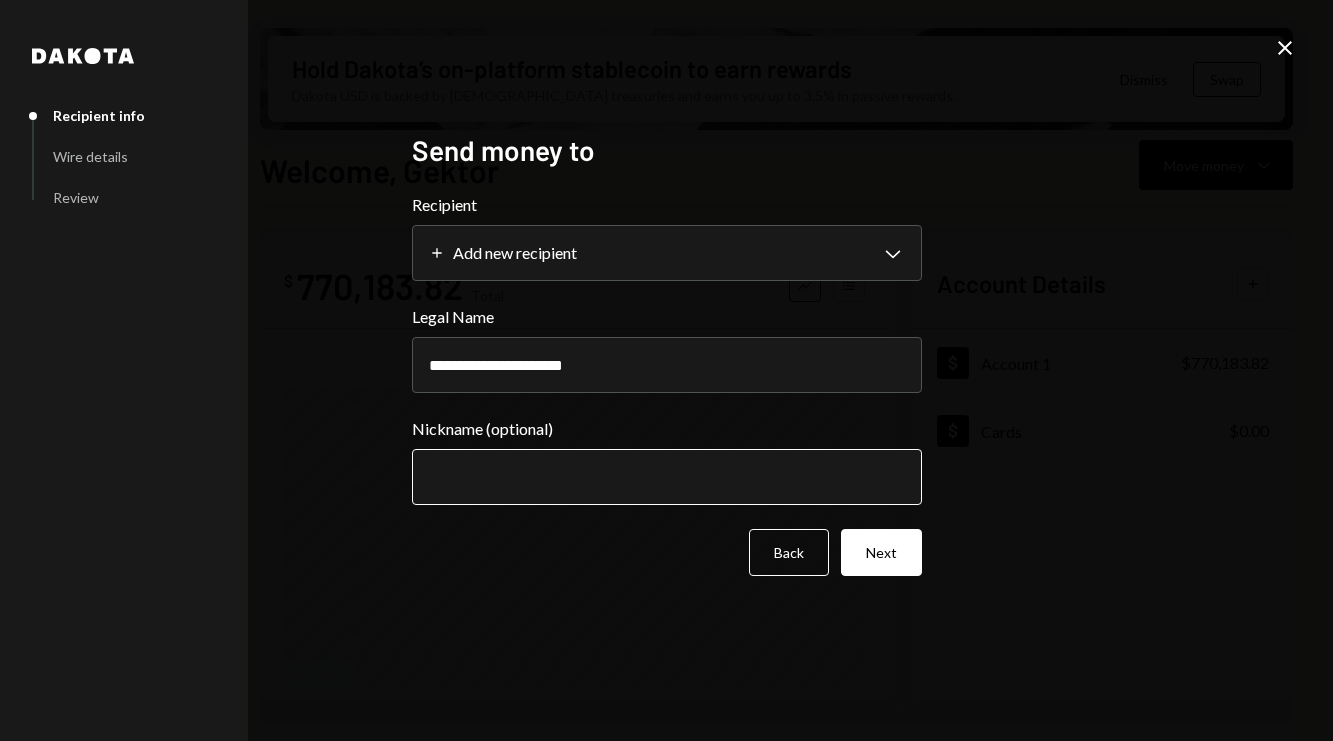 click on "Nickname (optional)" at bounding box center (667, 477) 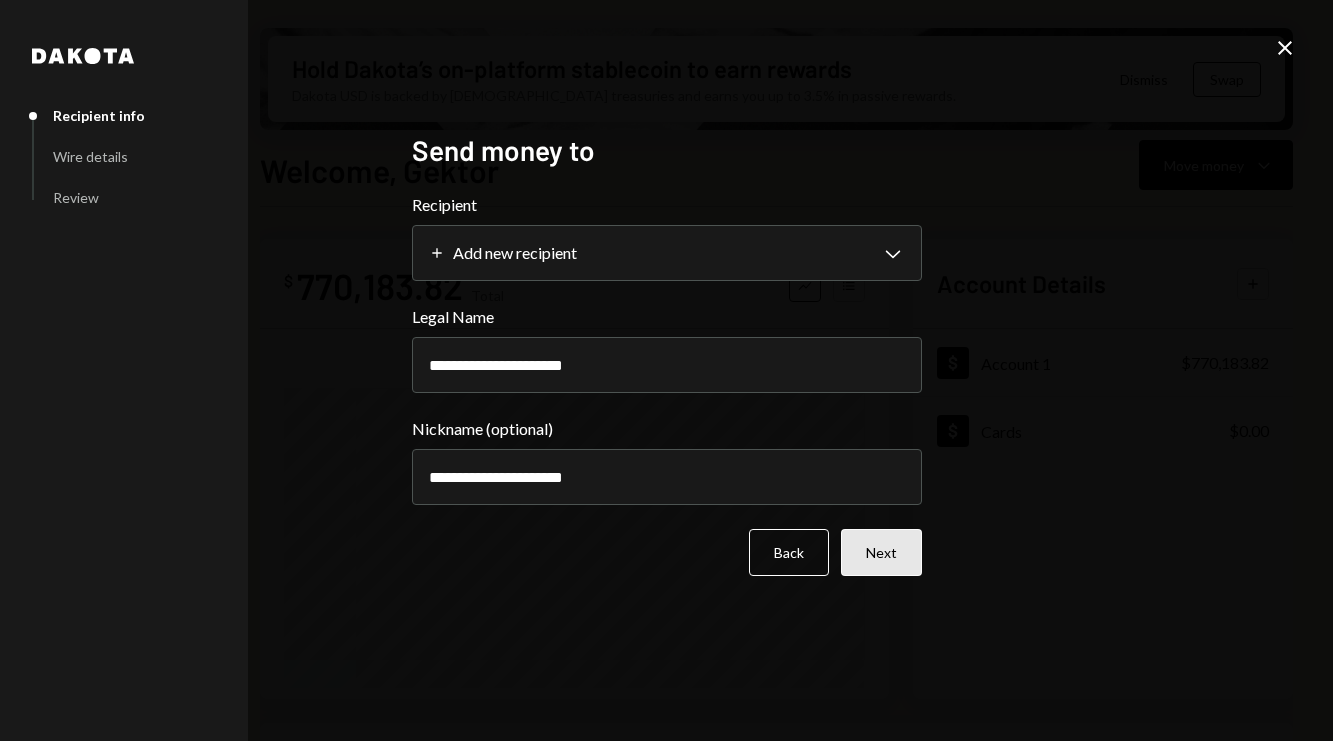 type on "**********" 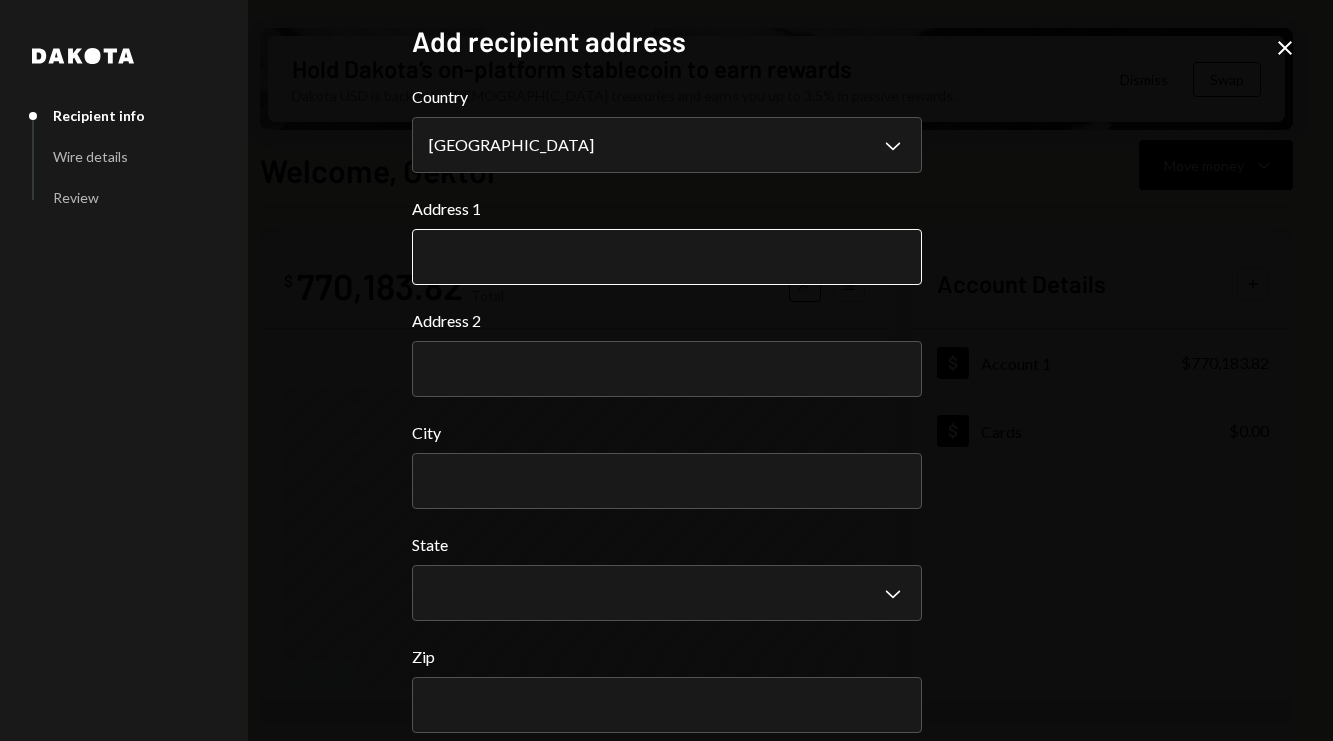 click on "Address 1" at bounding box center [667, 257] 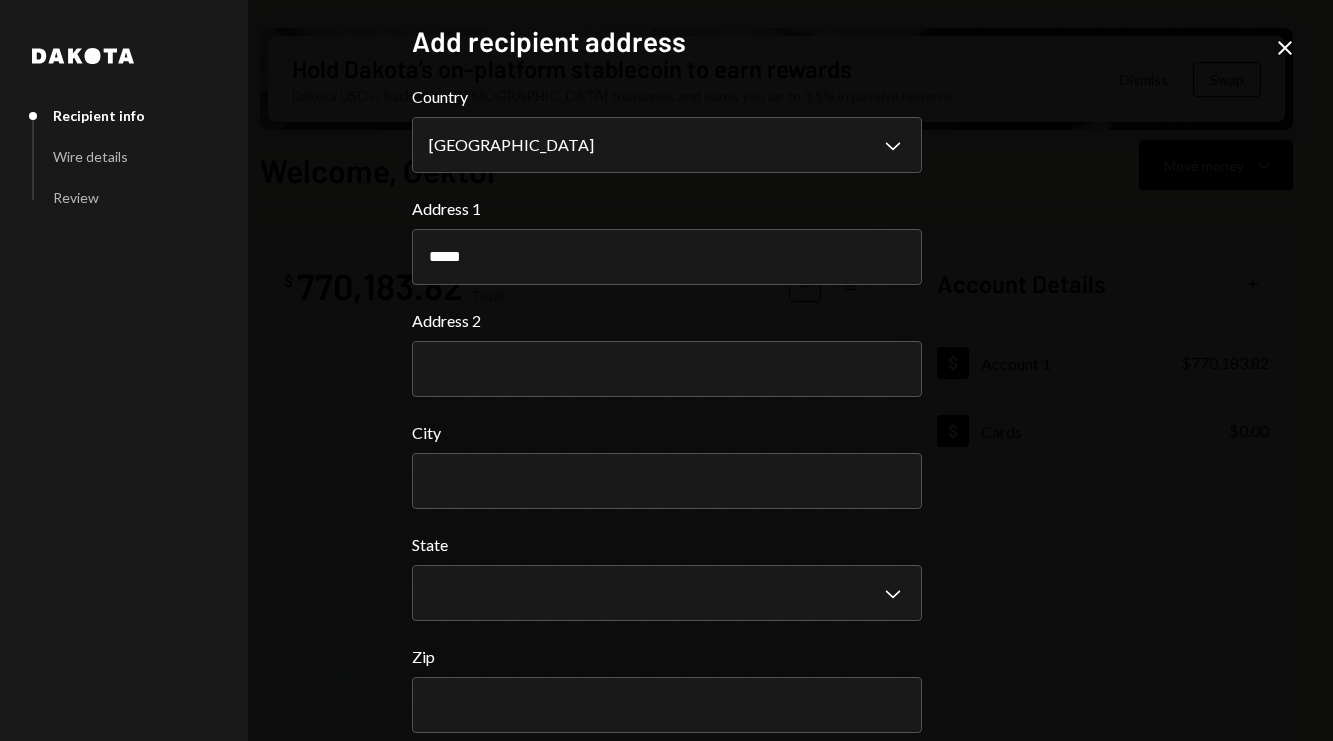 type on "**********" 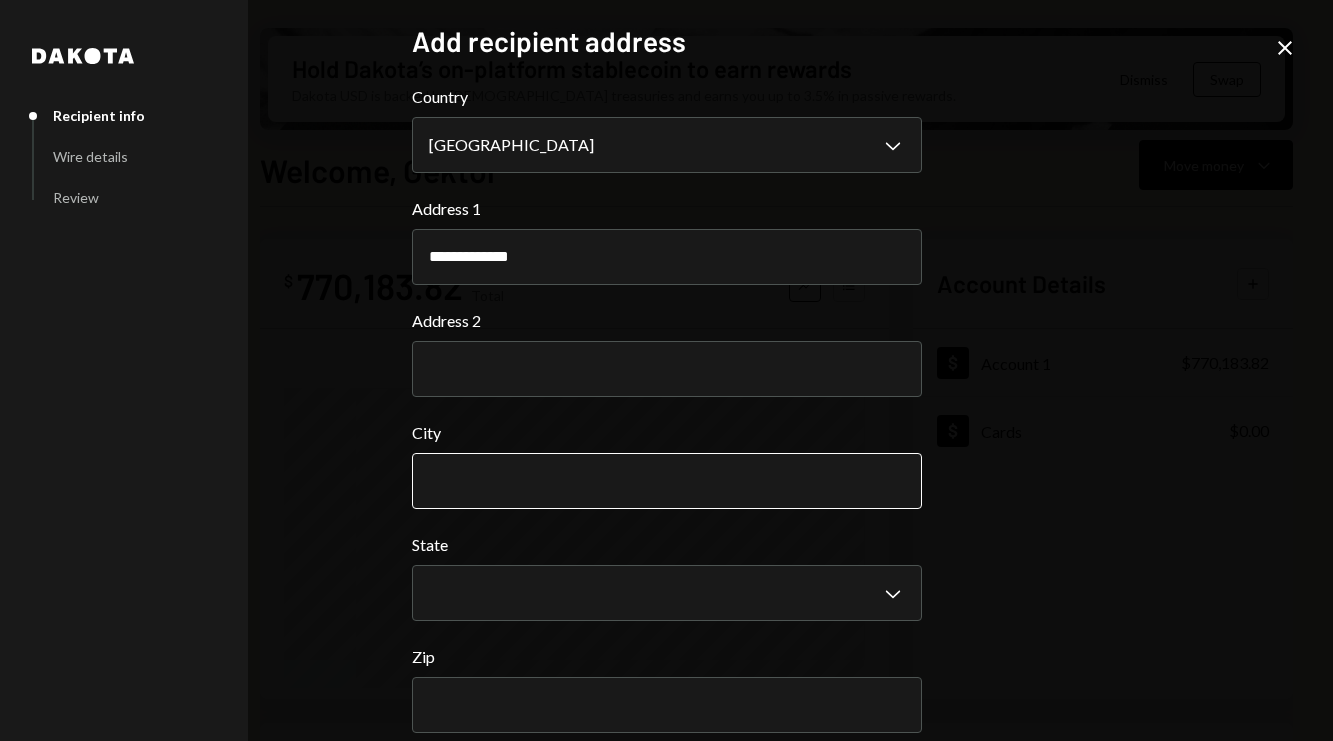 click on "City" at bounding box center [667, 481] 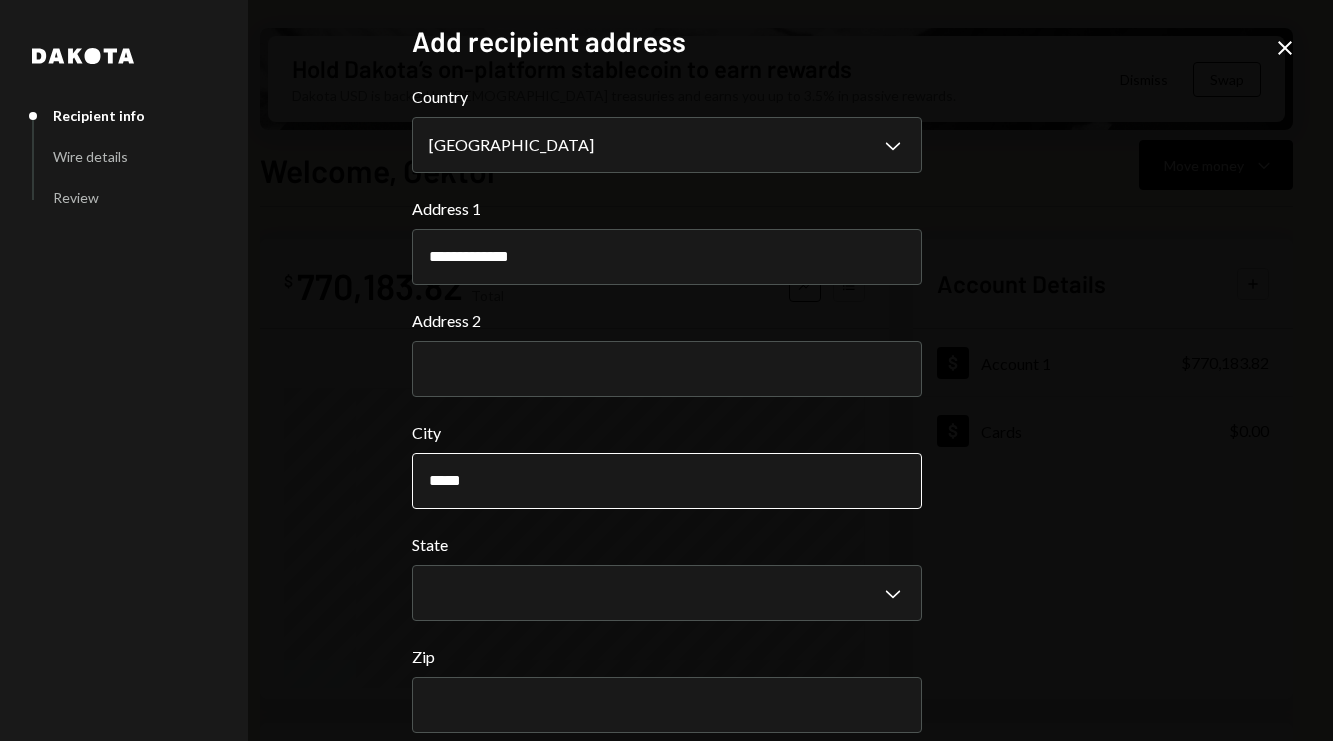 type on "*****" 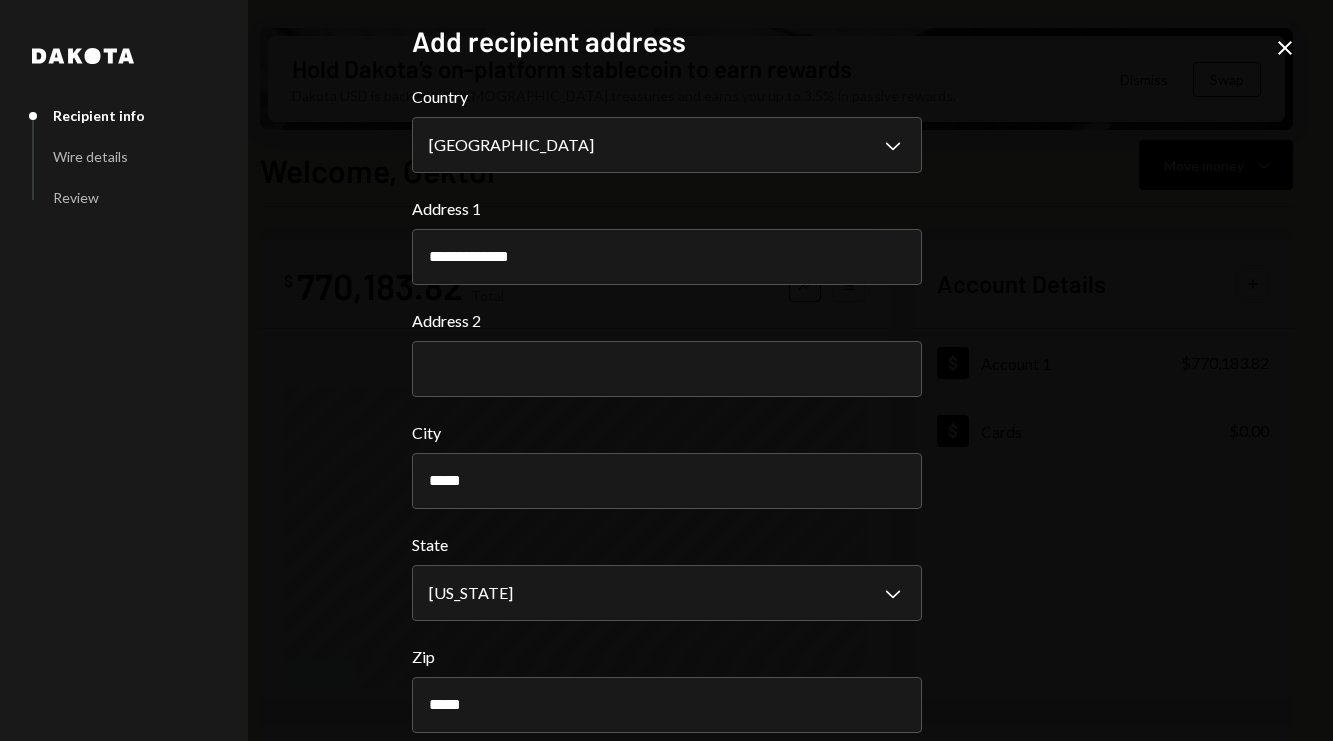 scroll, scrollTop: 94, scrollLeft: 0, axis: vertical 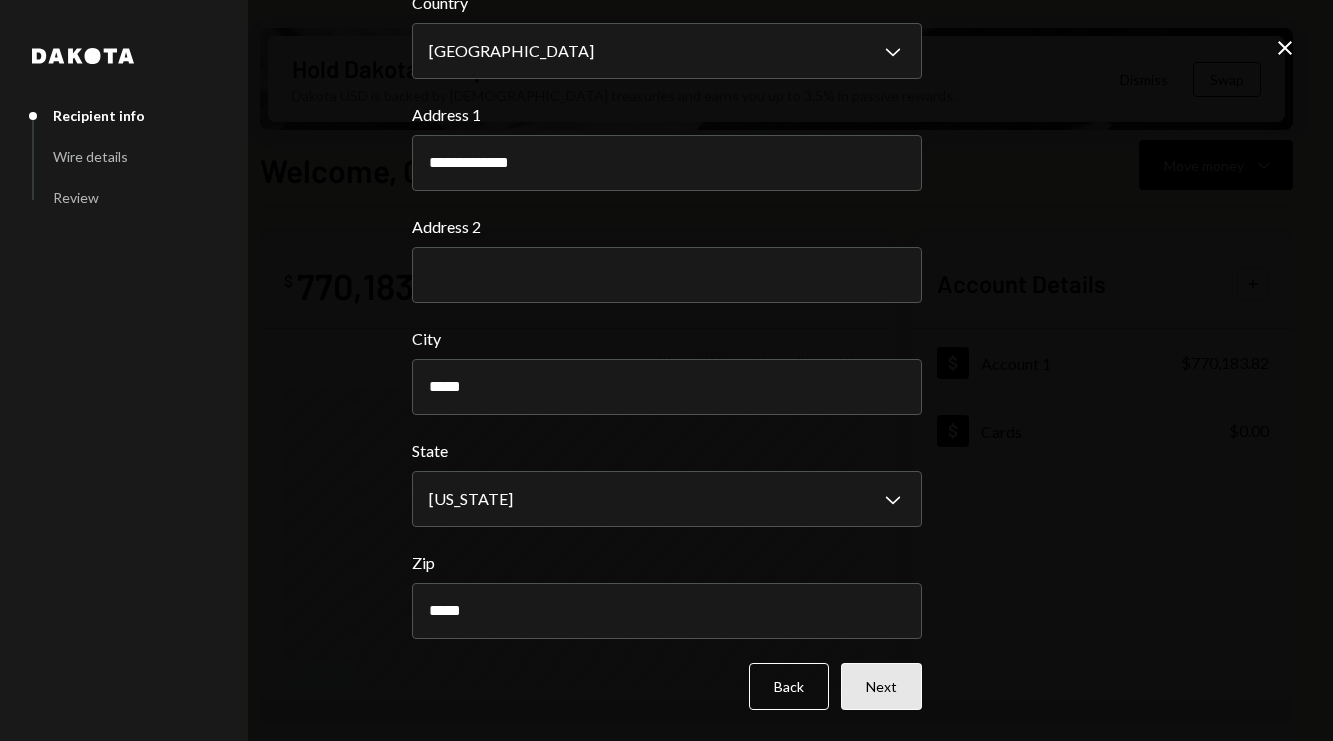 type on "*****" 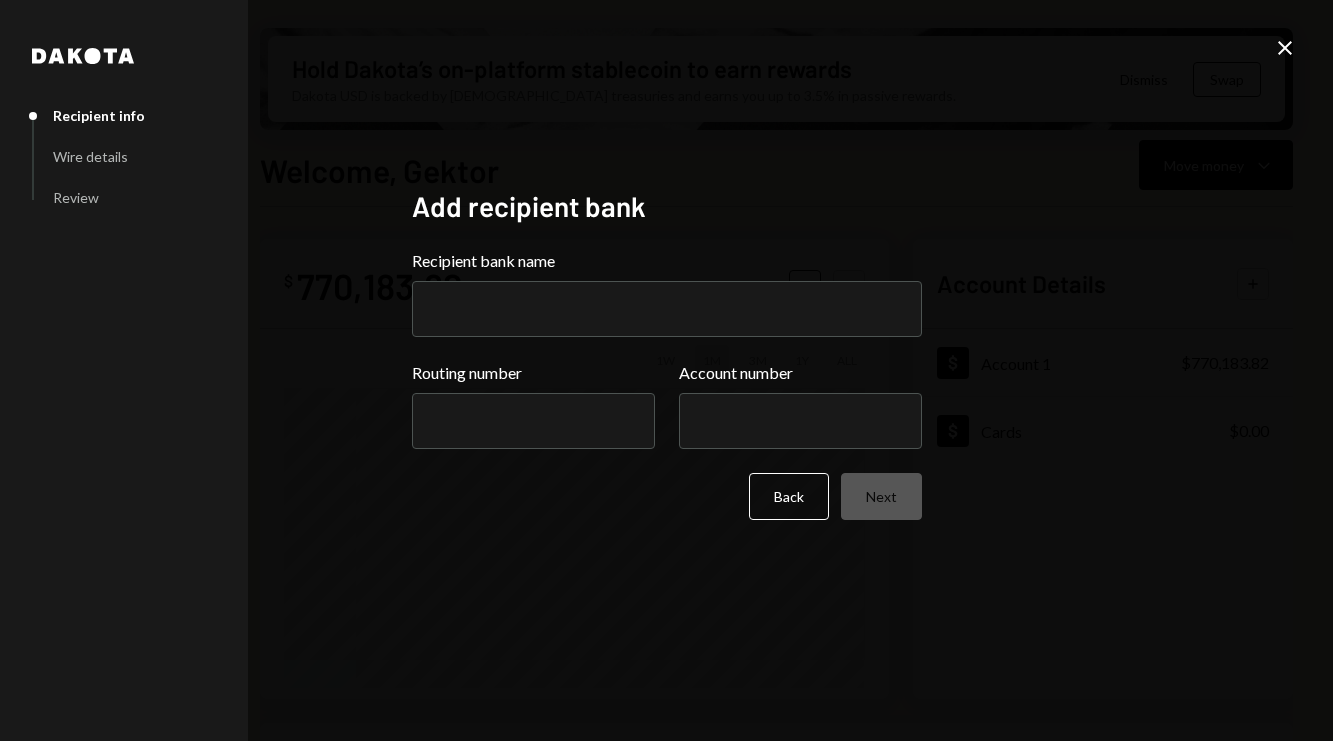 scroll, scrollTop: 0, scrollLeft: 0, axis: both 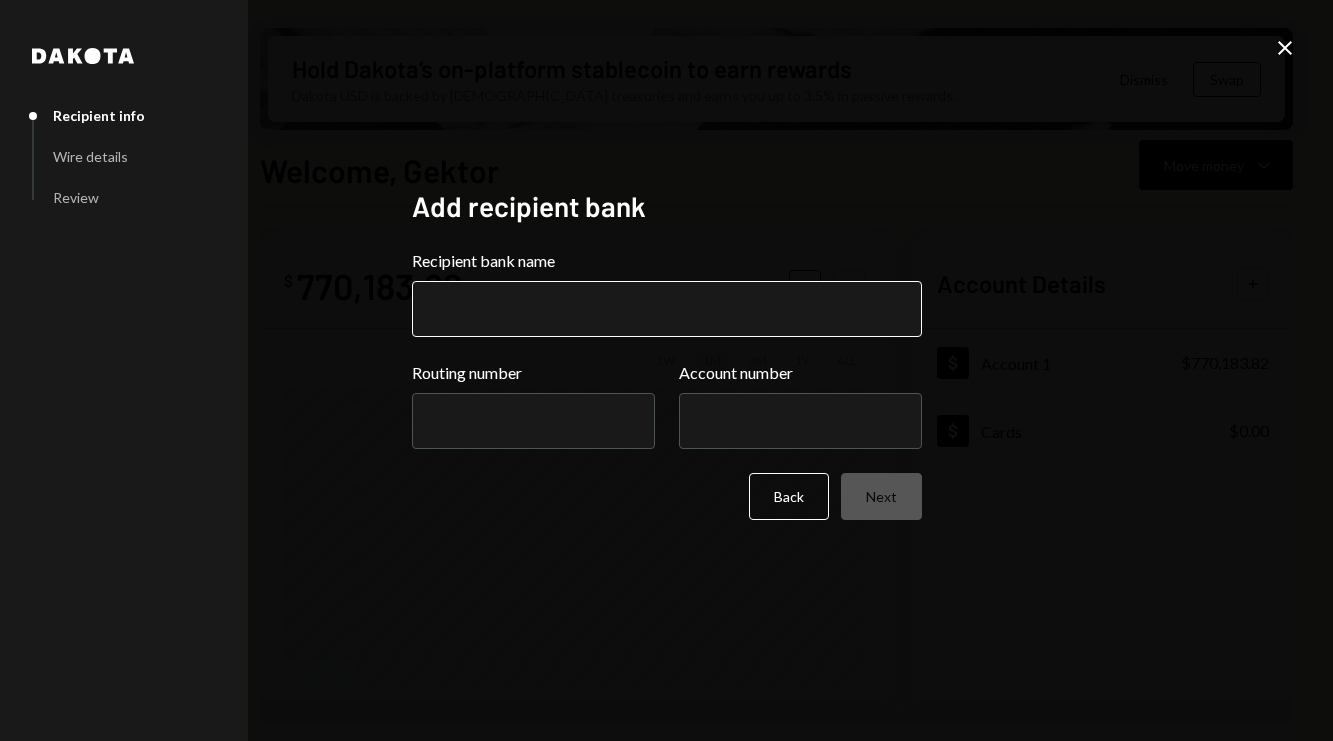 click on "Recipient bank name" at bounding box center [667, 309] 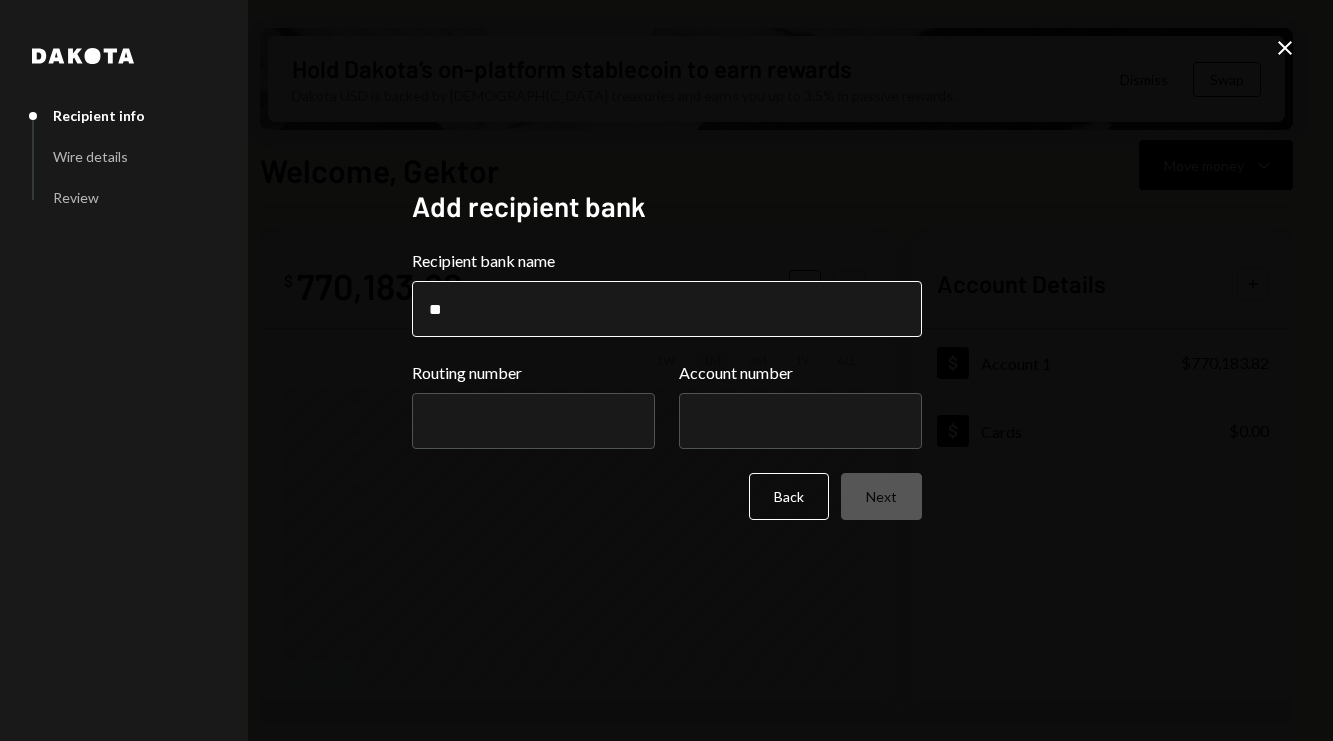 type on "**********" 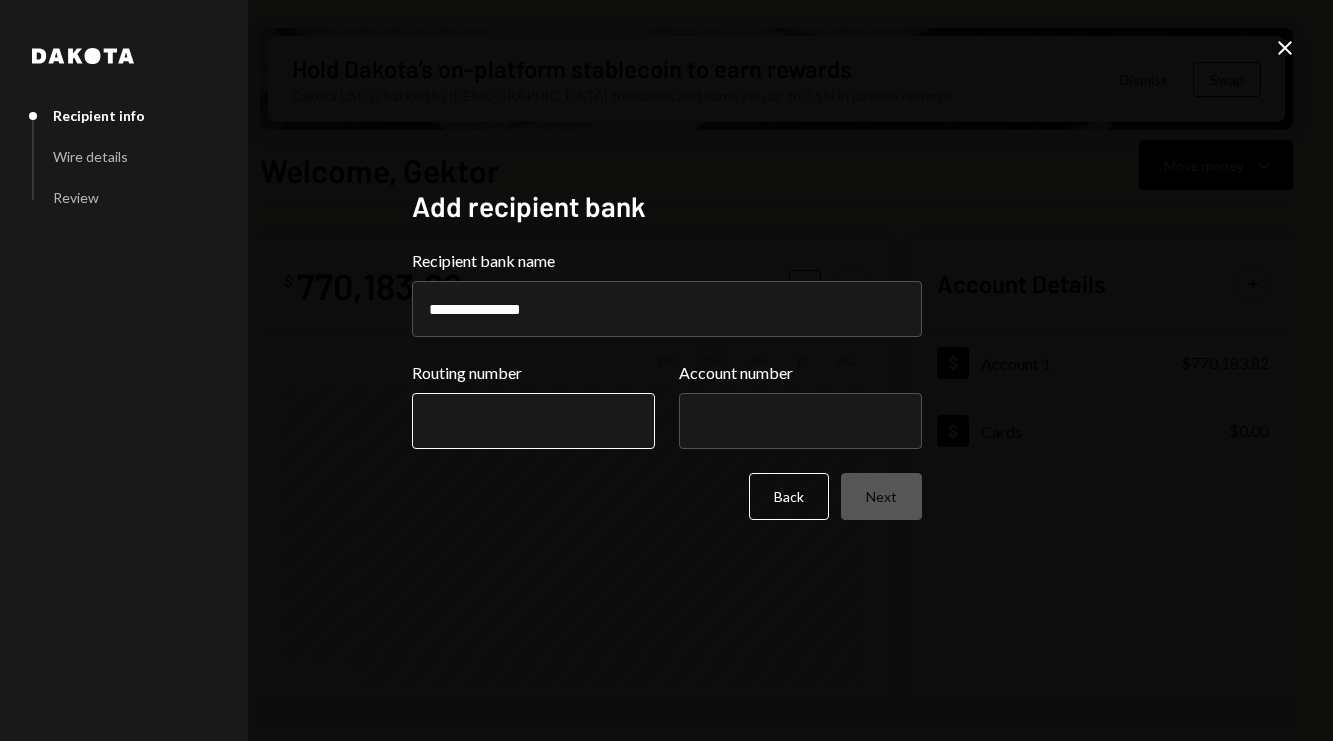 click on "Routing number" at bounding box center [533, 421] 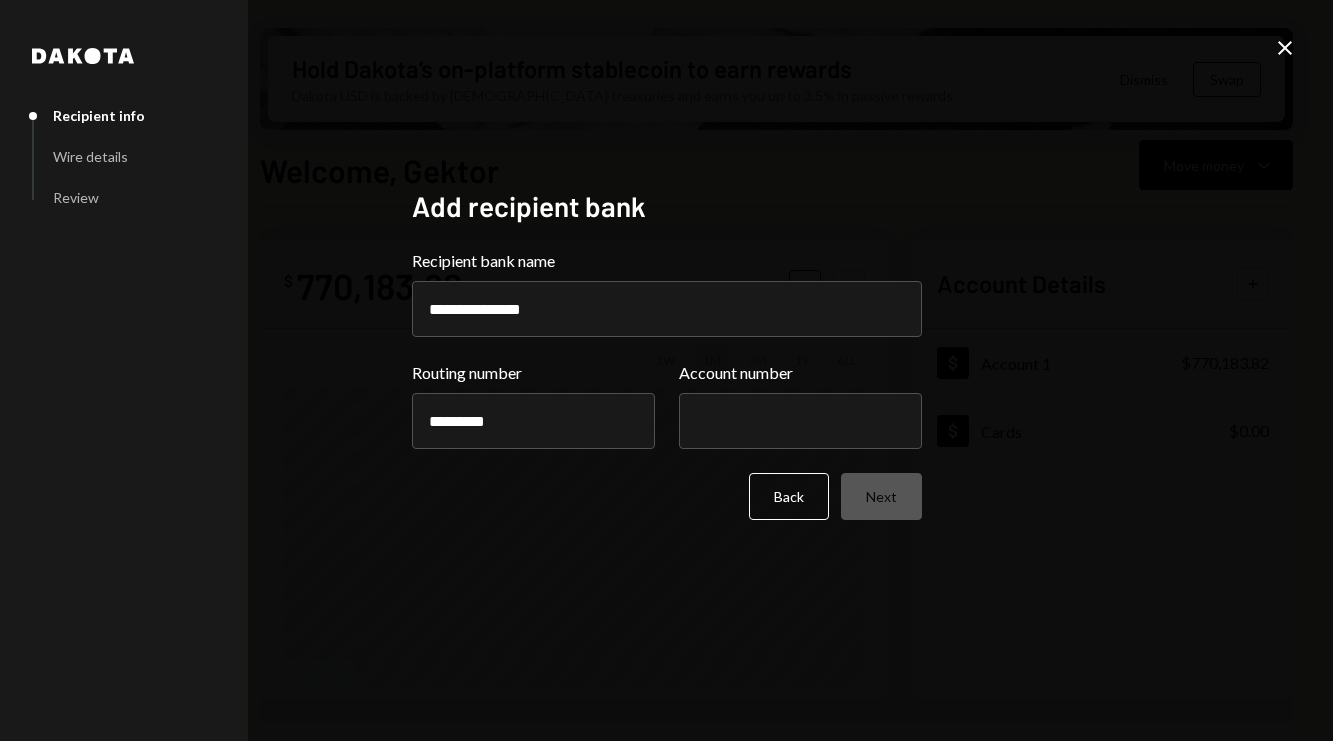 type on "*********" 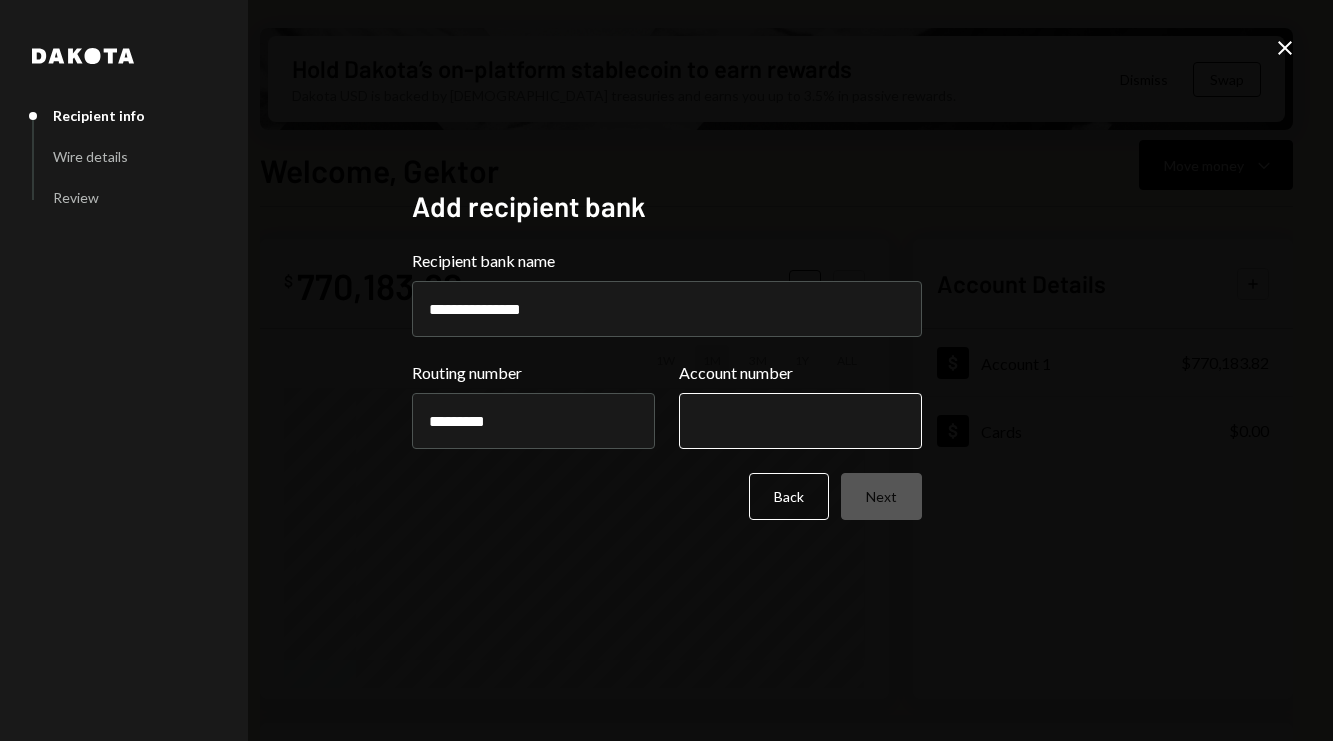 click on "Account number" at bounding box center (800, 421) 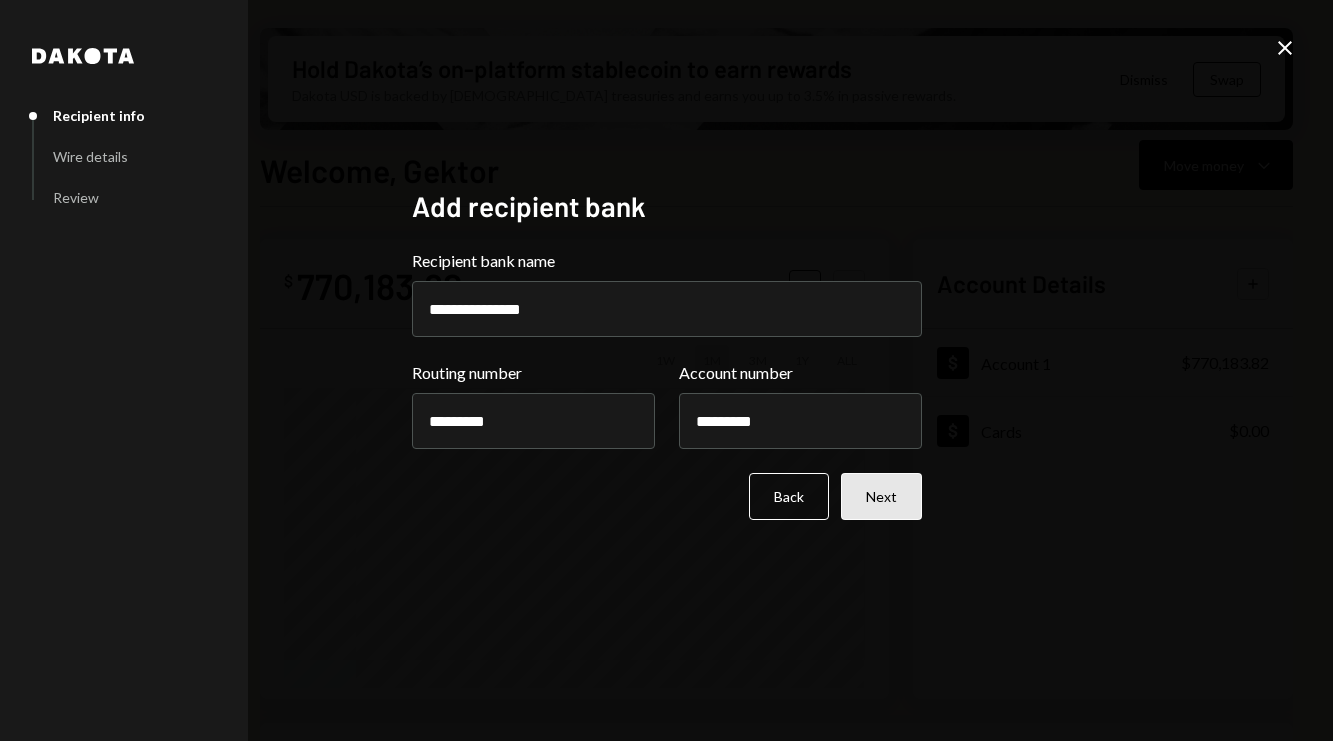 type on "*********" 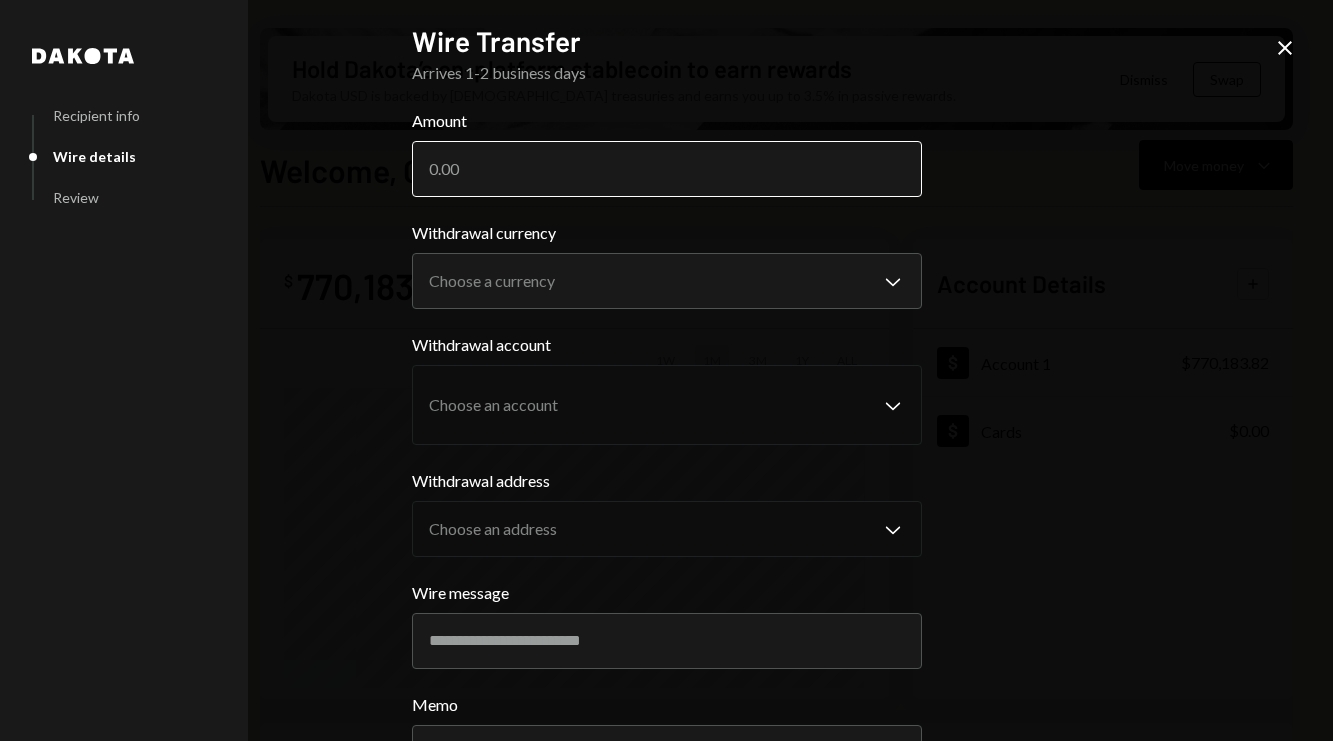click on "Amount" at bounding box center [667, 169] 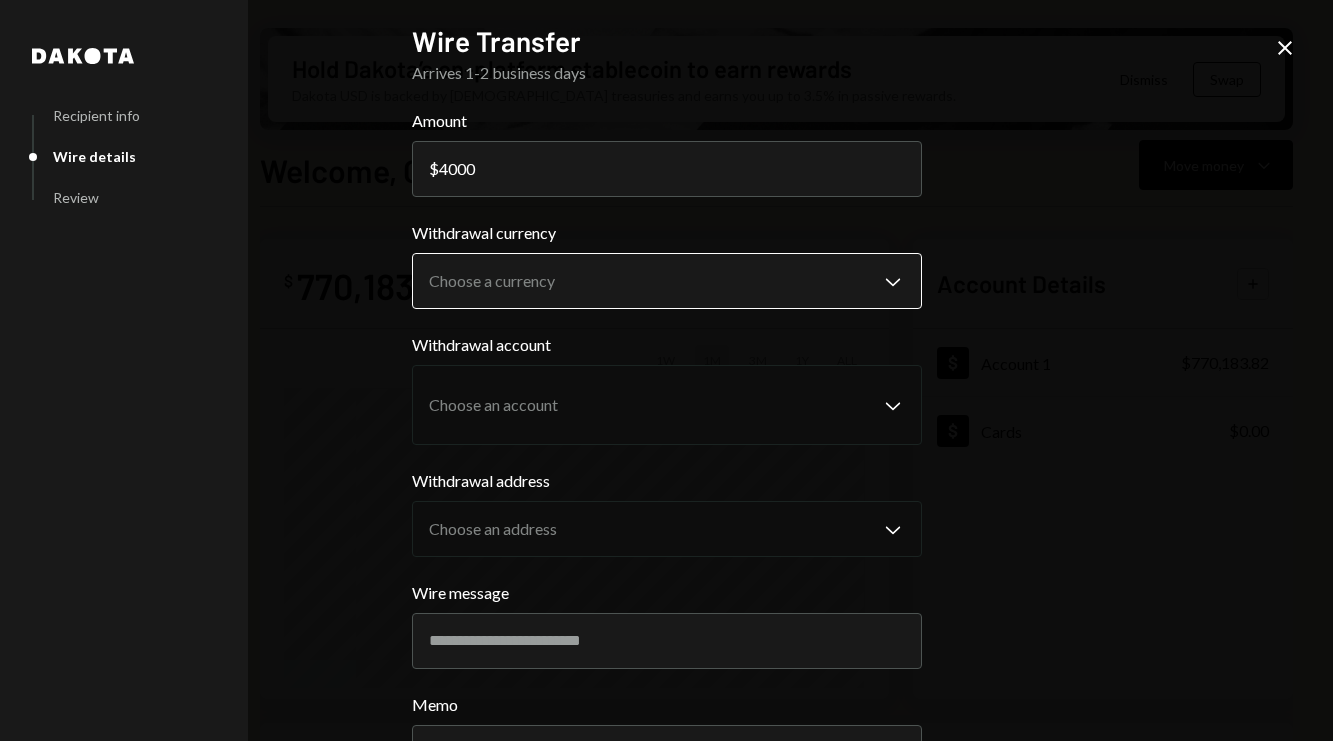 type on "4000" 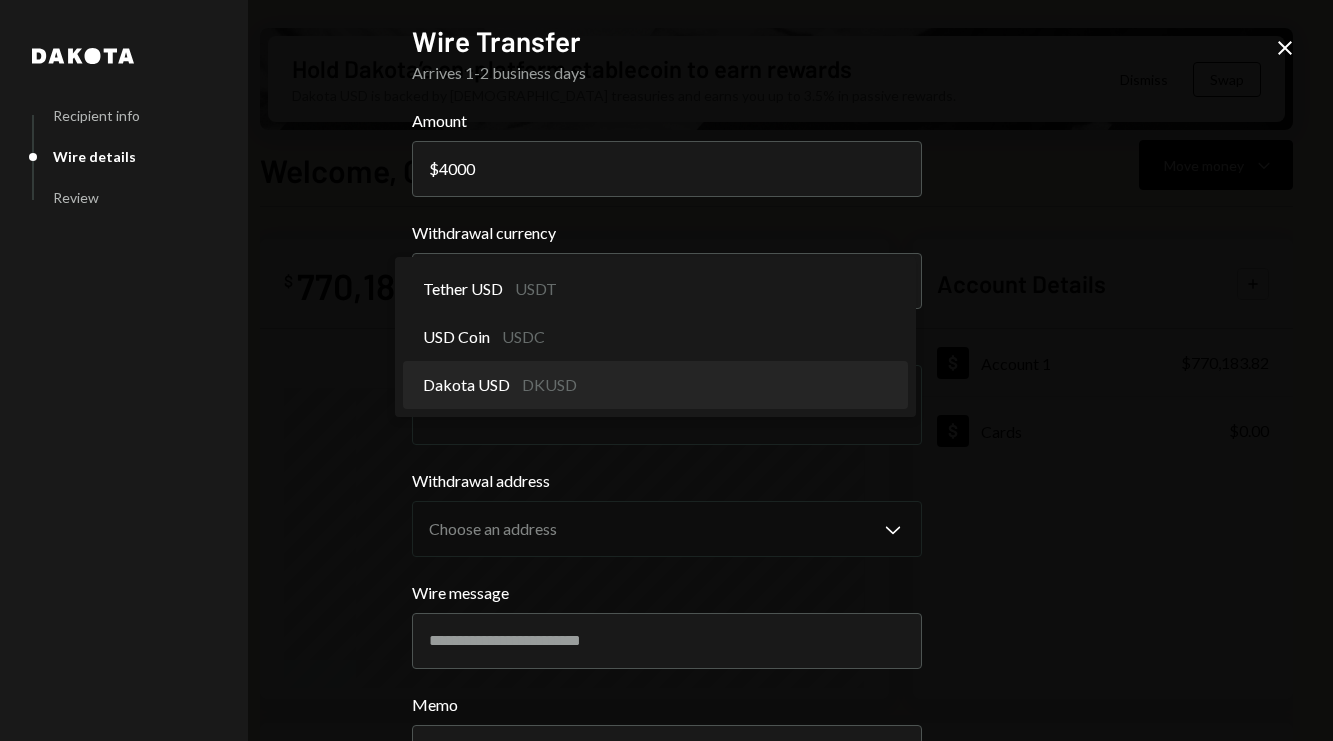 select on "*****" 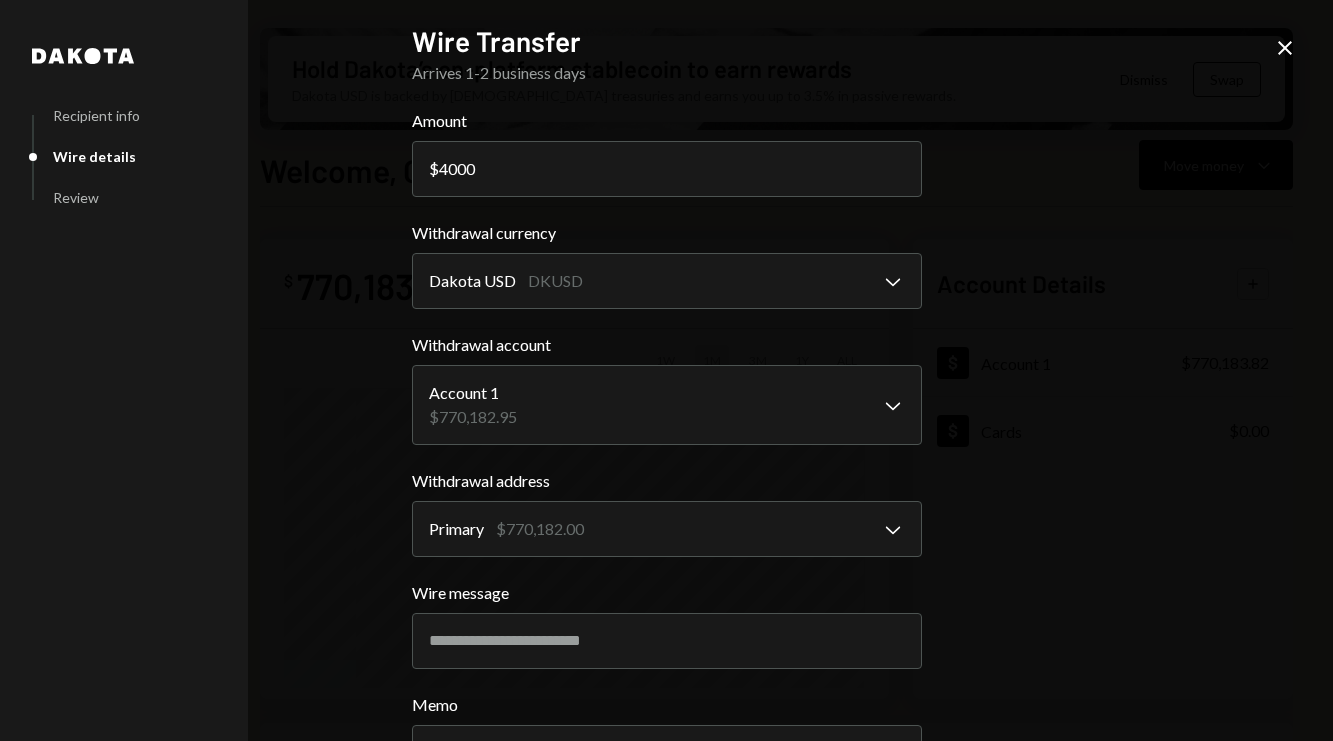 scroll, scrollTop: 166, scrollLeft: 0, axis: vertical 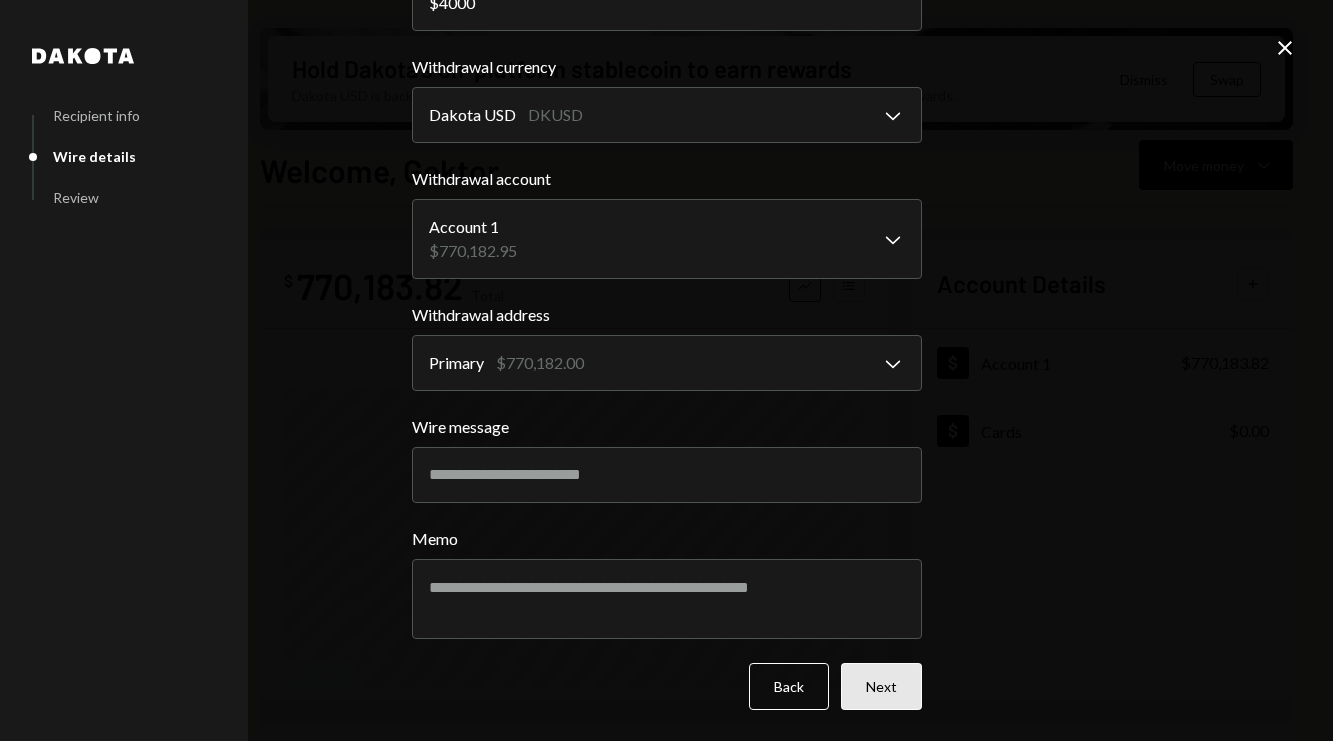 click on "Next" at bounding box center [881, 686] 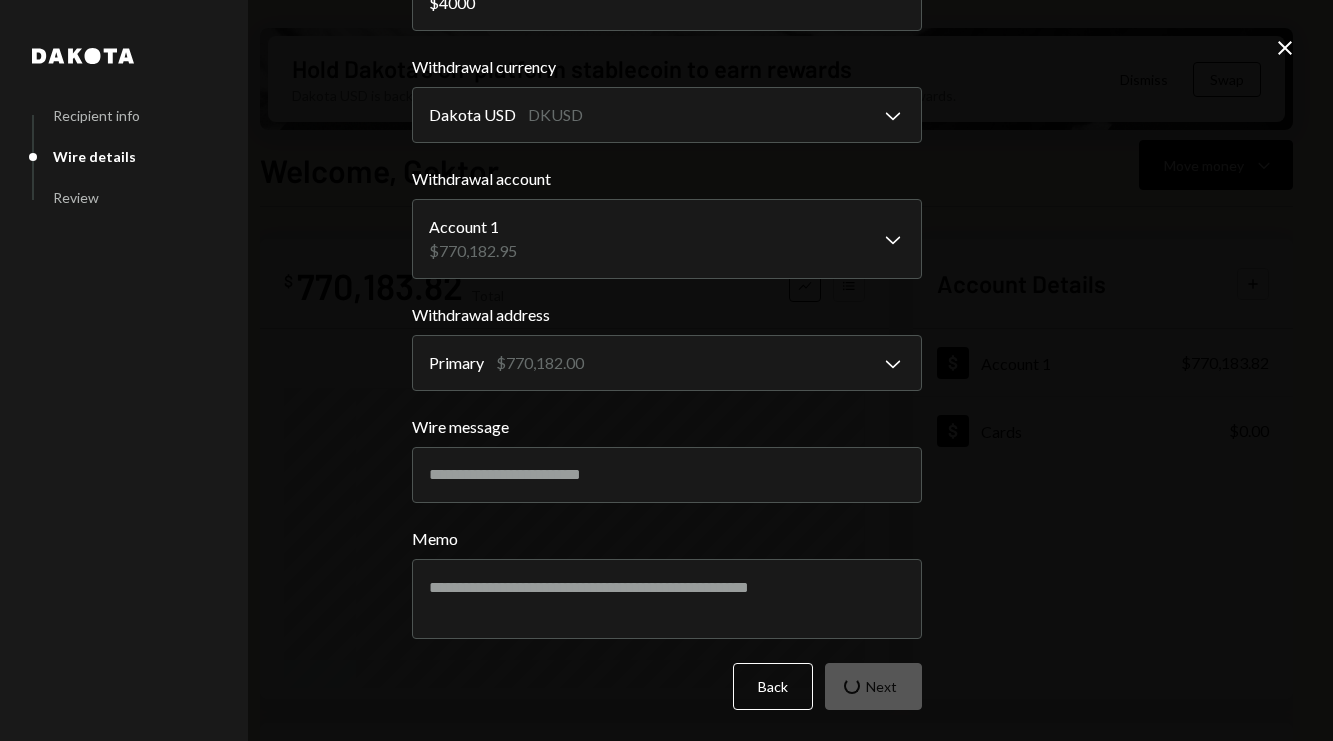 scroll, scrollTop: 0, scrollLeft: 0, axis: both 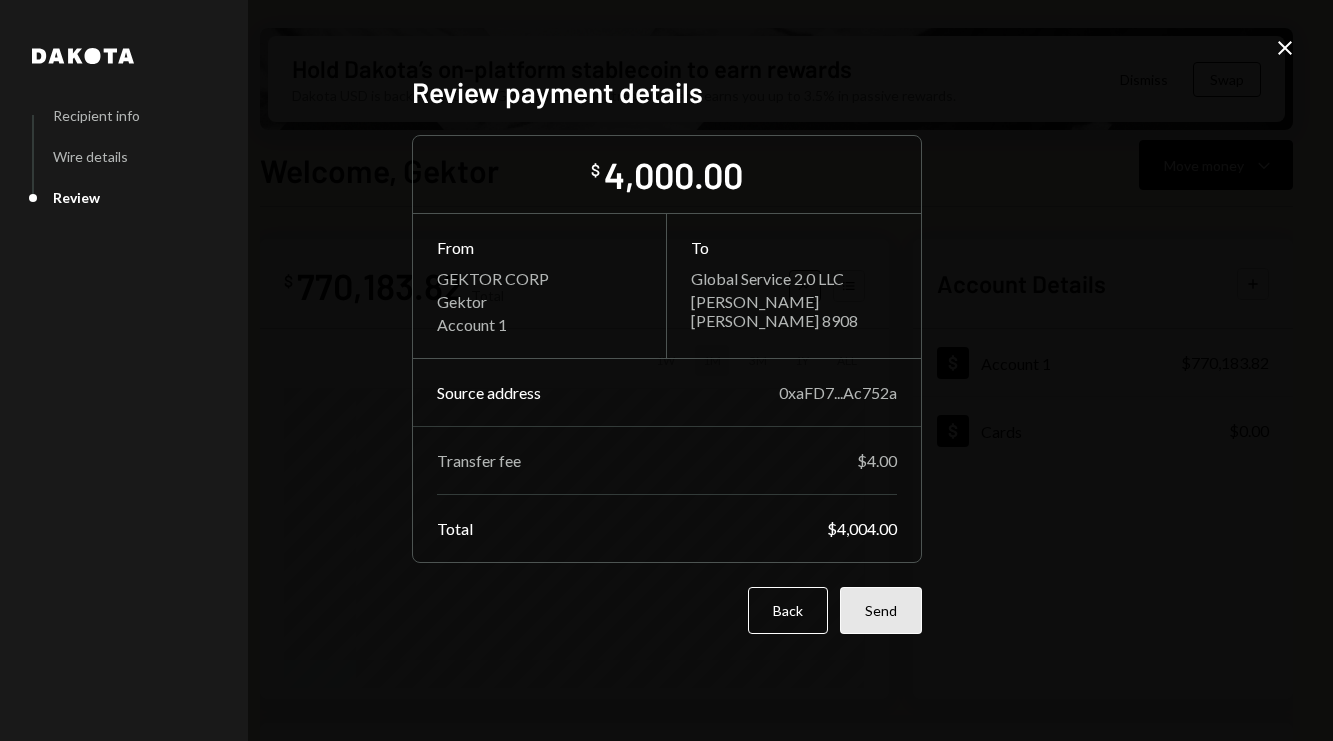 click on "Send" at bounding box center [881, 610] 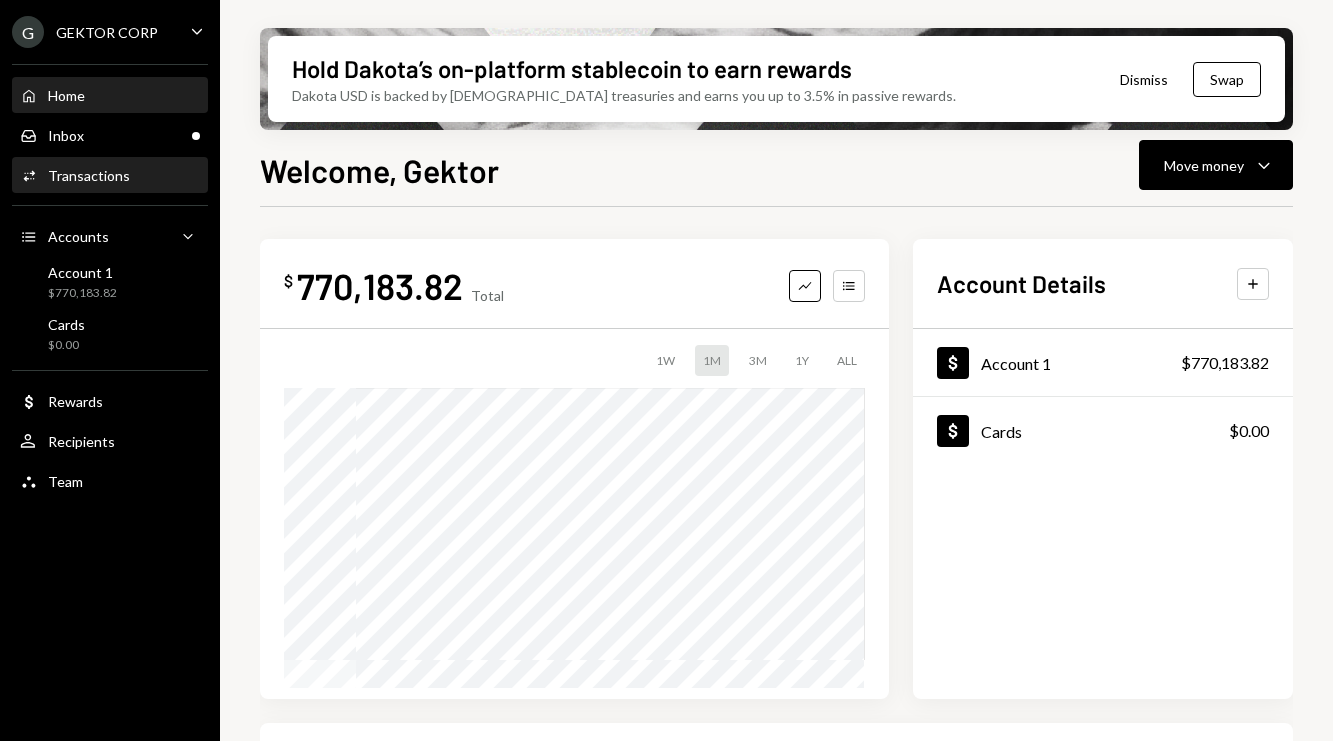 click on "Transactions" at bounding box center [89, 175] 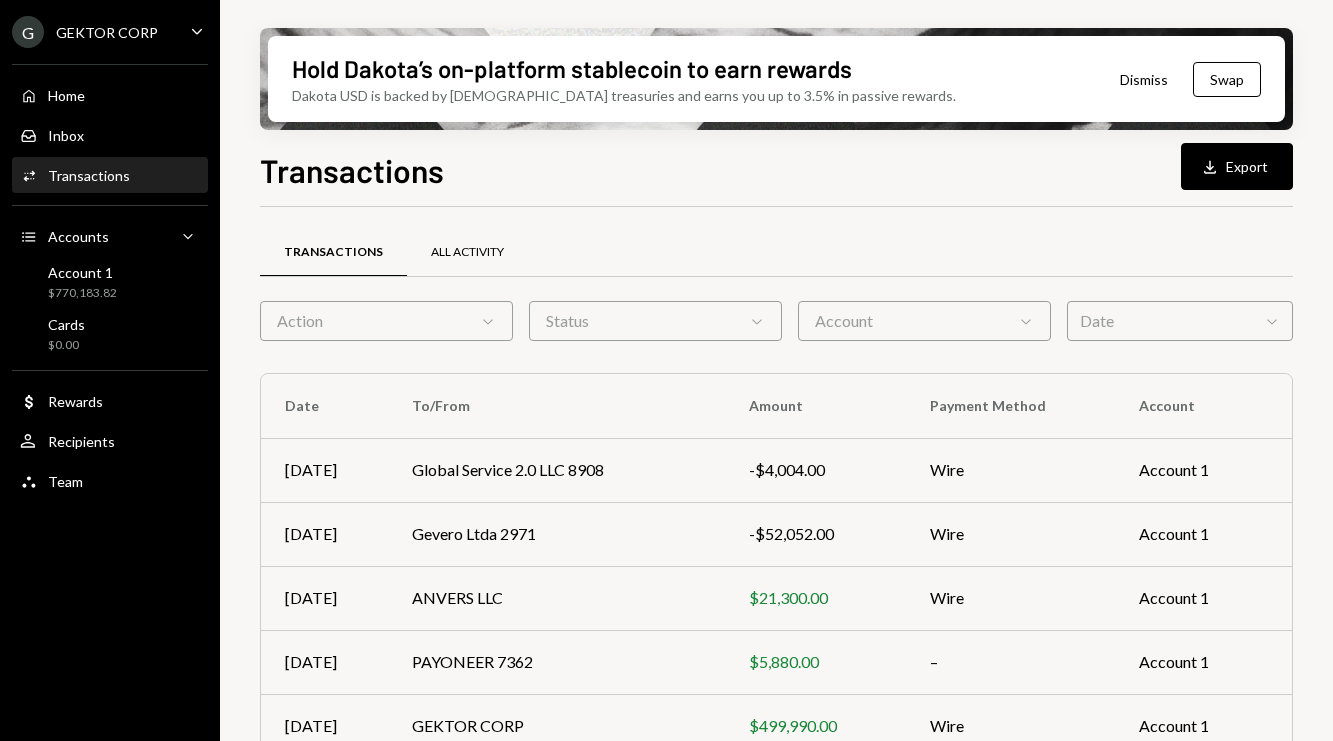 click on "All Activity" at bounding box center (467, 252) 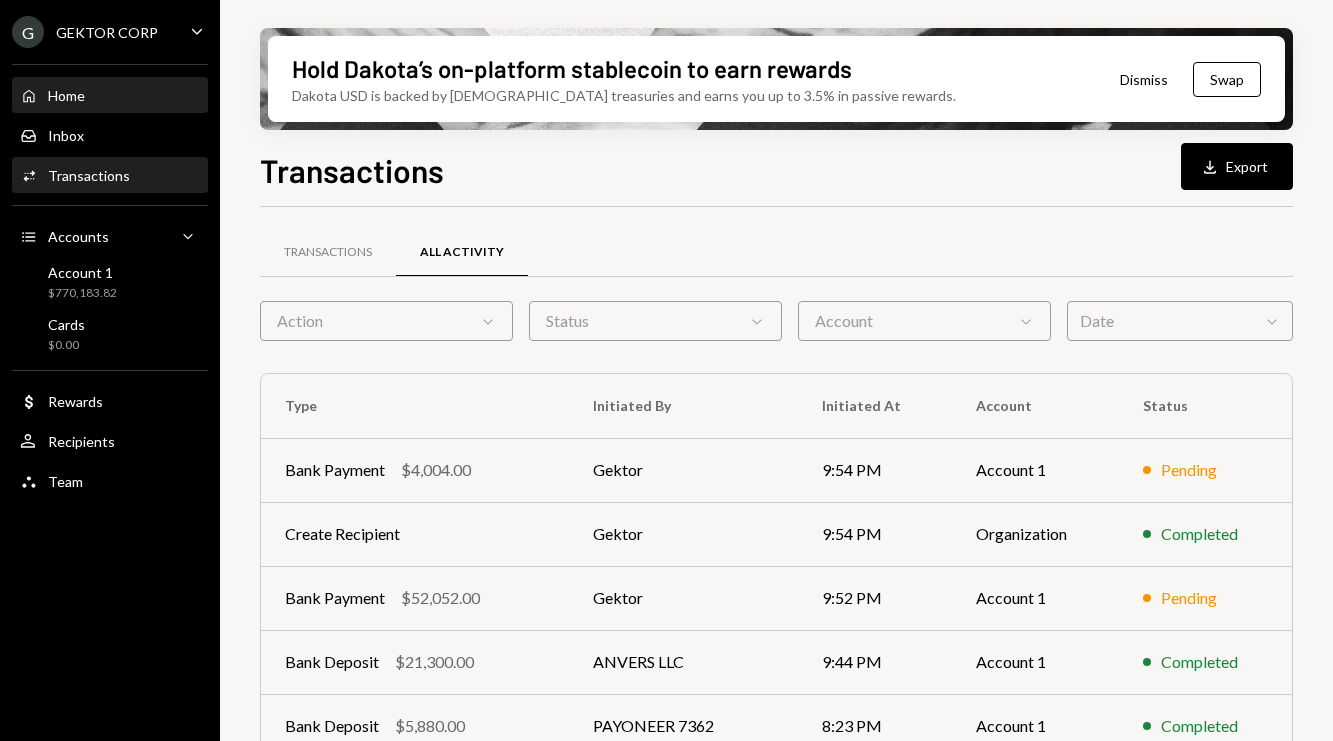 click on "Home Home" at bounding box center (110, 96) 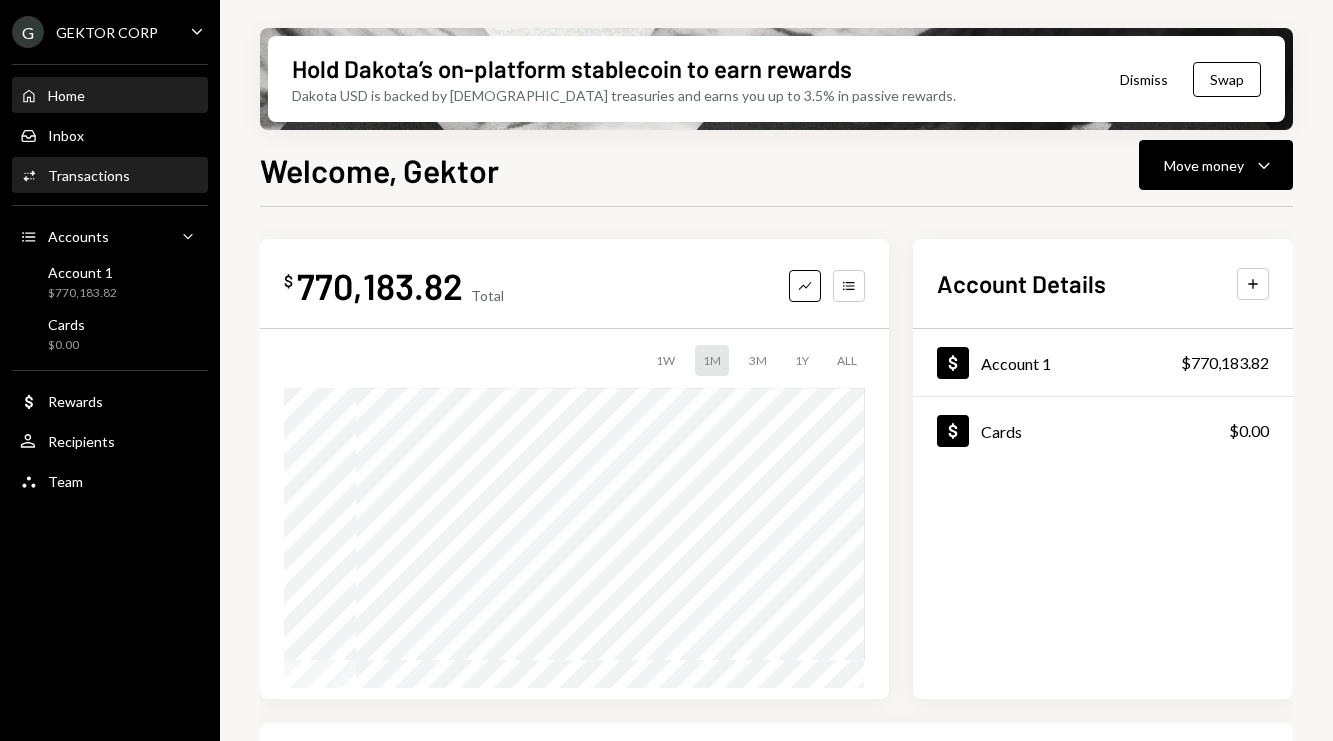 click on "Activities Transactions" at bounding box center [110, 176] 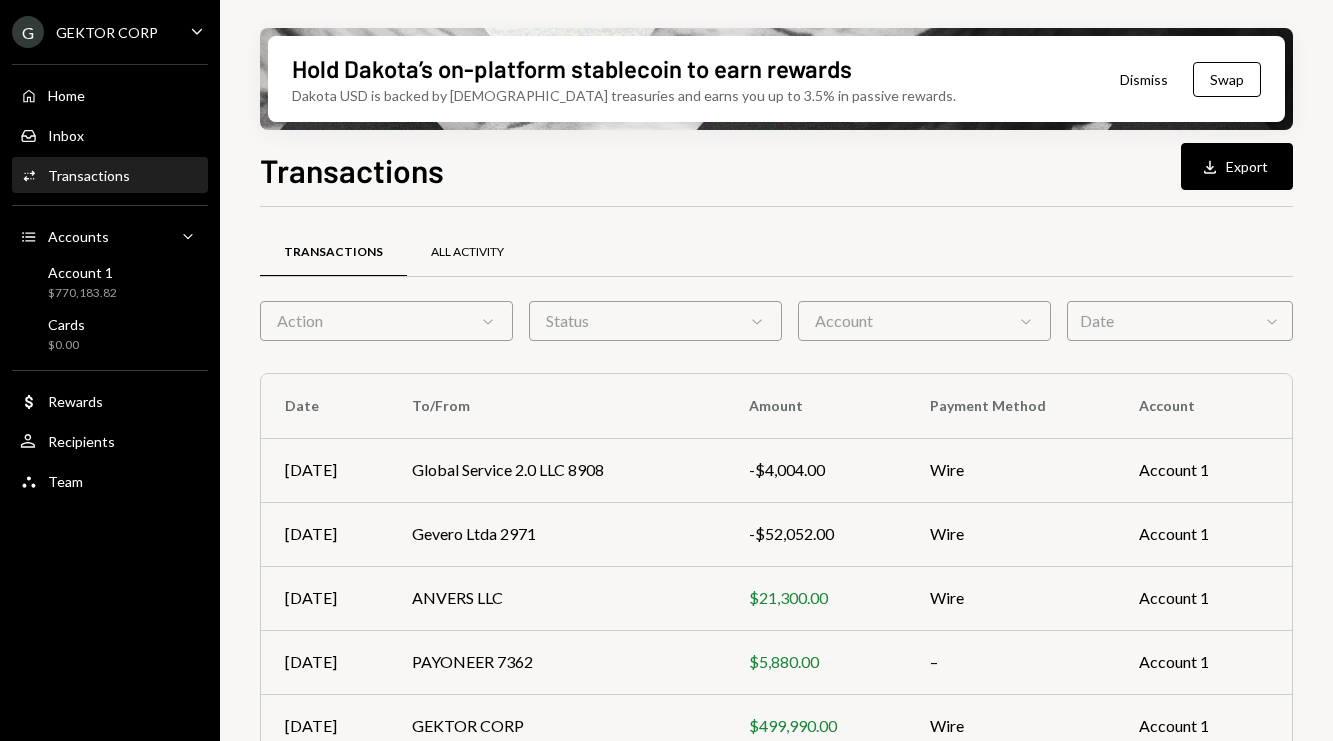click on "All Activity" at bounding box center (467, 252) 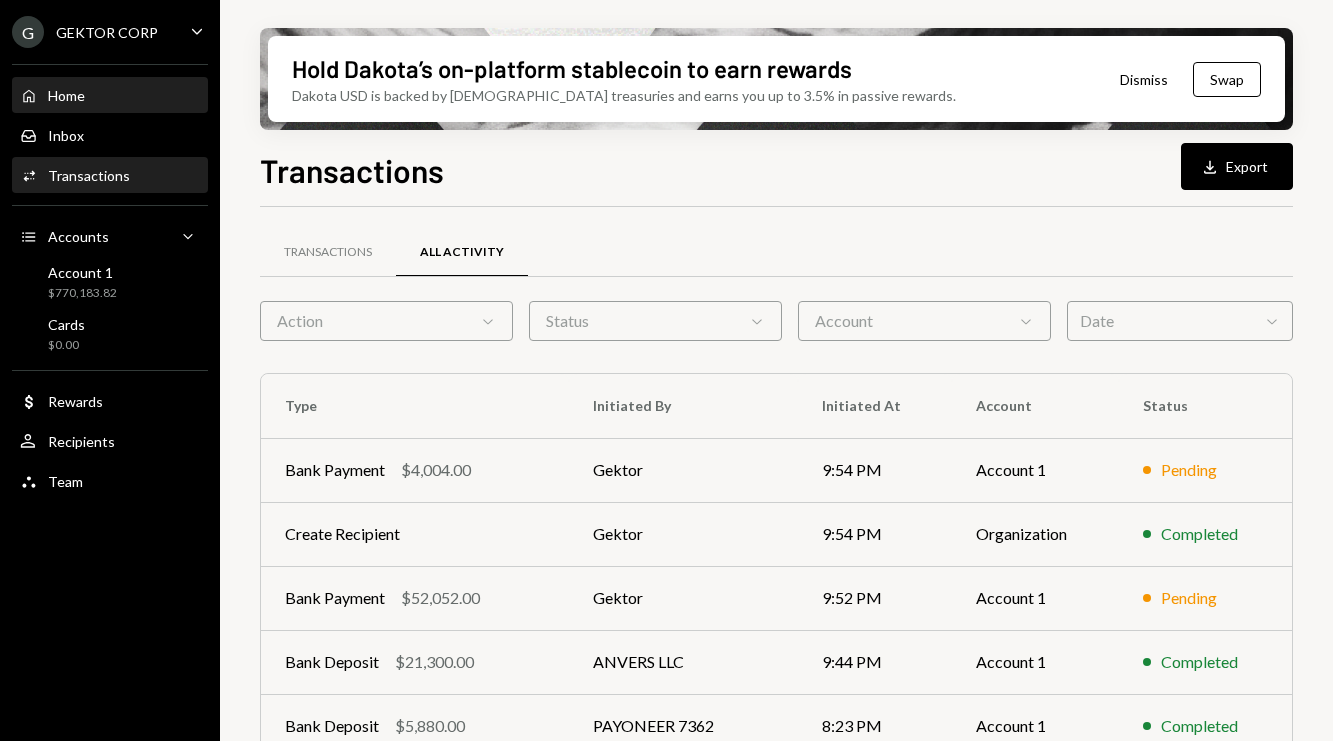 click on "Home Home" at bounding box center (110, 96) 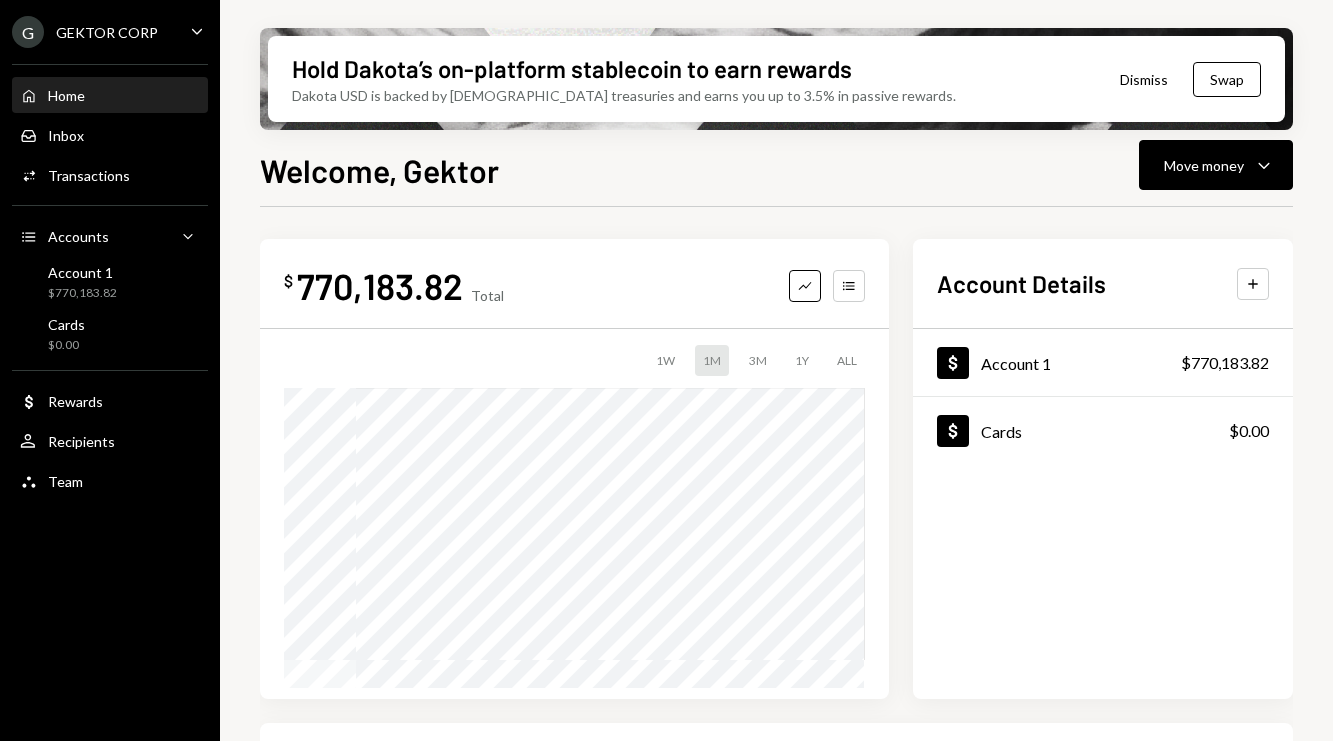 scroll, scrollTop: 0, scrollLeft: 0, axis: both 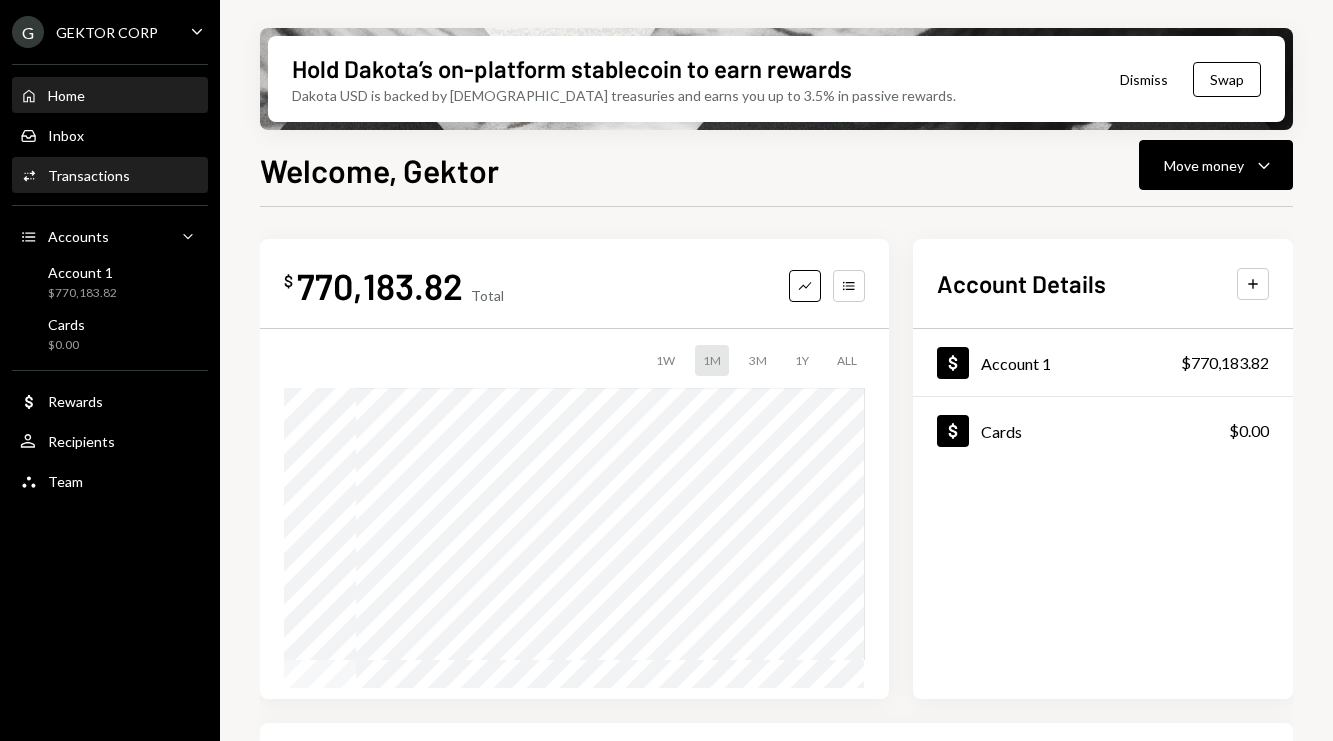 click on "Activities Transactions" at bounding box center (110, 176) 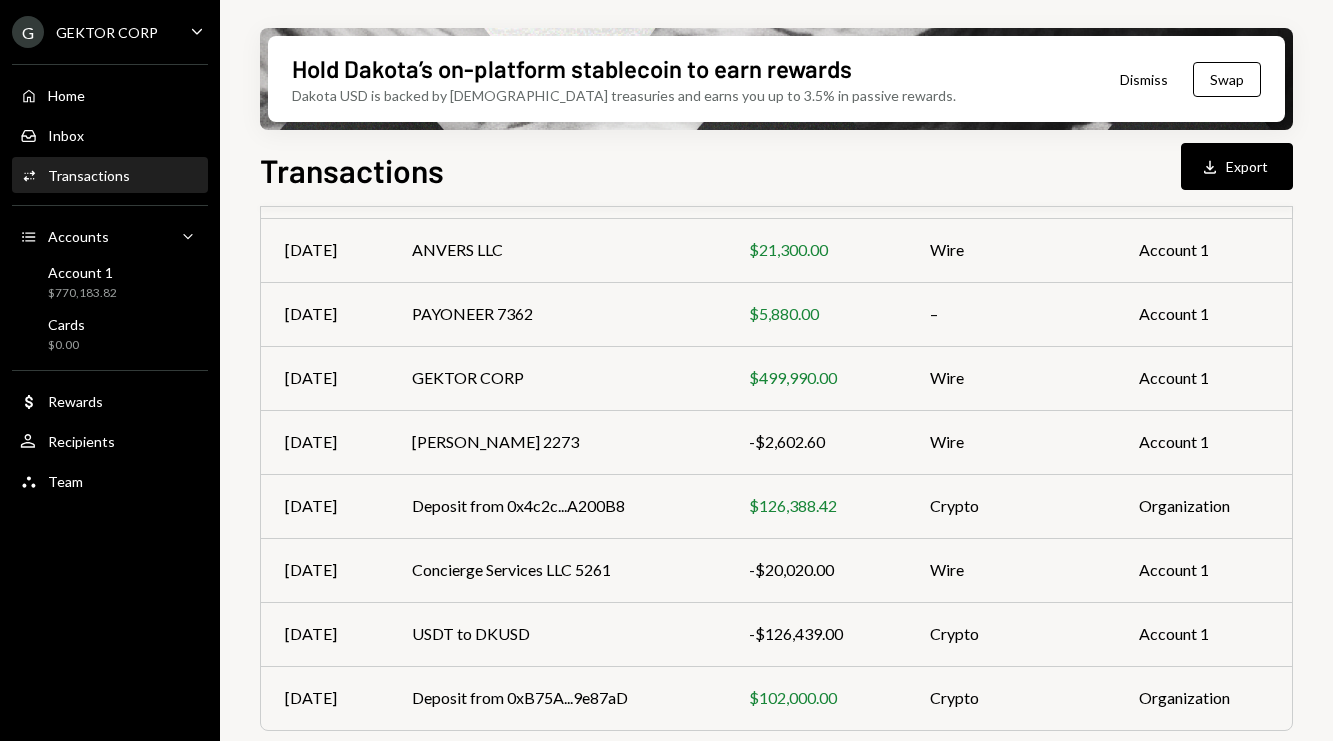 scroll, scrollTop: 353, scrollLeft: 0, axis: vertical 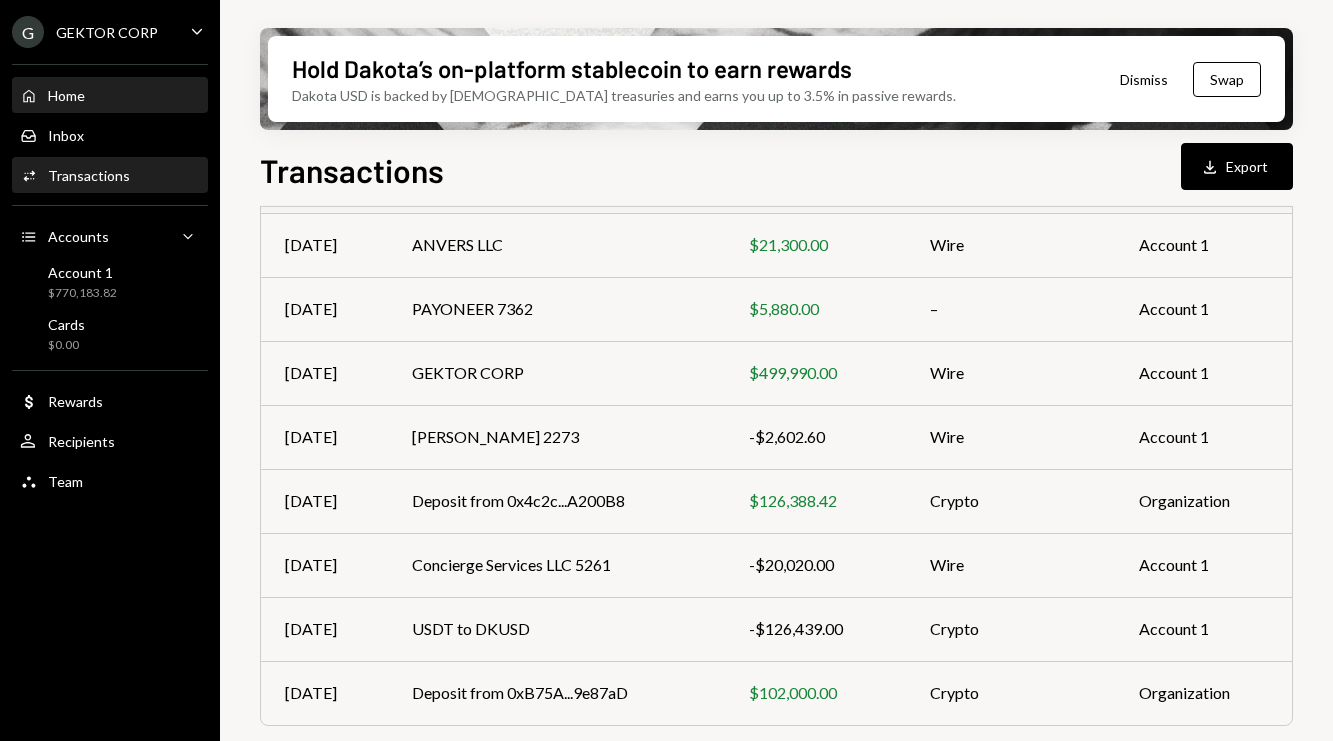 click on "Home Home" at bounding box center (110, 96) 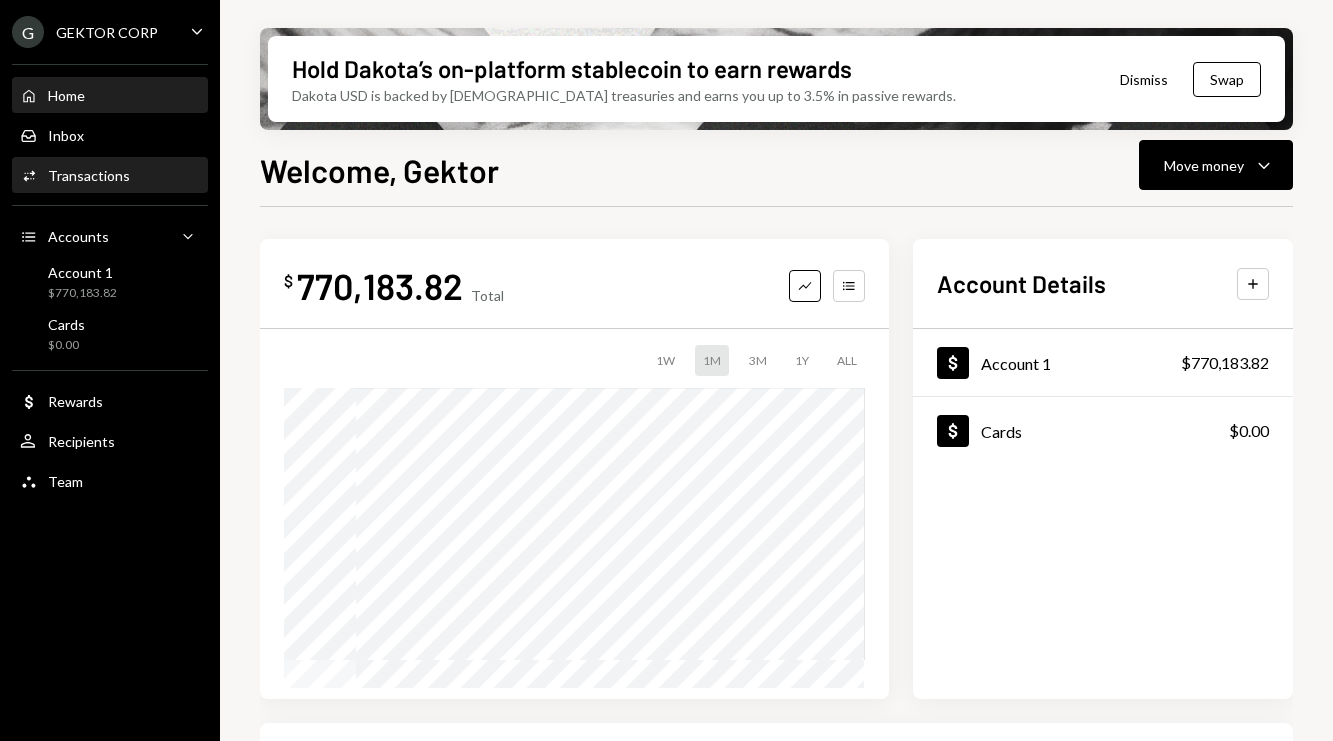 click on "Transactions" at bounding box center (89, 175) 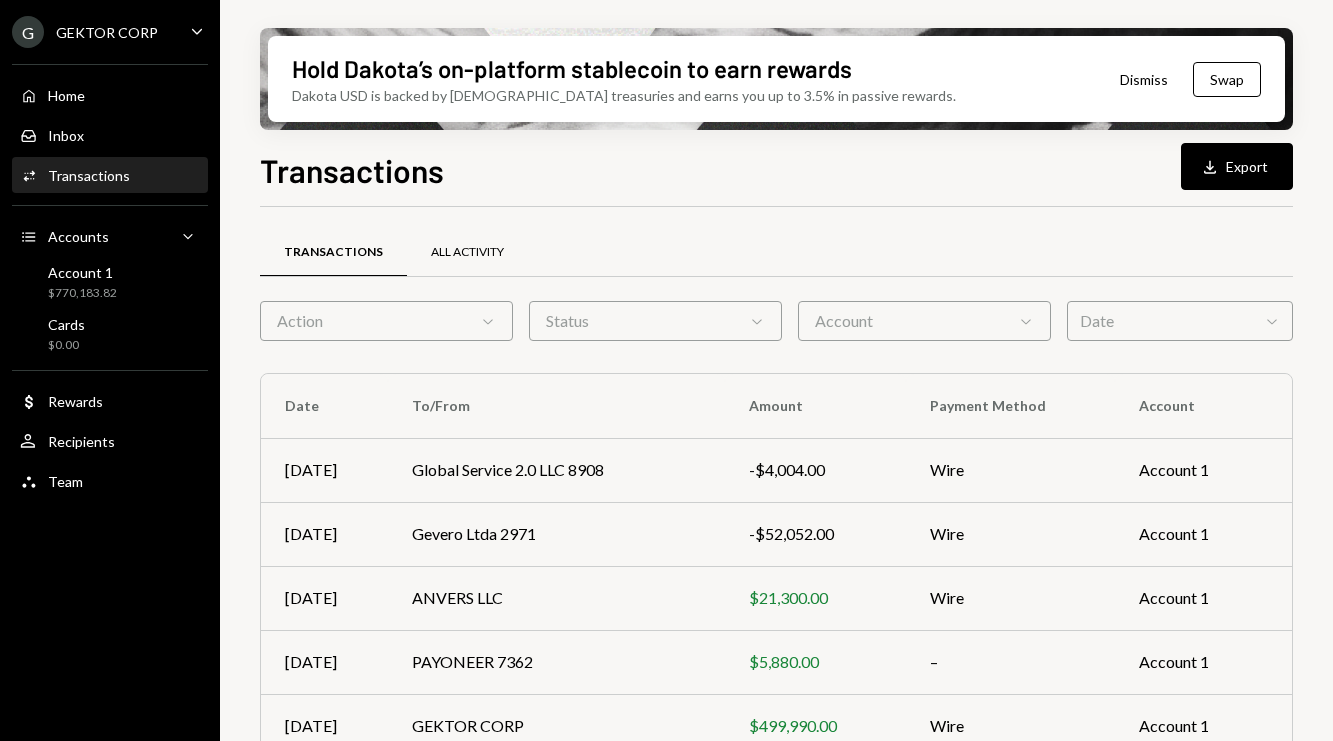 click on "All Activity" at bounding box center [467, 252] 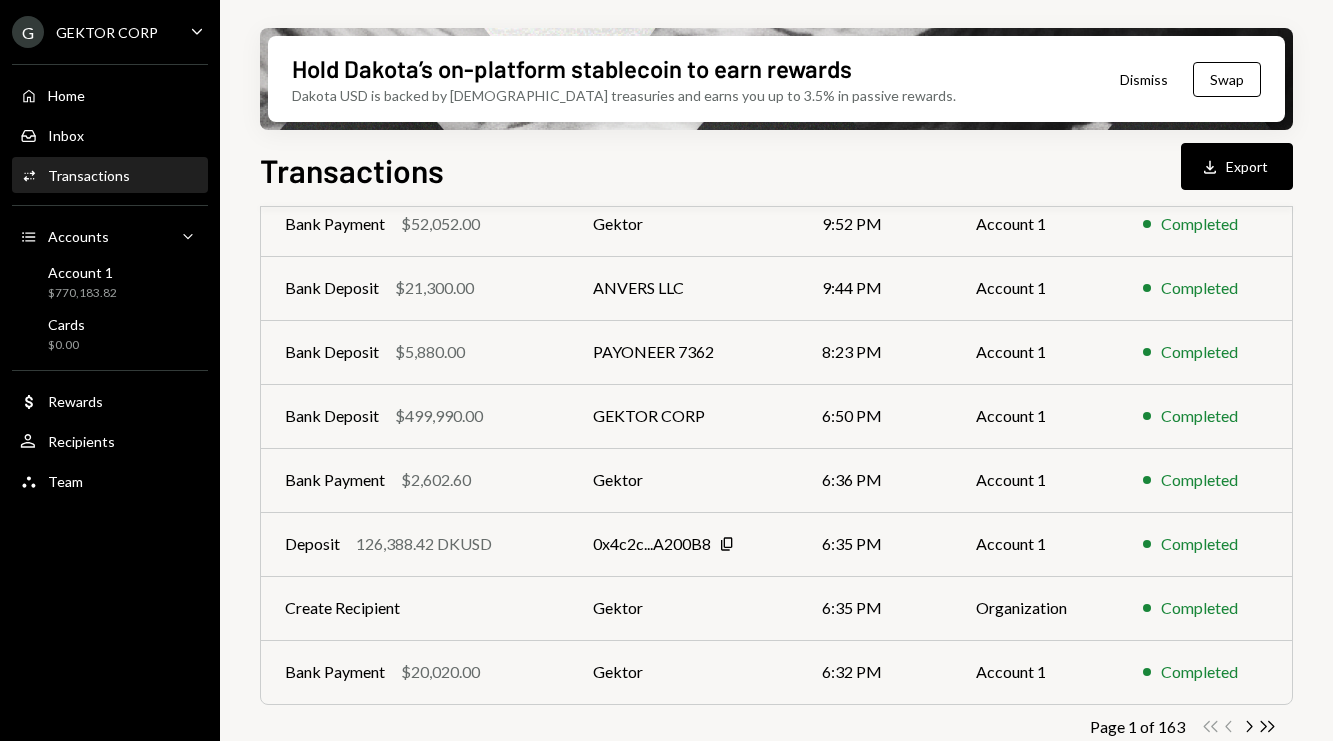 scroll, scrollTop: 398, scrollLeft: 0, axis: vertical 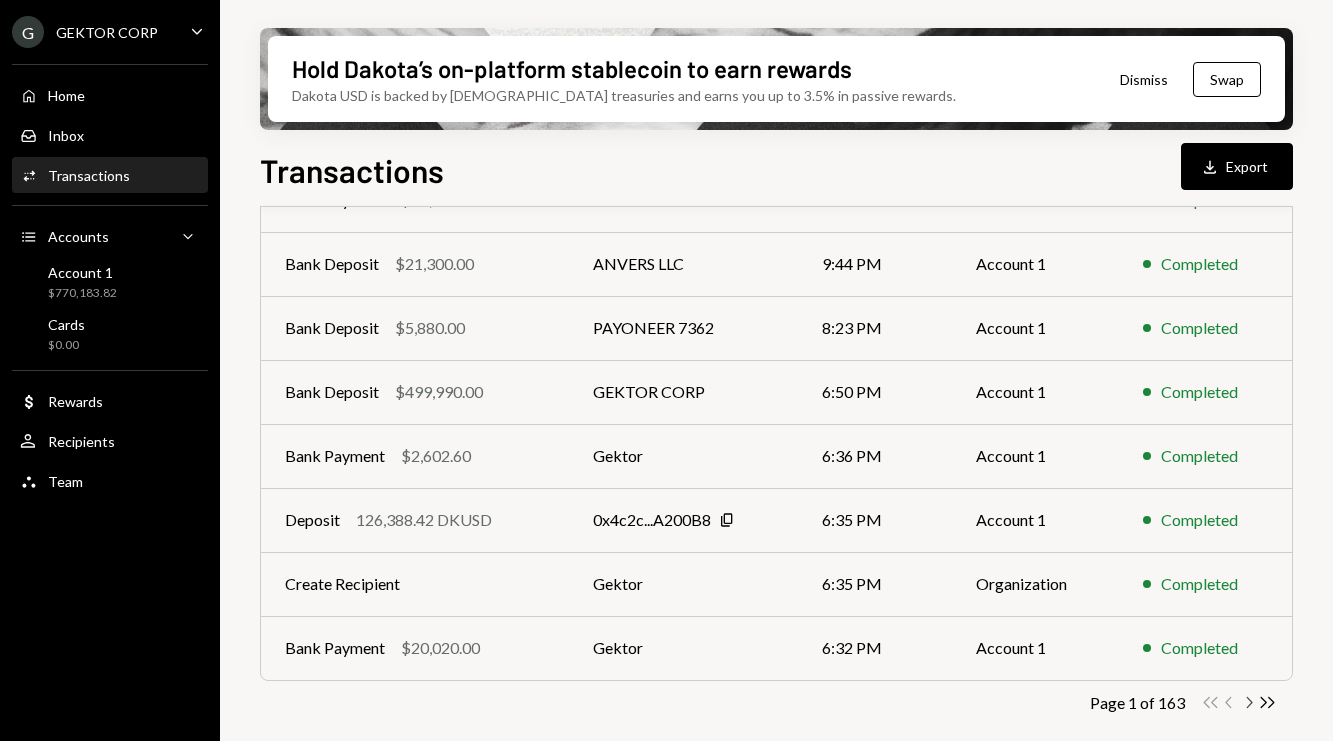 click 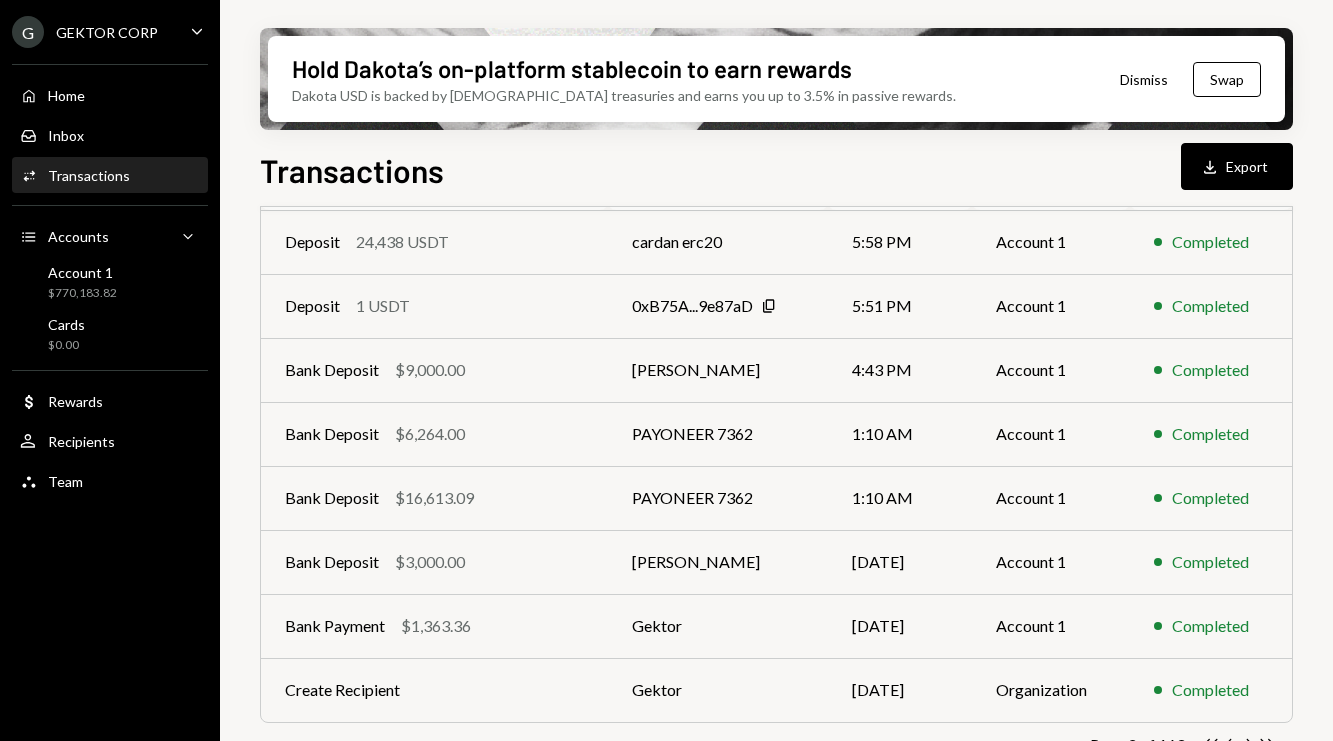 scroll, scrollTop: 398, scrollLeft: 0, axis: vertical 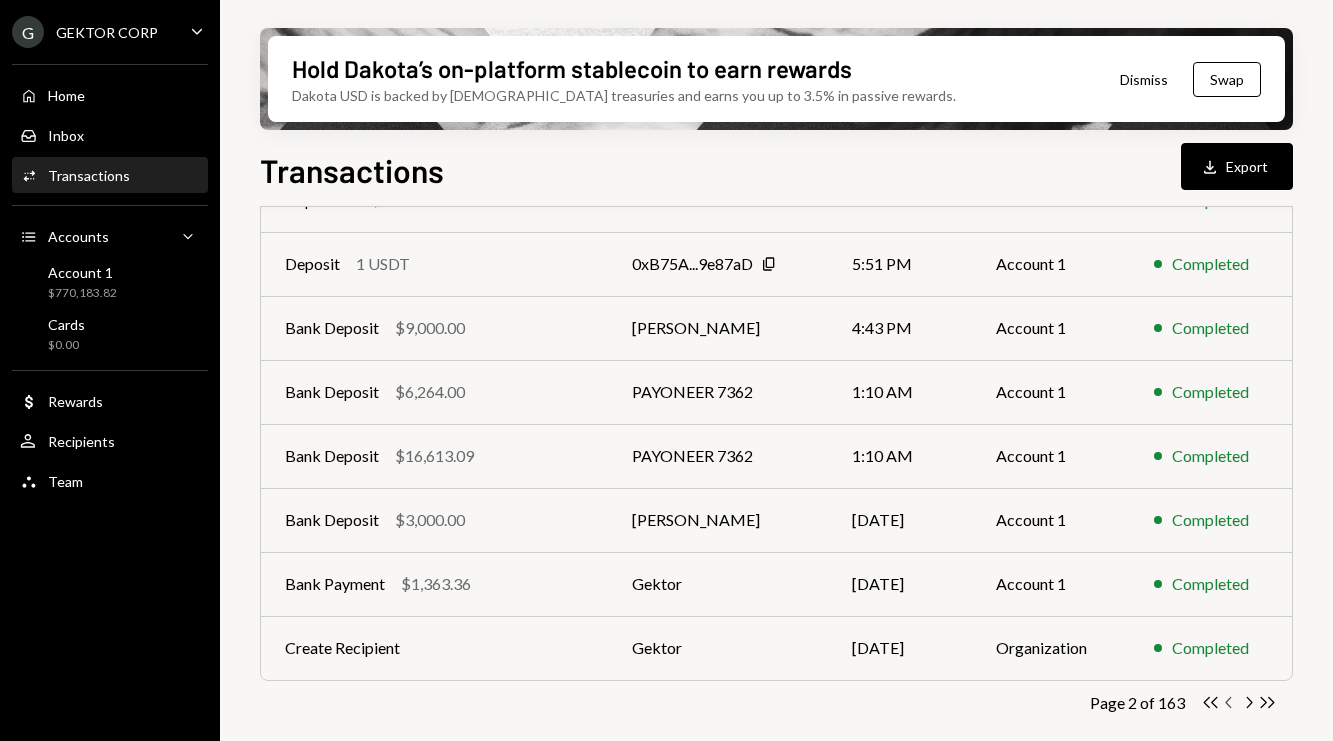 click 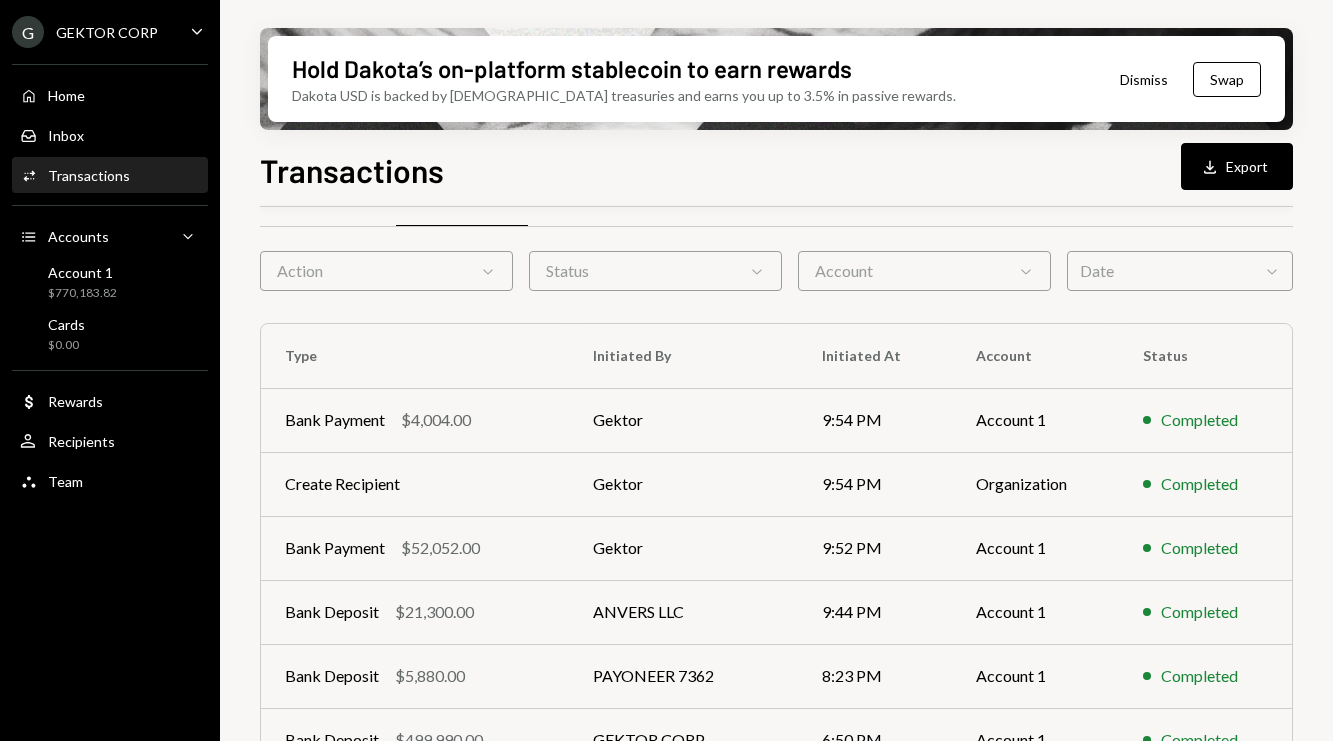 scroll, scrollTop: 63, scrollLeft: 0, axis: vertical 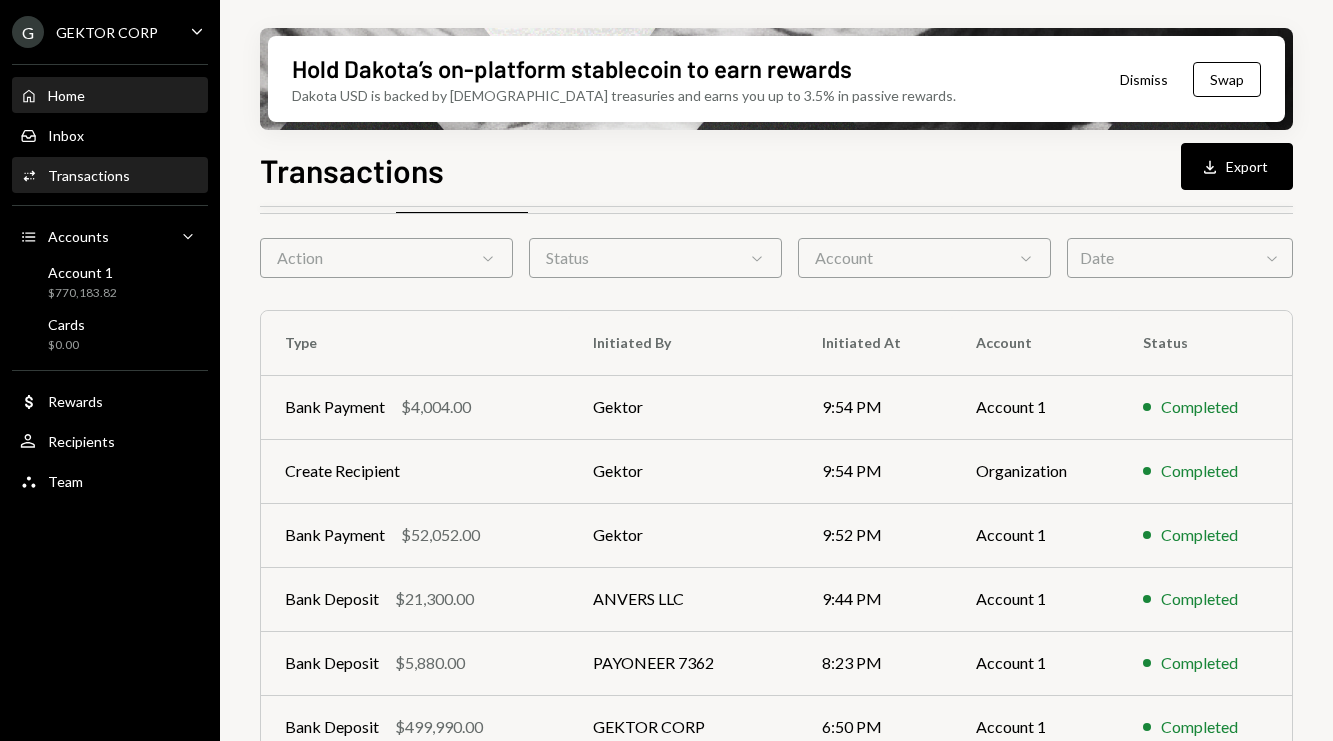 click on "Home Home" at bounding box center (110, 96) 